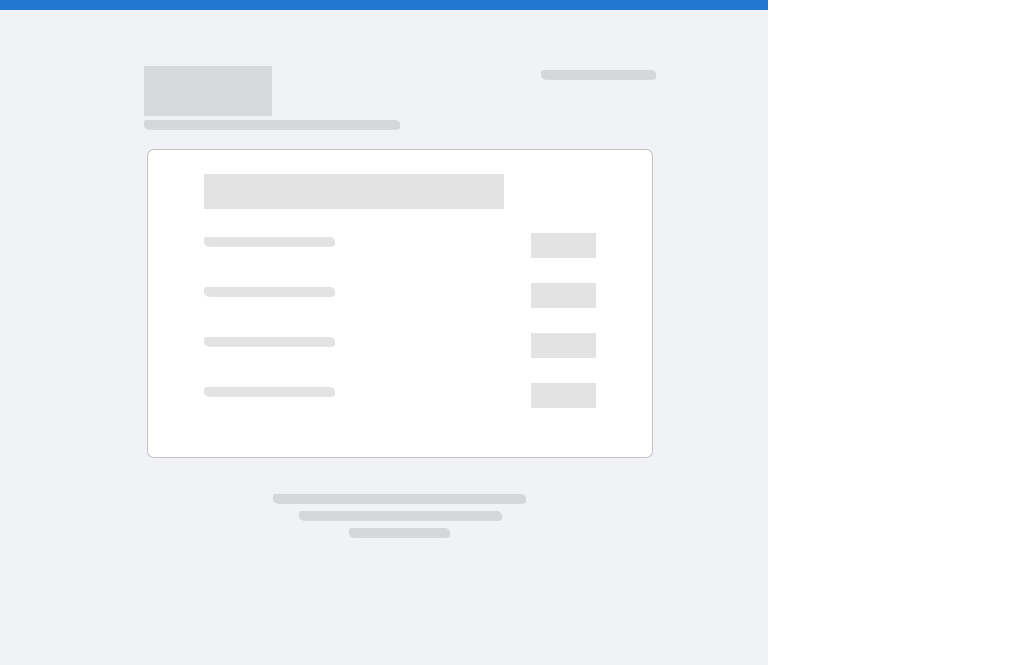 scroll, scrollTop: 0, scrollLeft: 0, axis: both 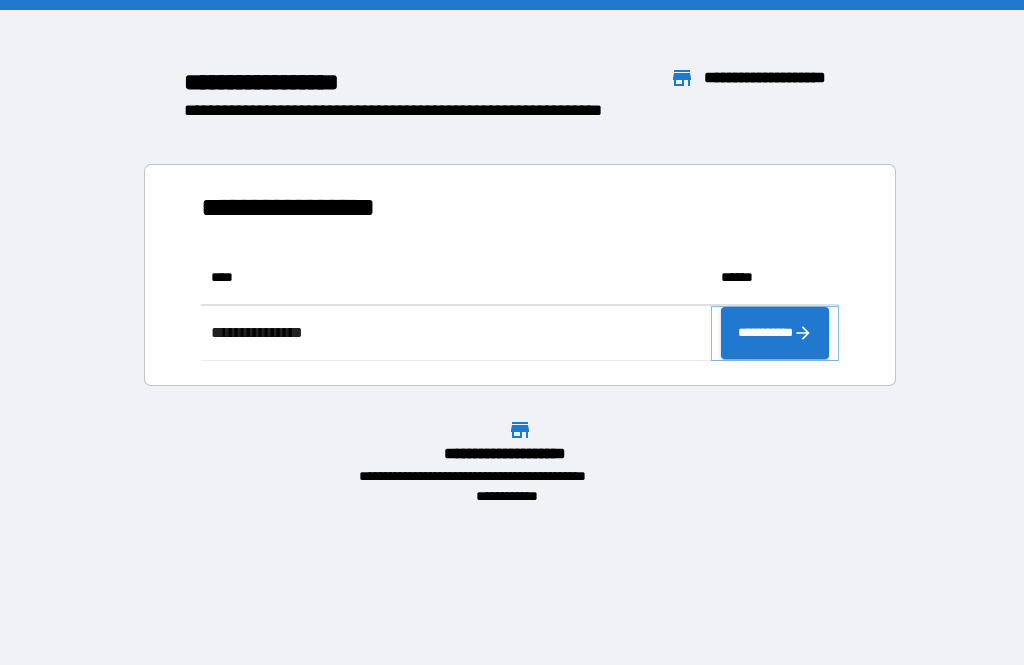 click on "**********" at bounding box center (775, 333) 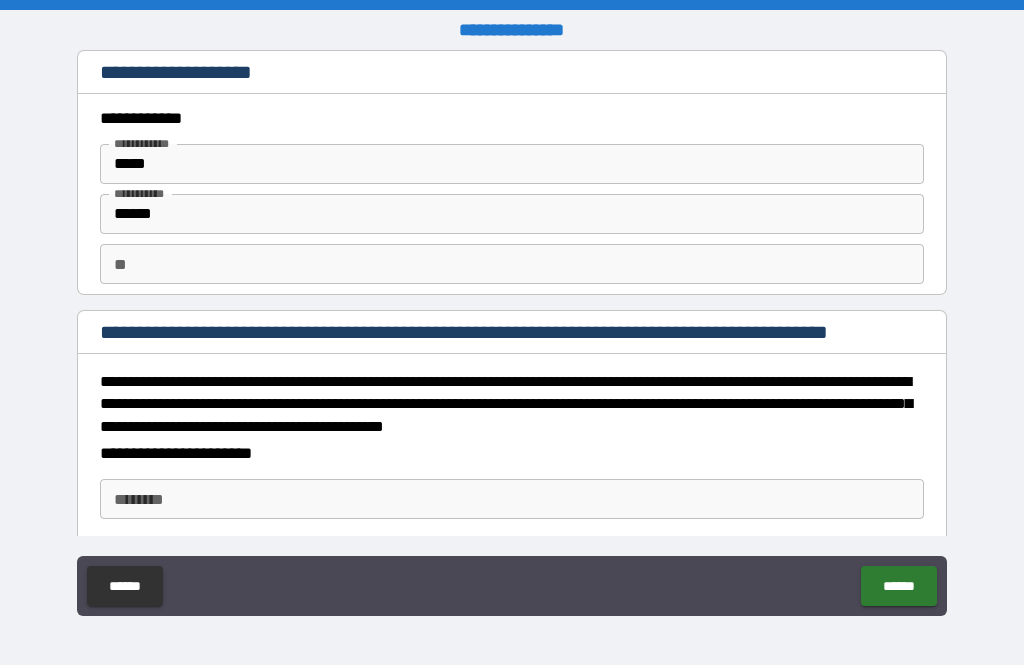 type on "*" 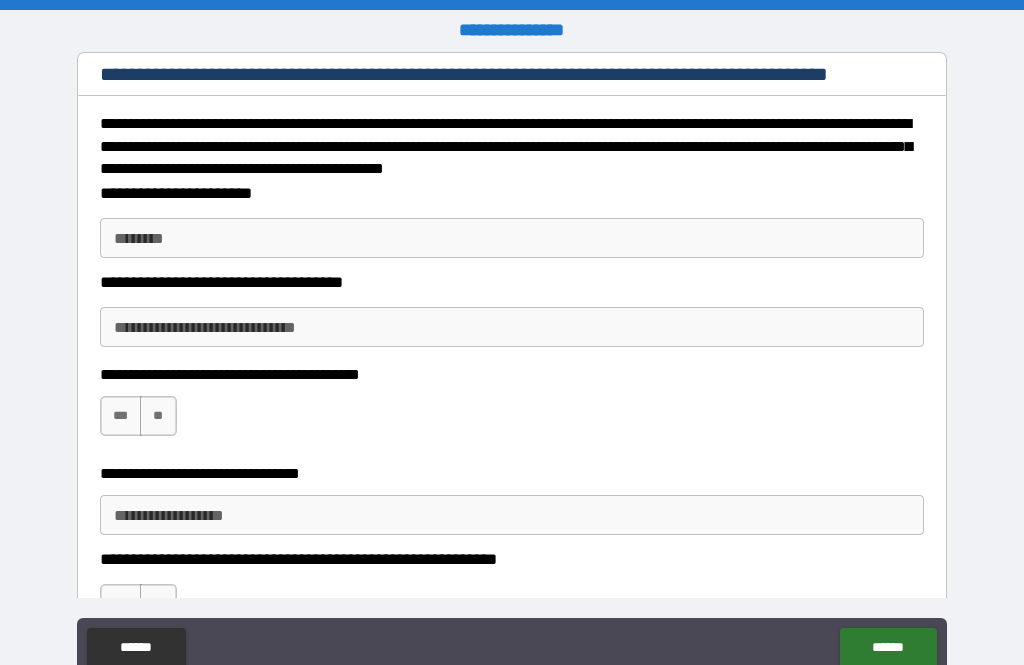 scroll, scrollTop: 260, scrollLeft: 0, axis: vertical 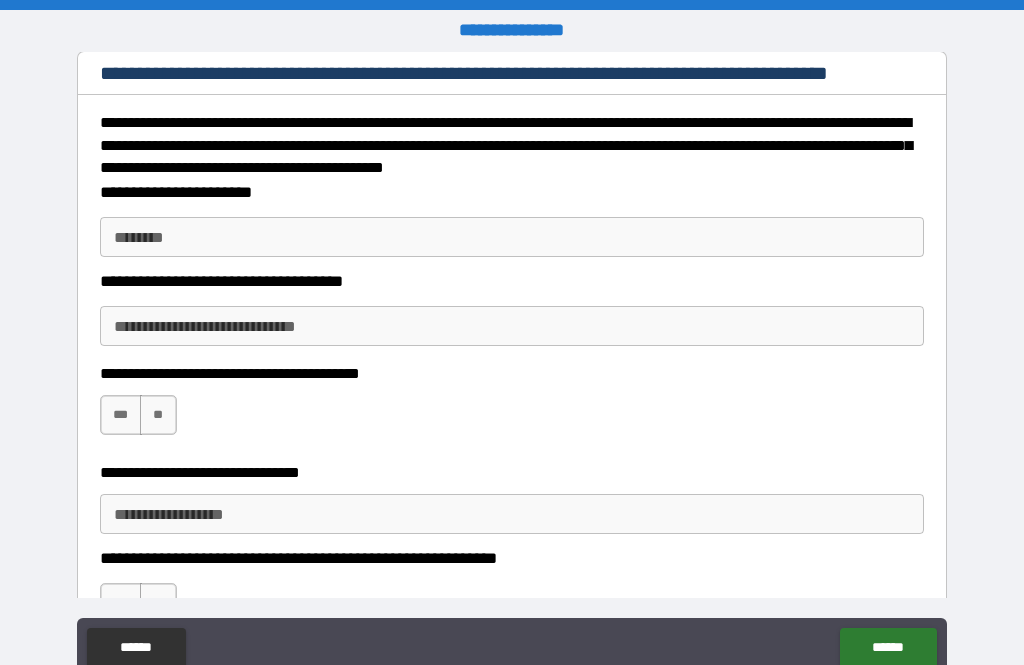 click on "**********" at bounding box center (512, 326) 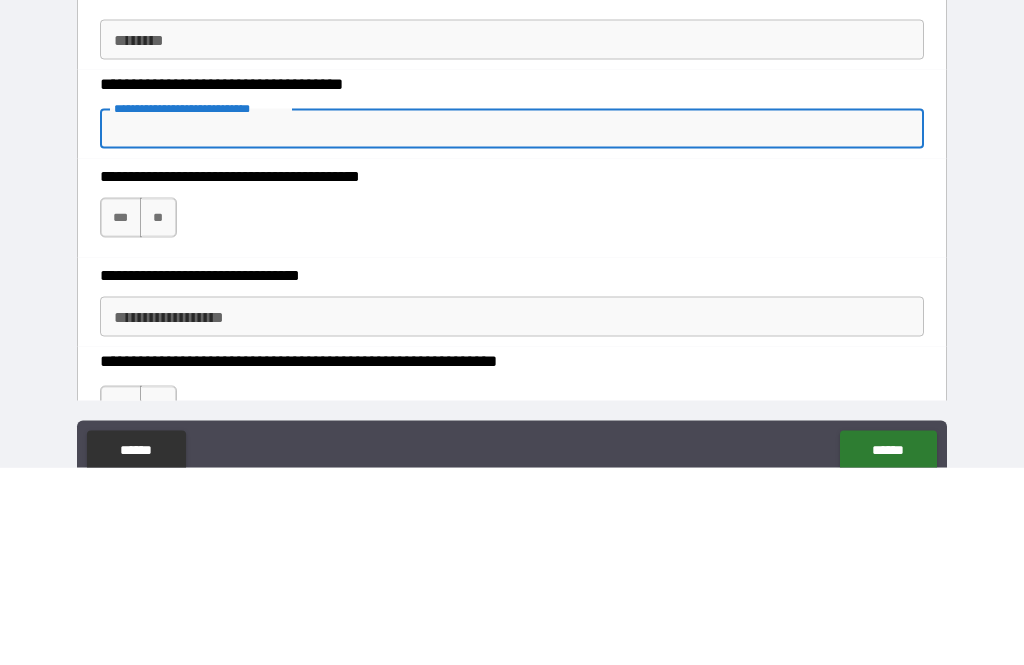 type on "*" 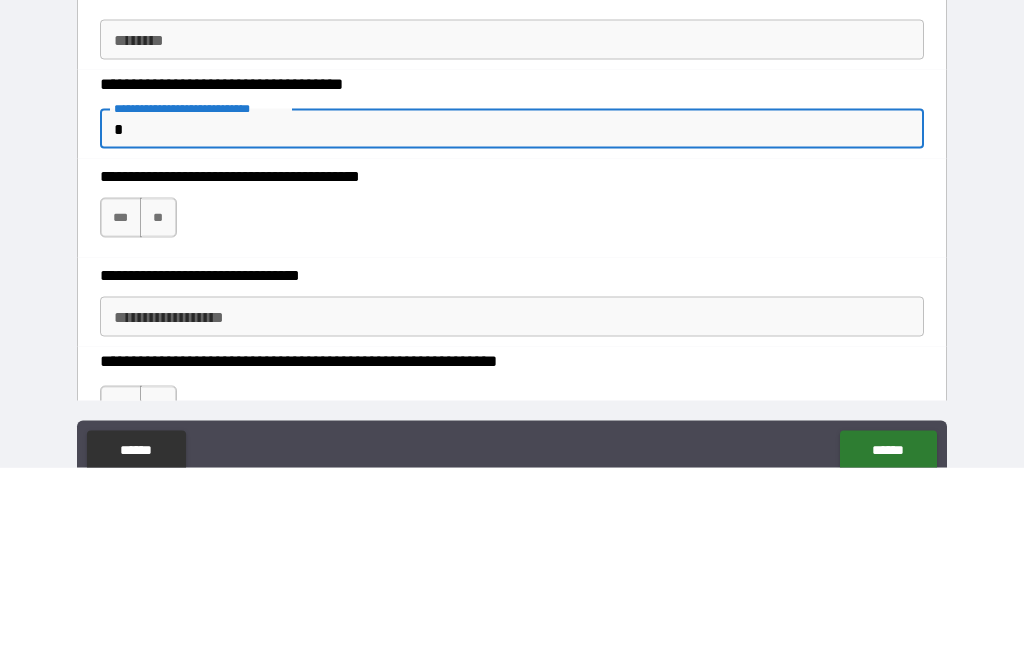 type on "**" 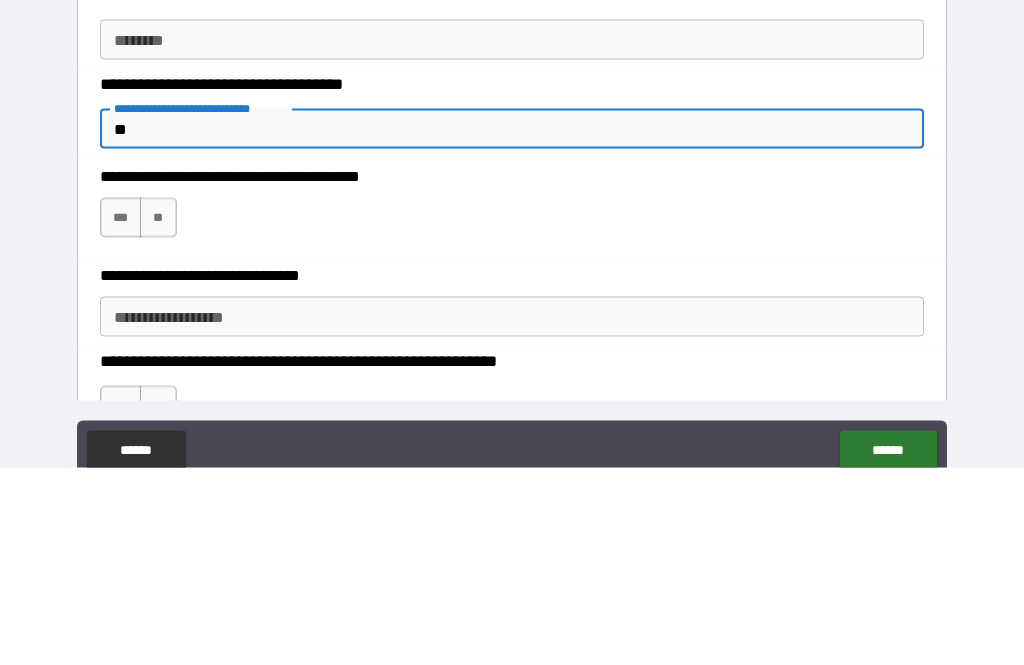 type on "*" 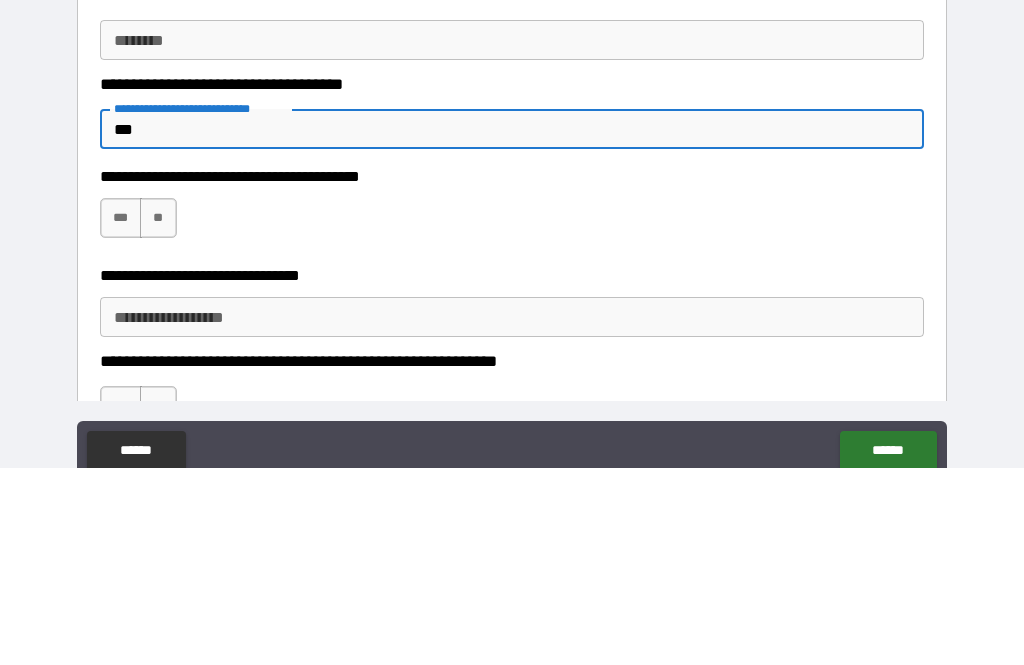 type on "*" 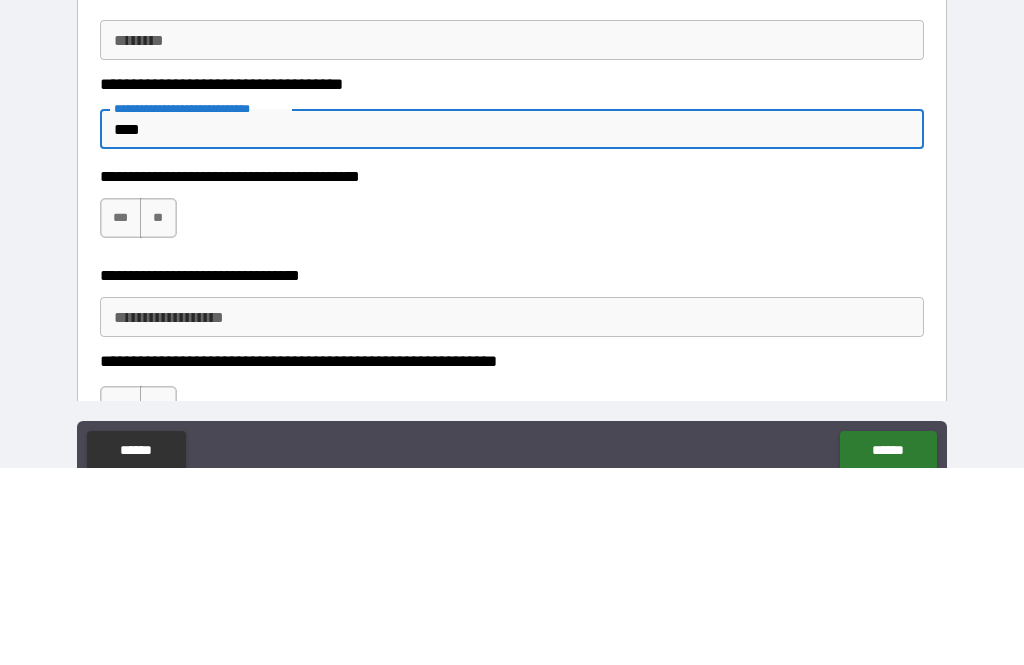 type on "*" 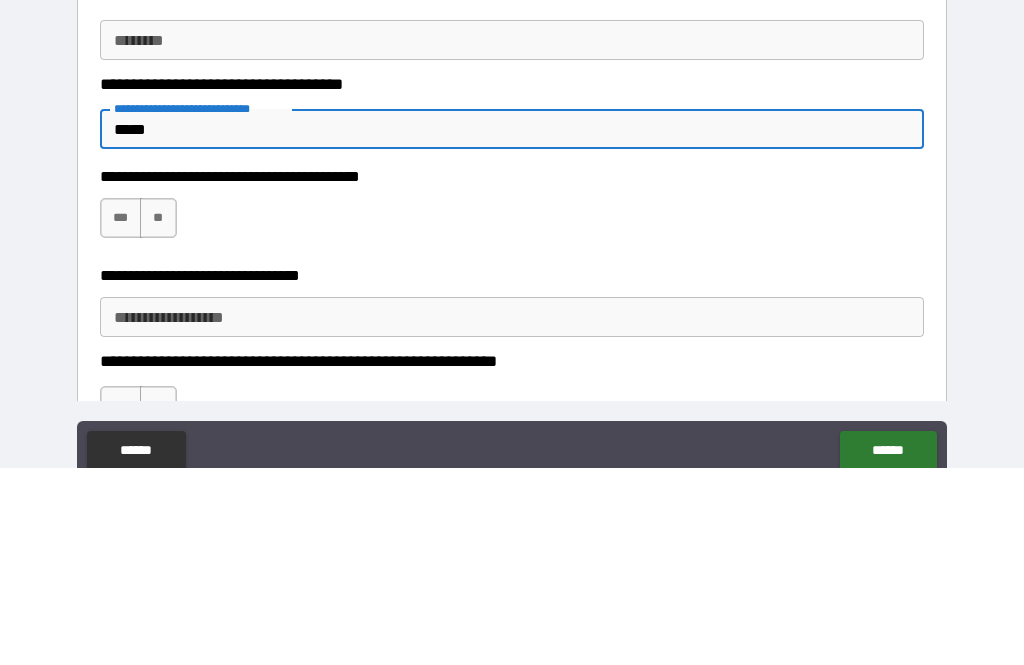 type on "*" 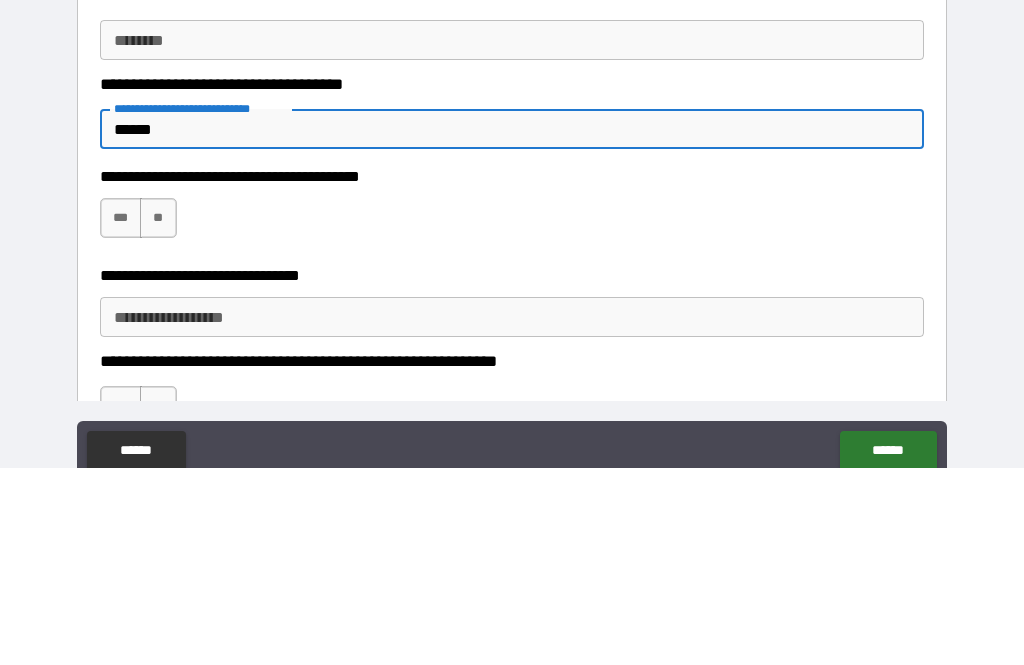 type on "*" 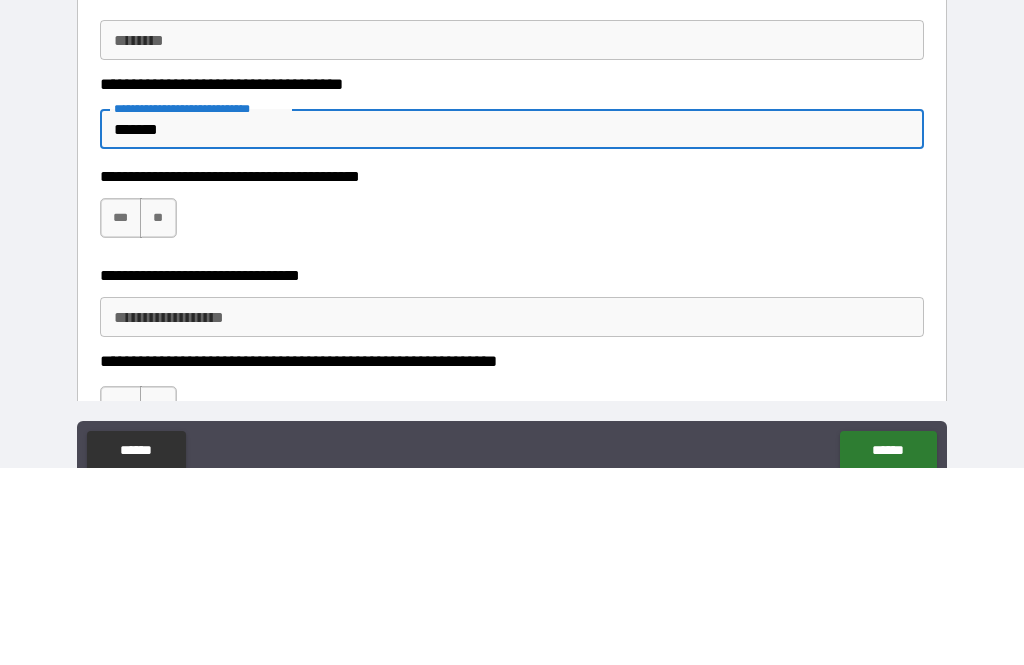 type on "*" 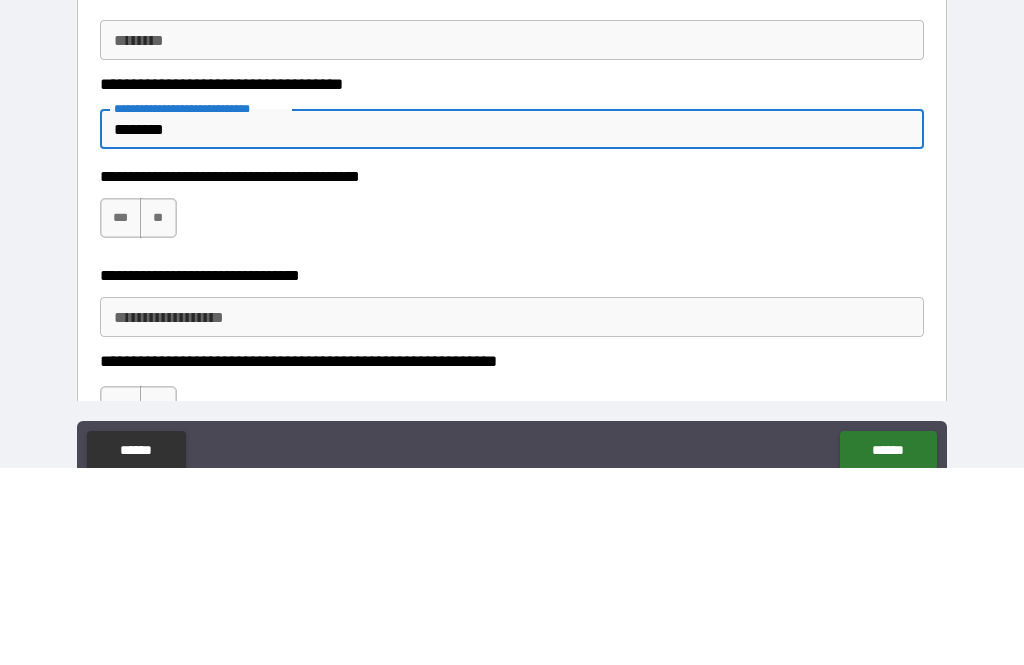 type on "*" 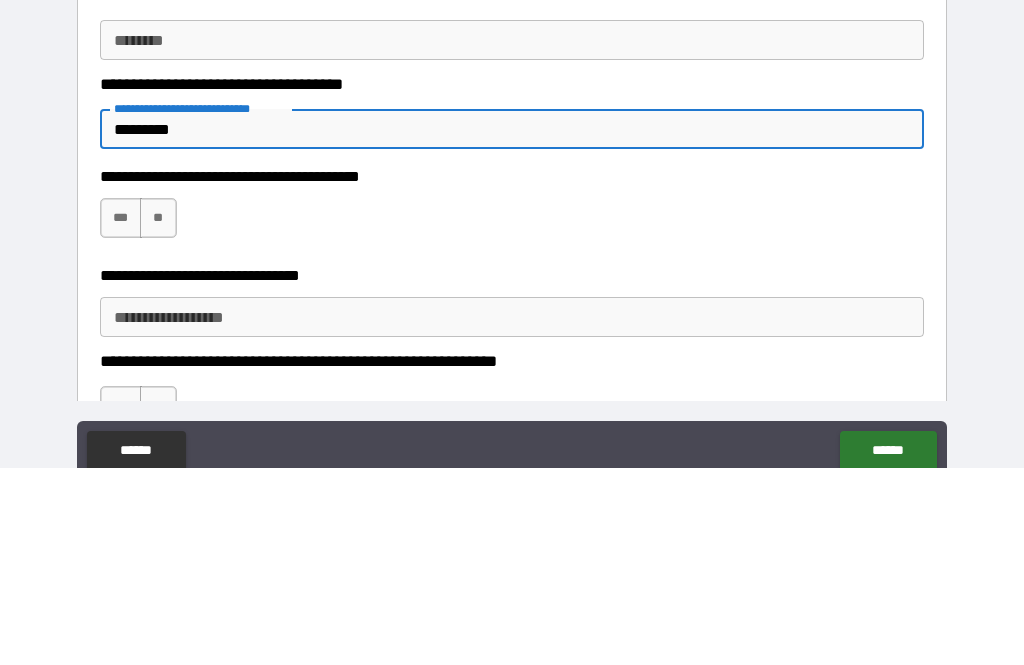type on "*" 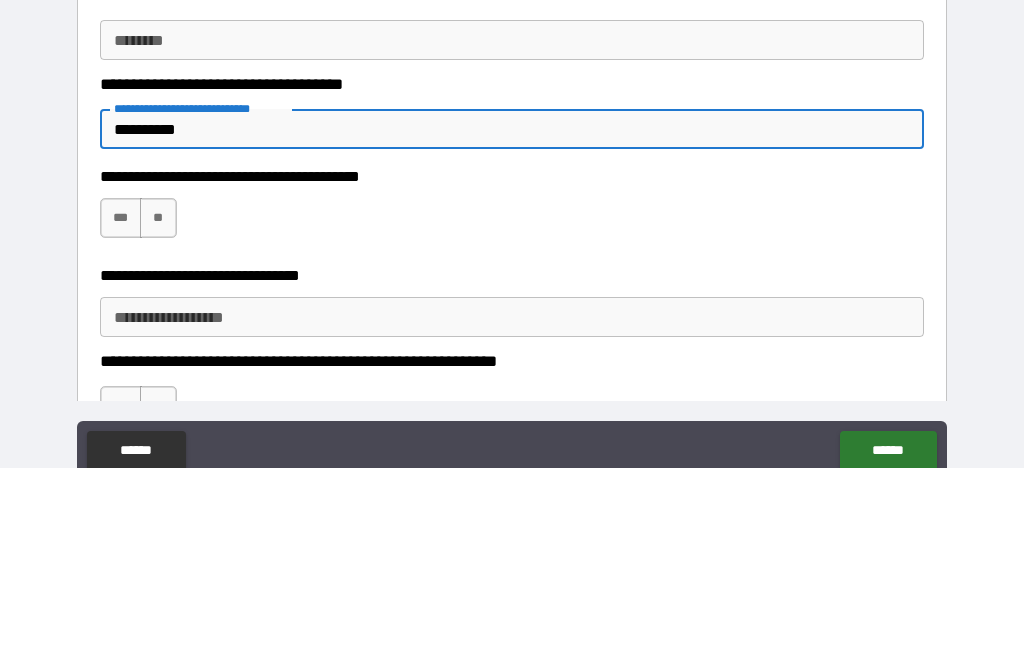 type on "*" 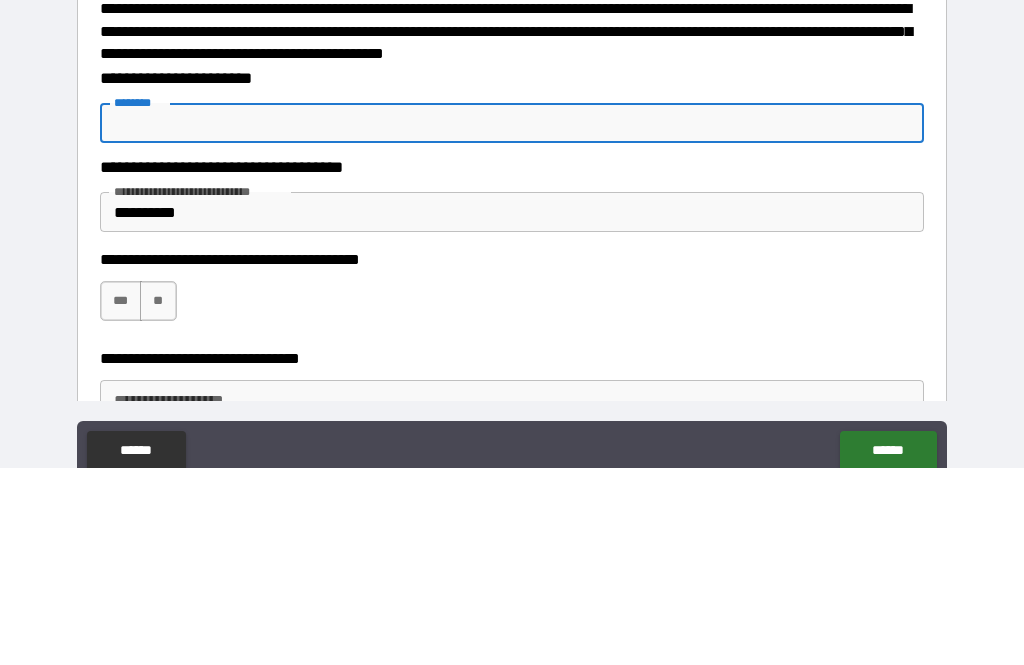 scroll, scrollTop: 174, scrollLeft: 0, axis: vertical 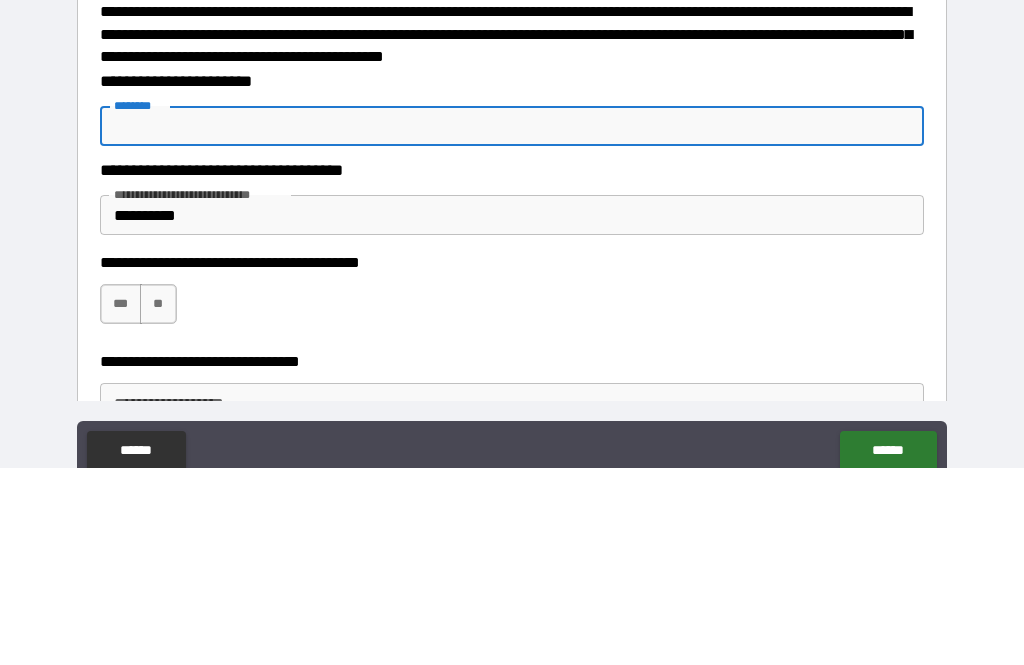 type on "*" 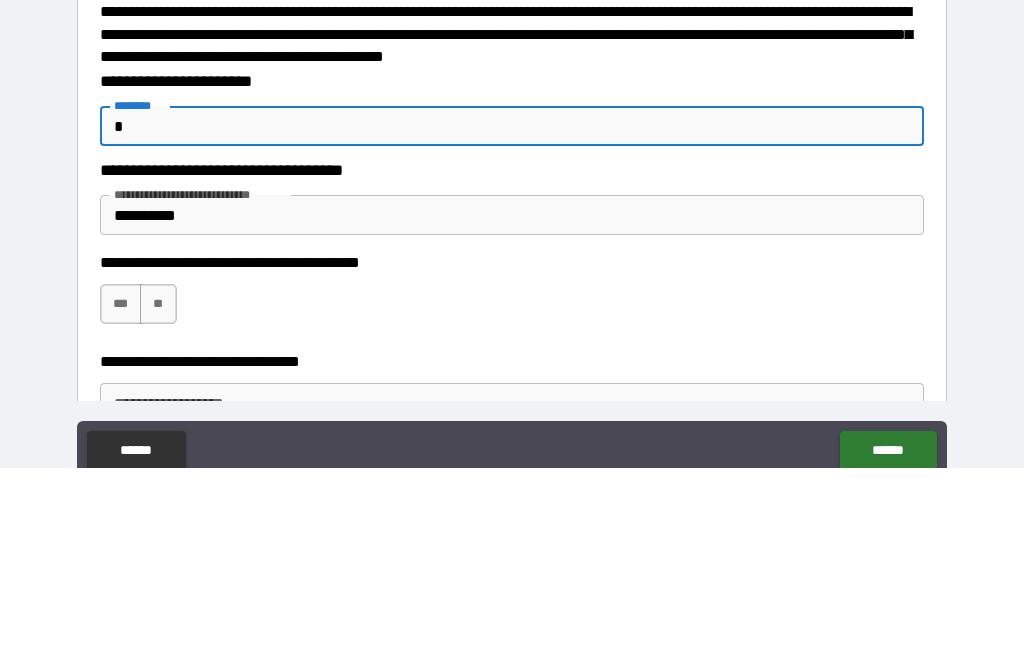 type on "*" 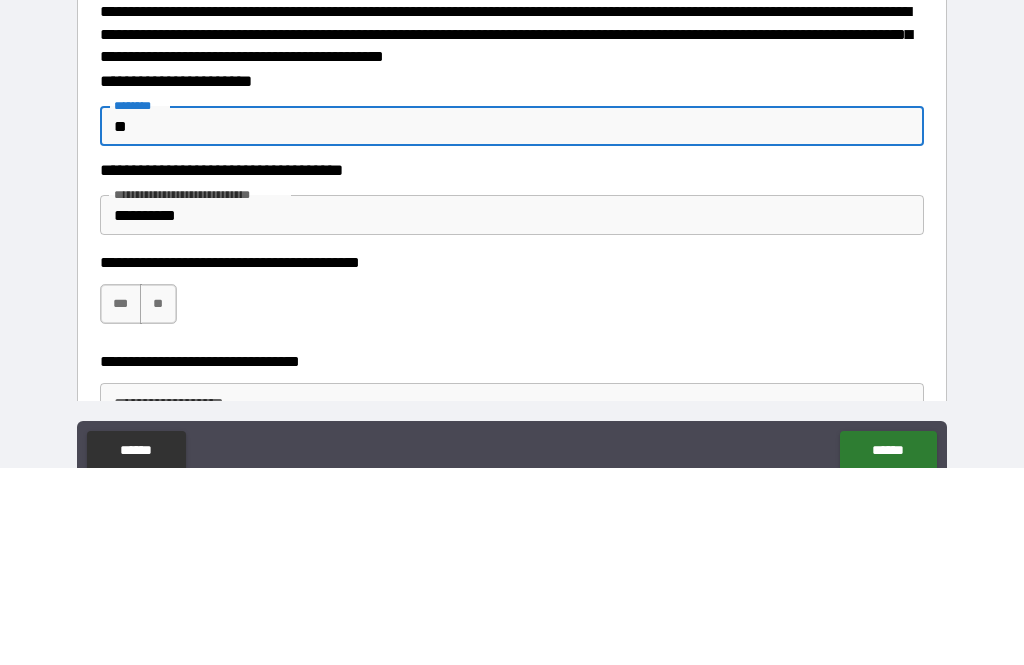 type on "*" 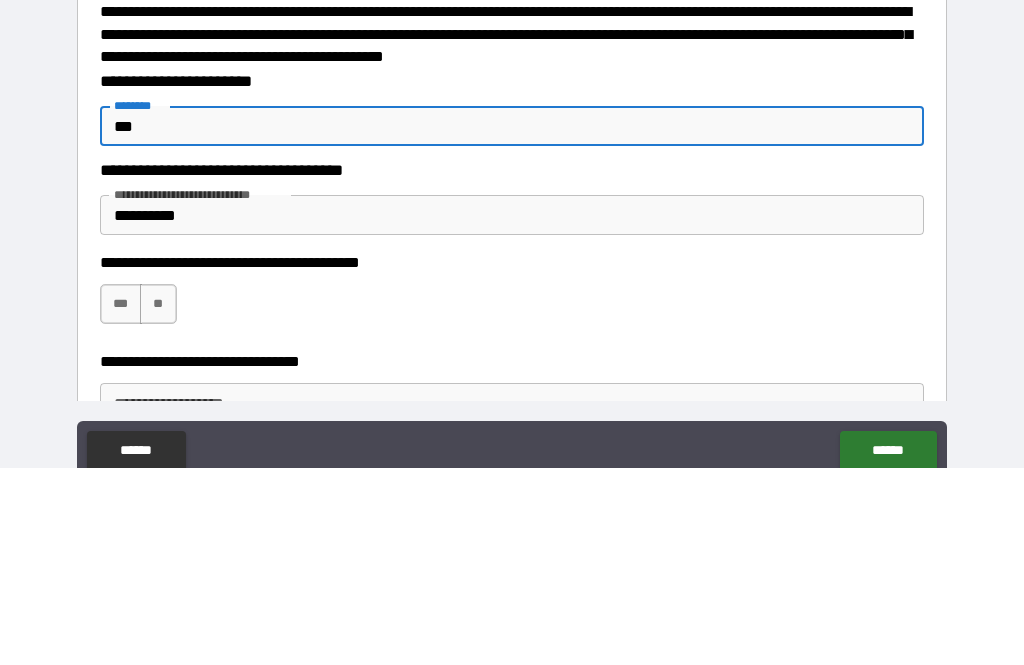 type on "*" 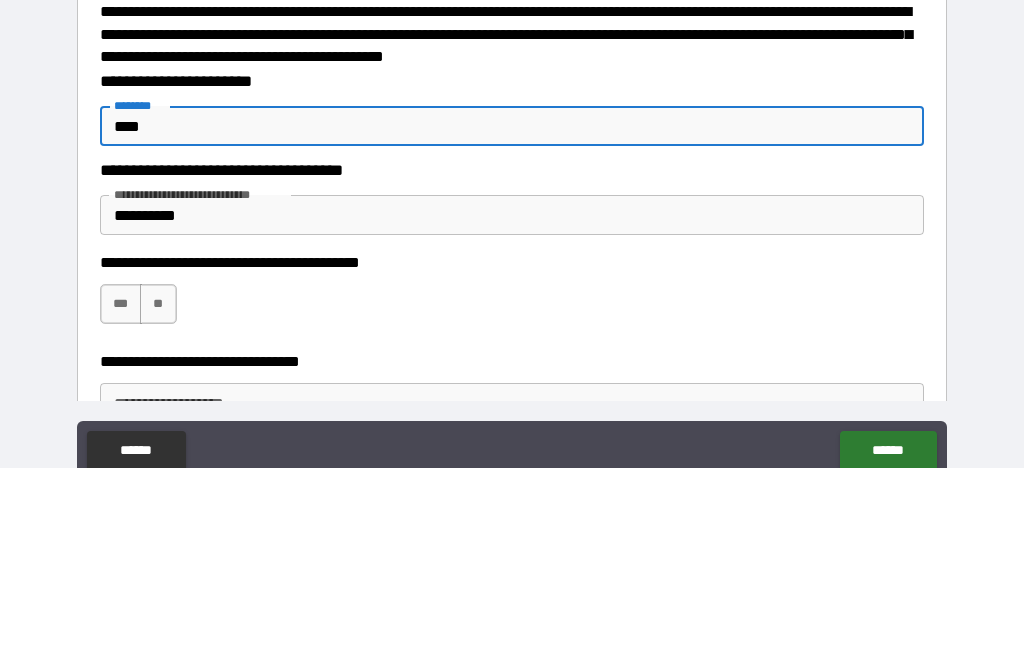 type on "*" 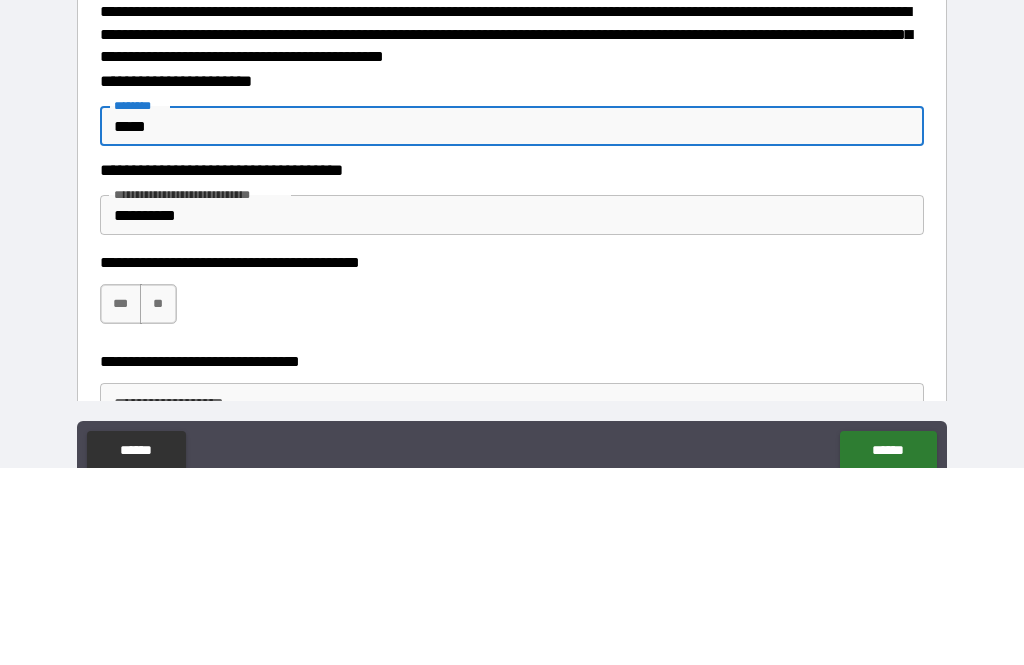 type on "*" 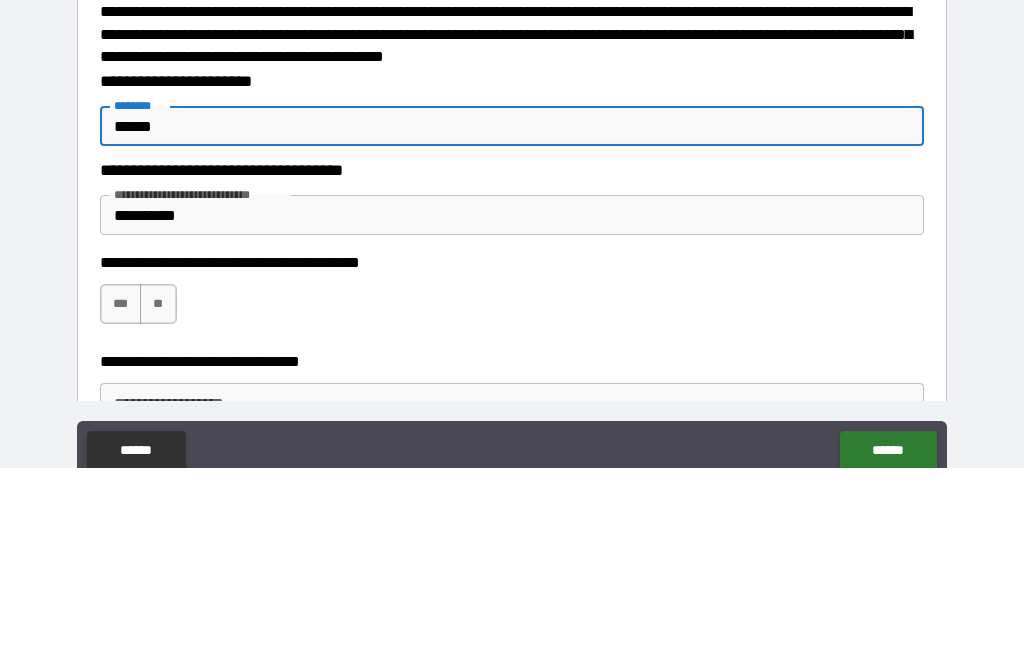 type on "*" 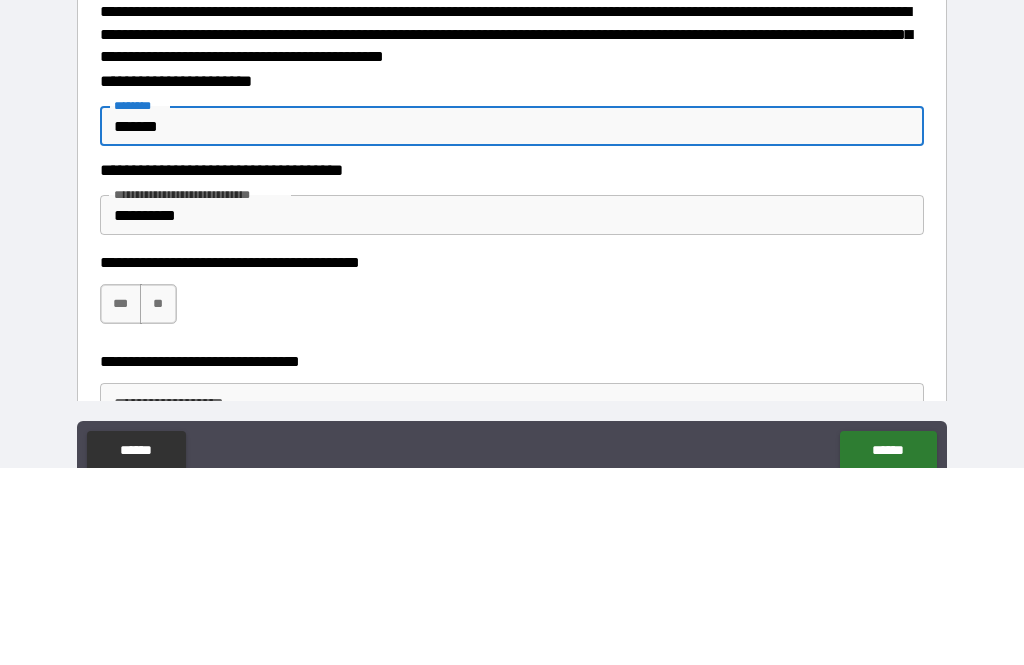 type on "*" 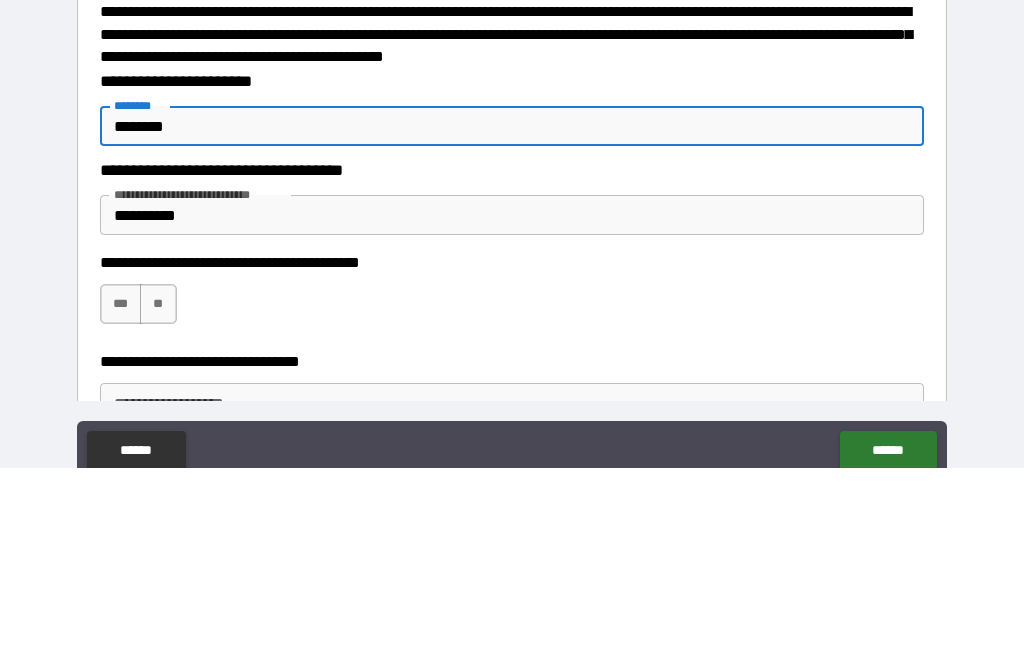 type on "*********" 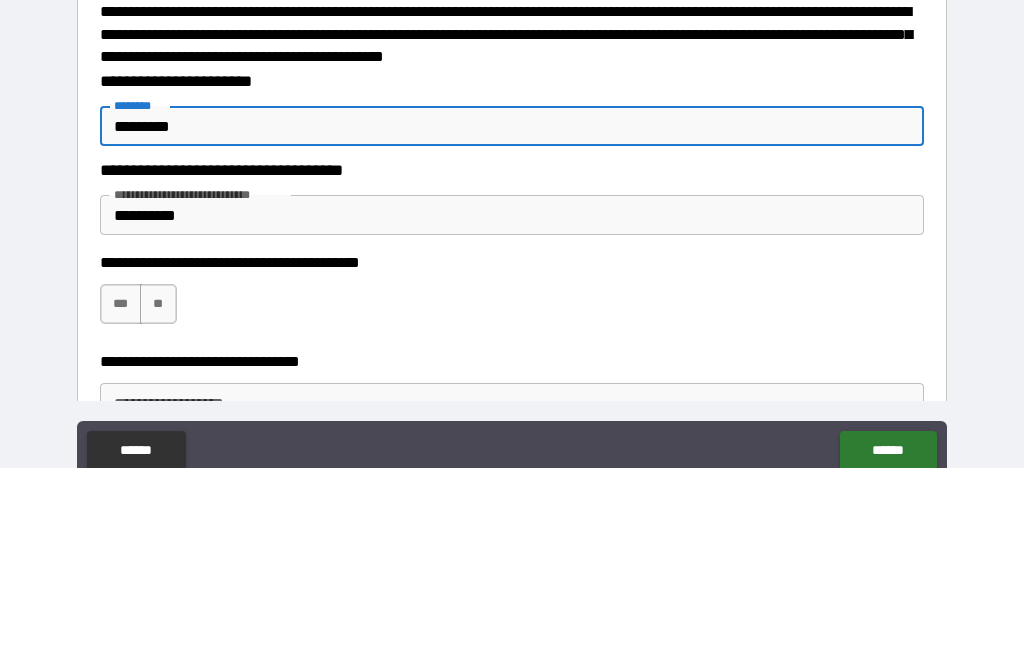 type on "*" 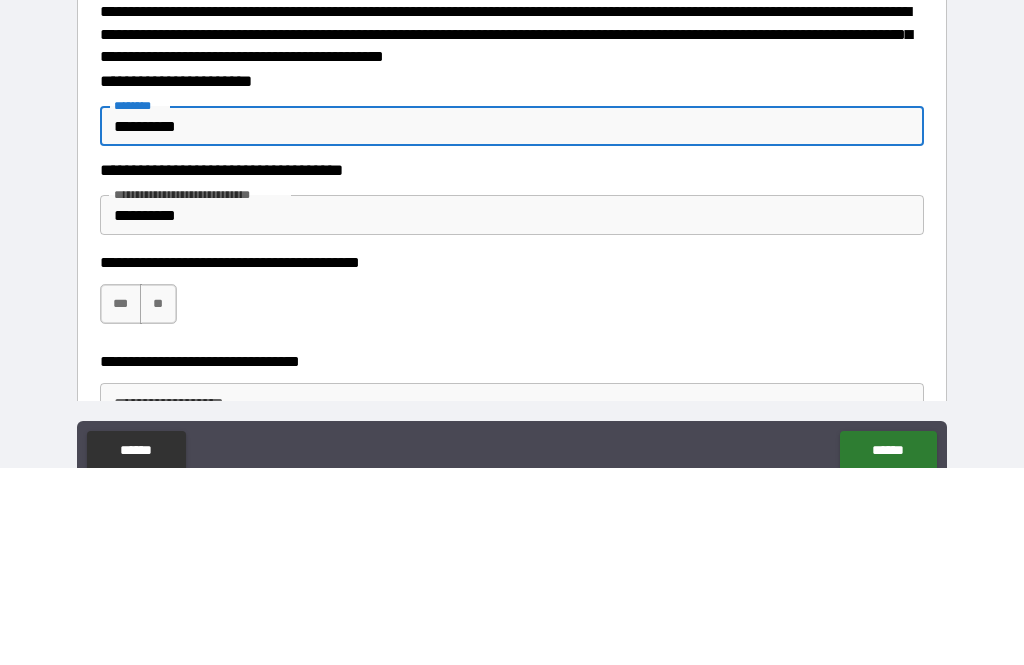 type on "*" 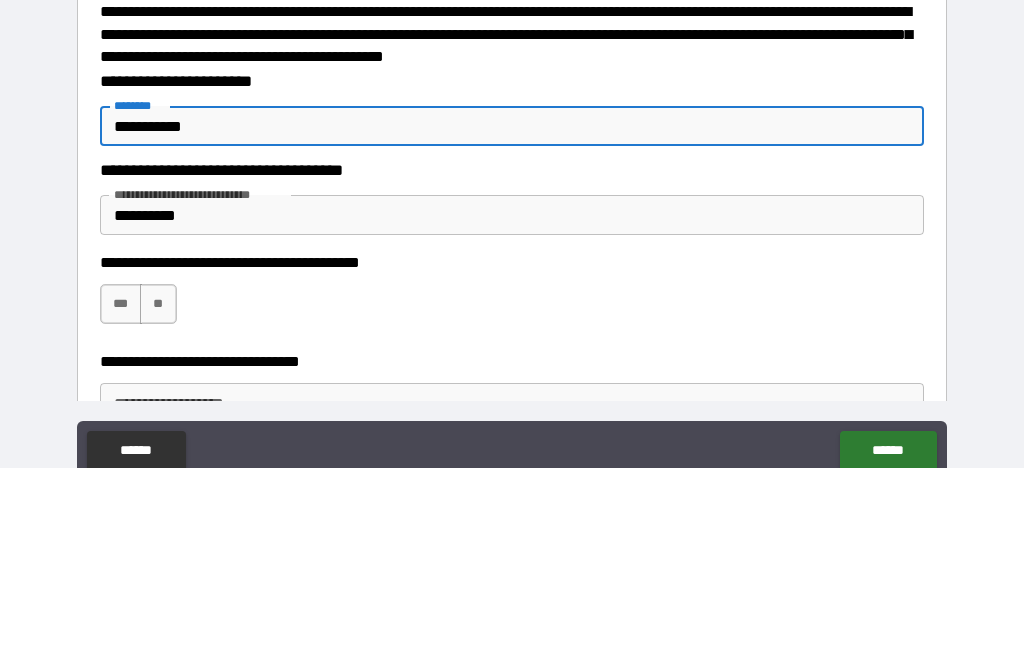 type on "*" 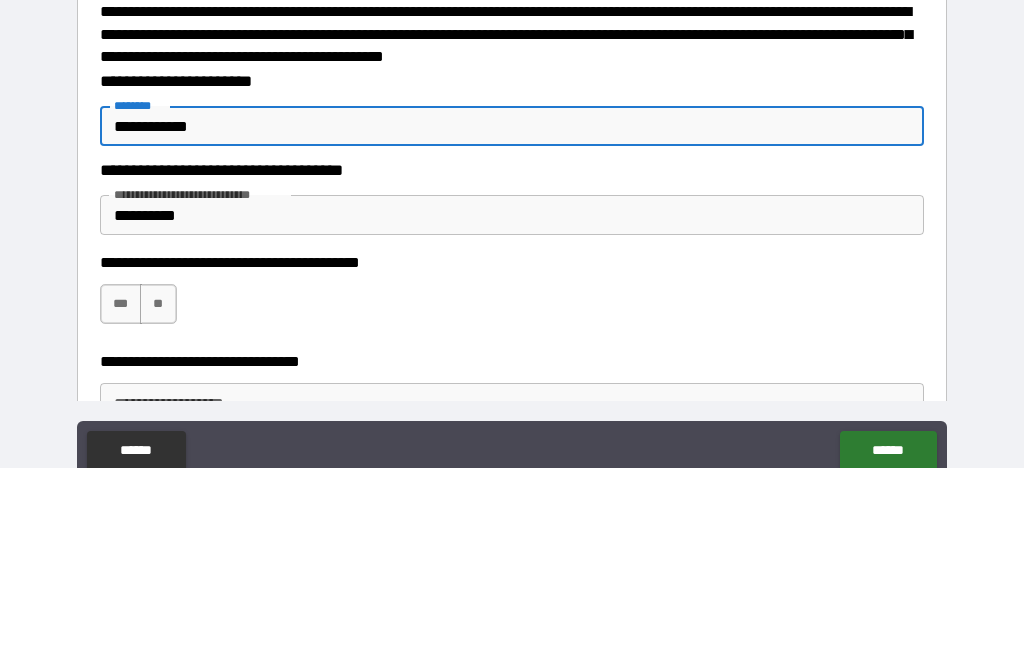 type on "*" 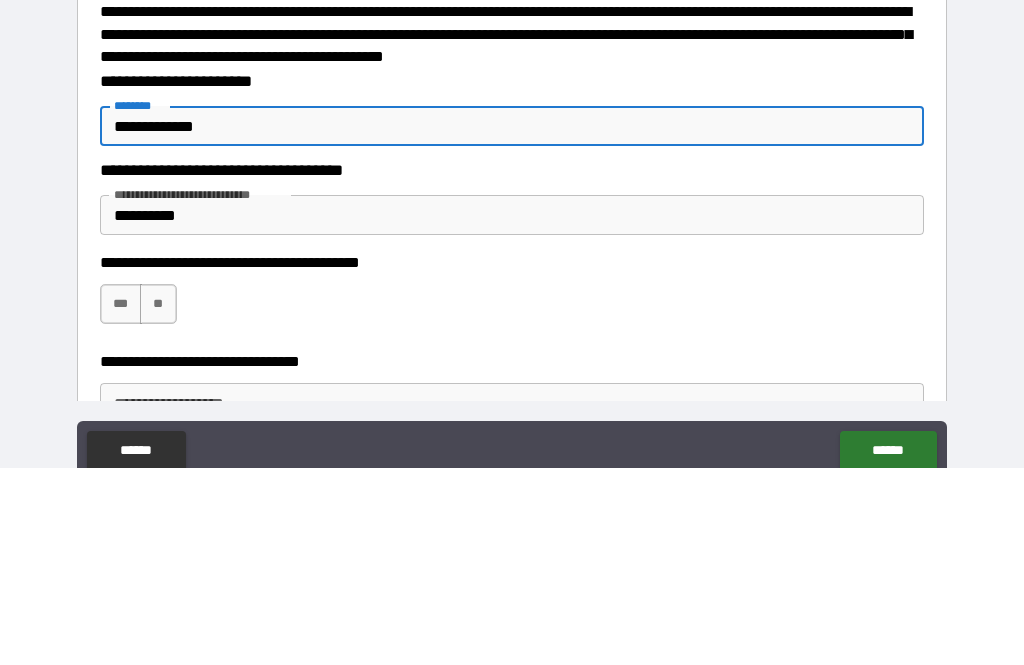 type on "*" 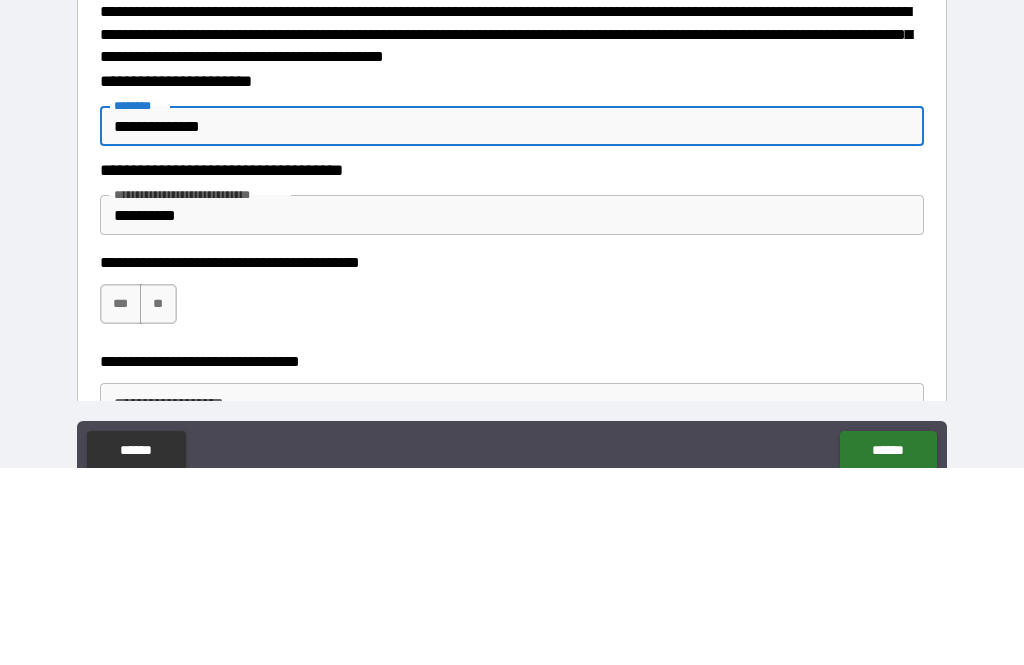 type on "*" 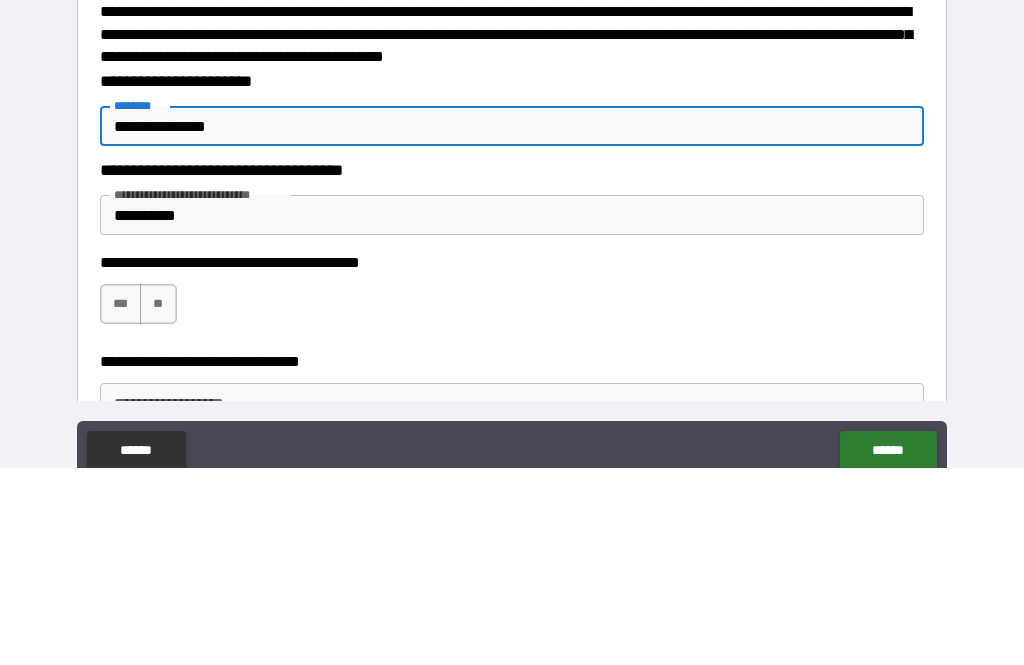 type on "*" 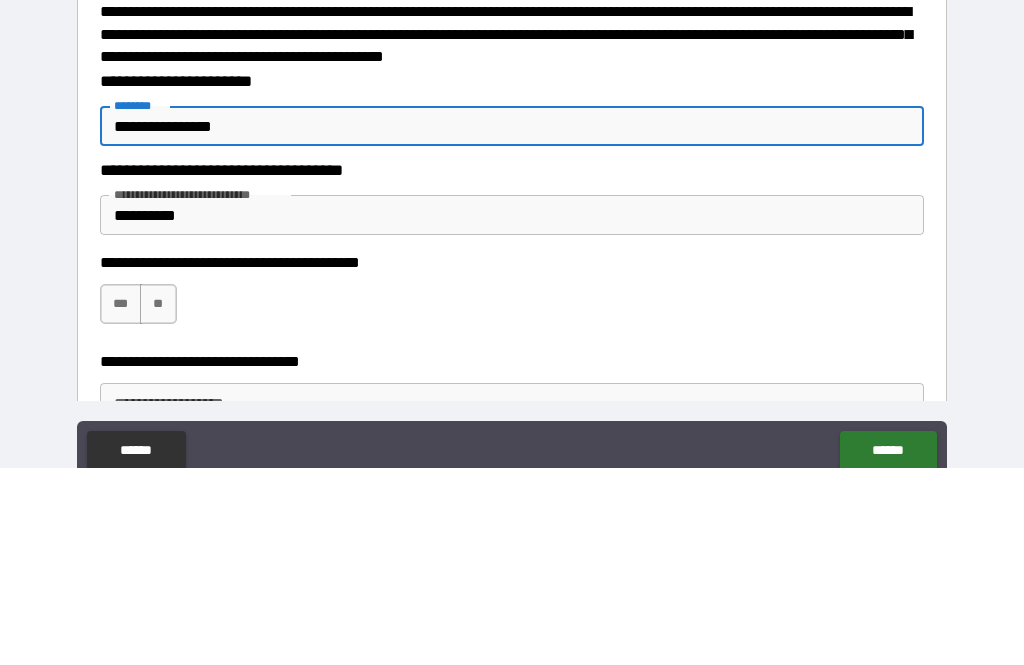 type on "*" 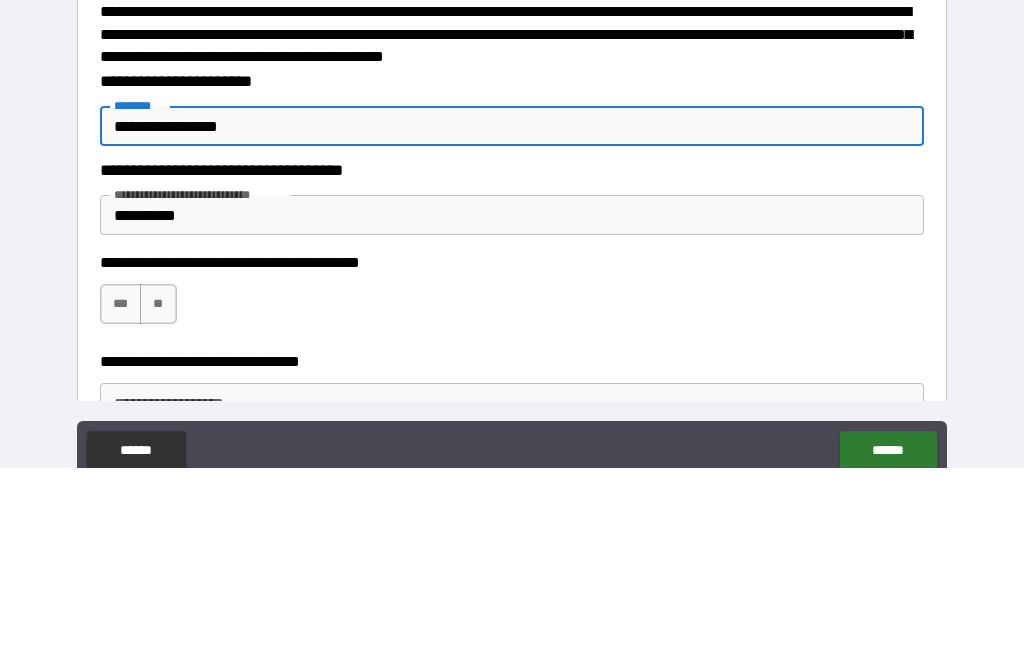 type on "*" 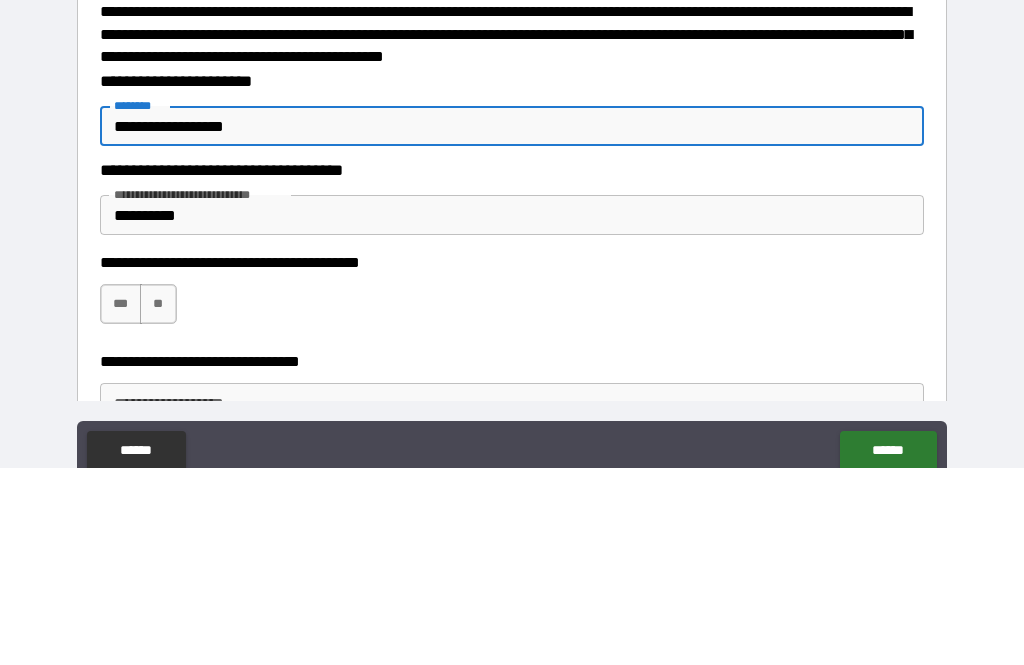 type on "**********" 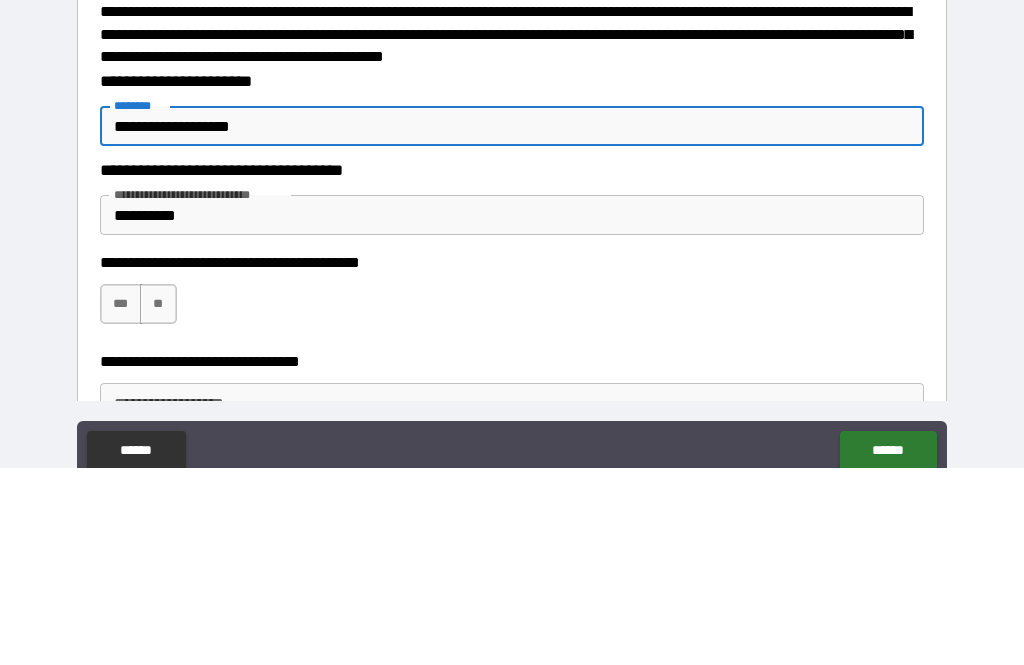 type on "*" 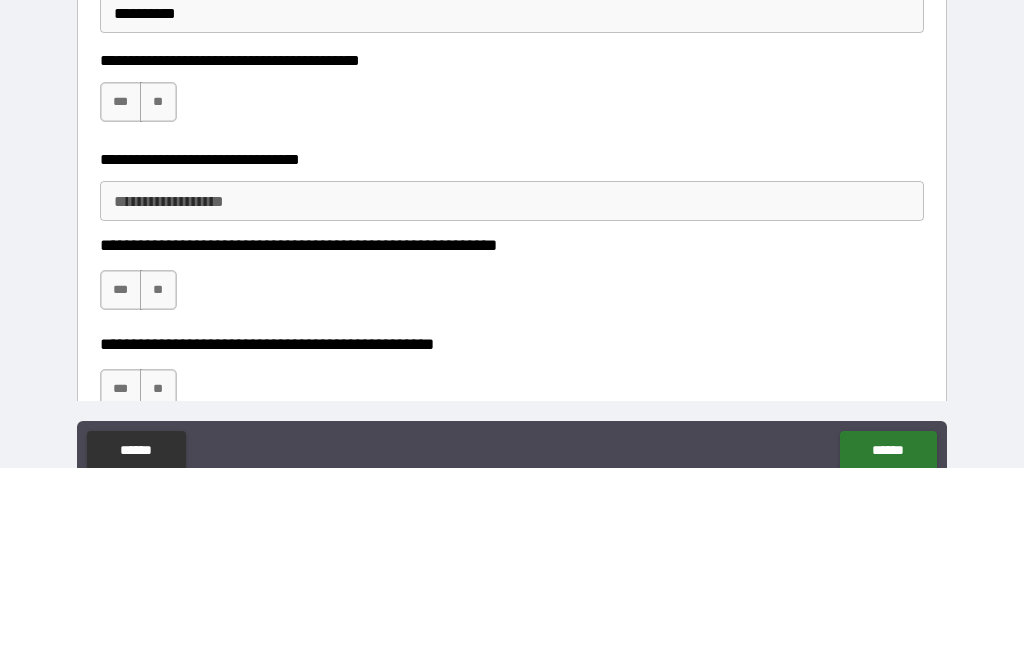 scroll, scrollTop: 369, scrollLeft: 0, axis: vertical 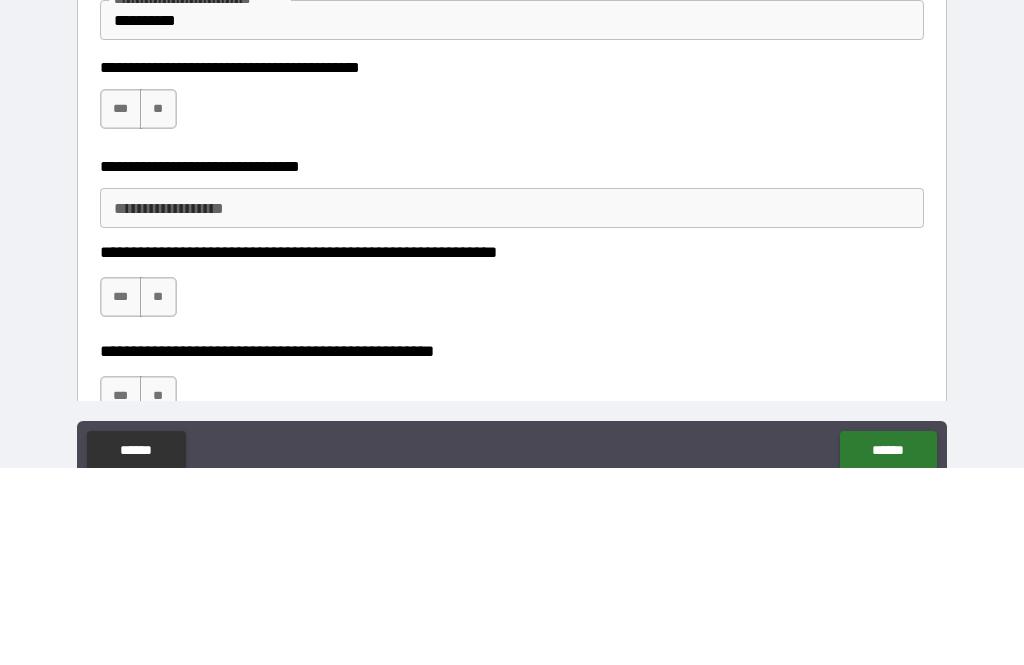 type on "**********" 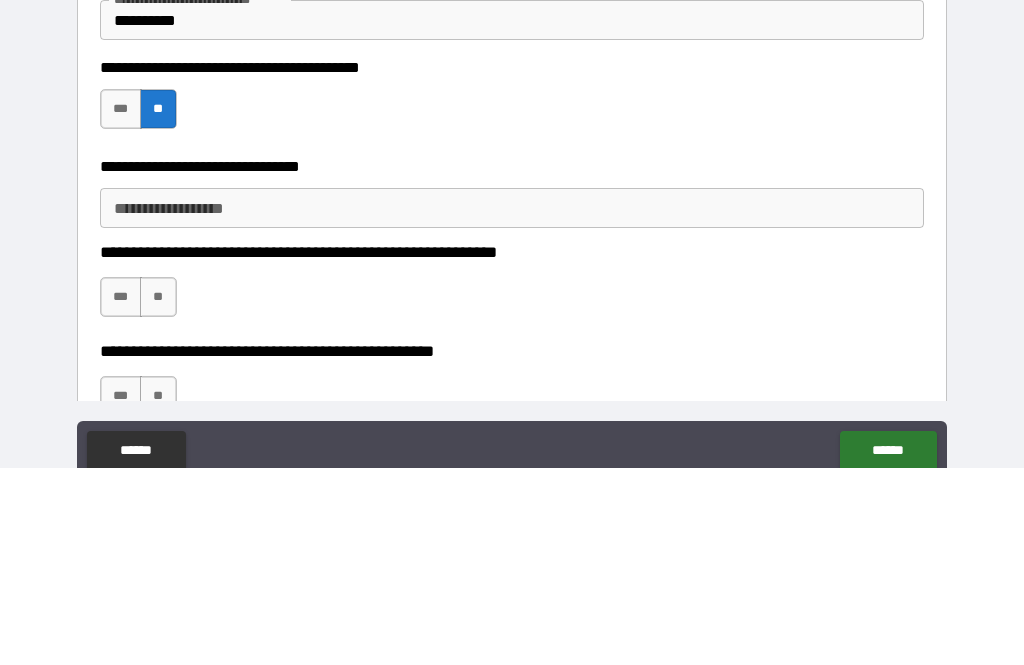 scroll, scrollTop: 64, scrollLeft: 0, axis: vertical 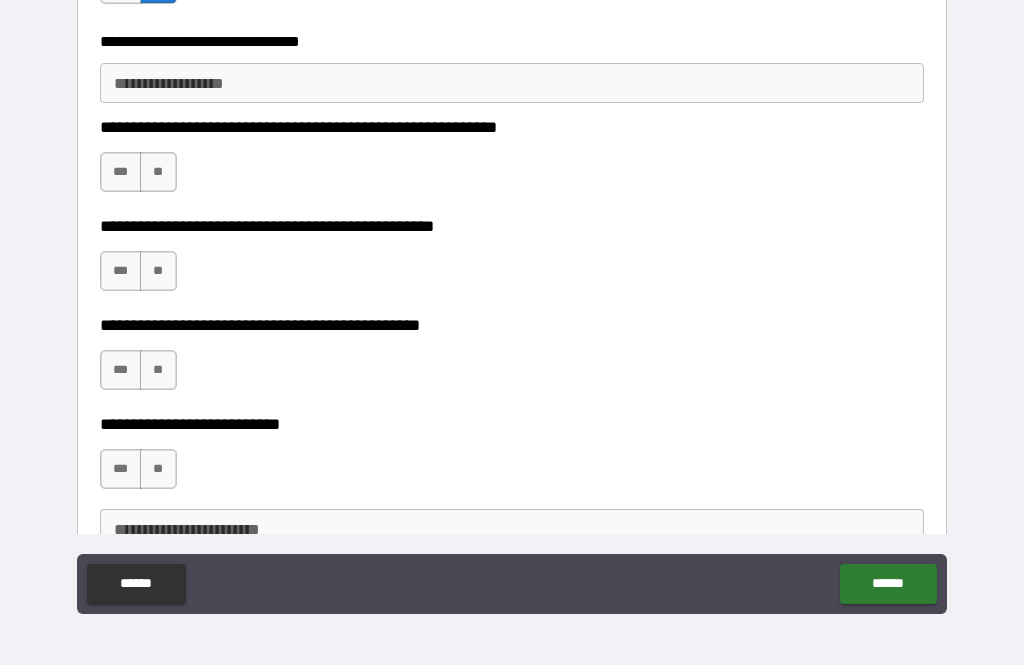 click on "**" at bounding box center (158, 172) 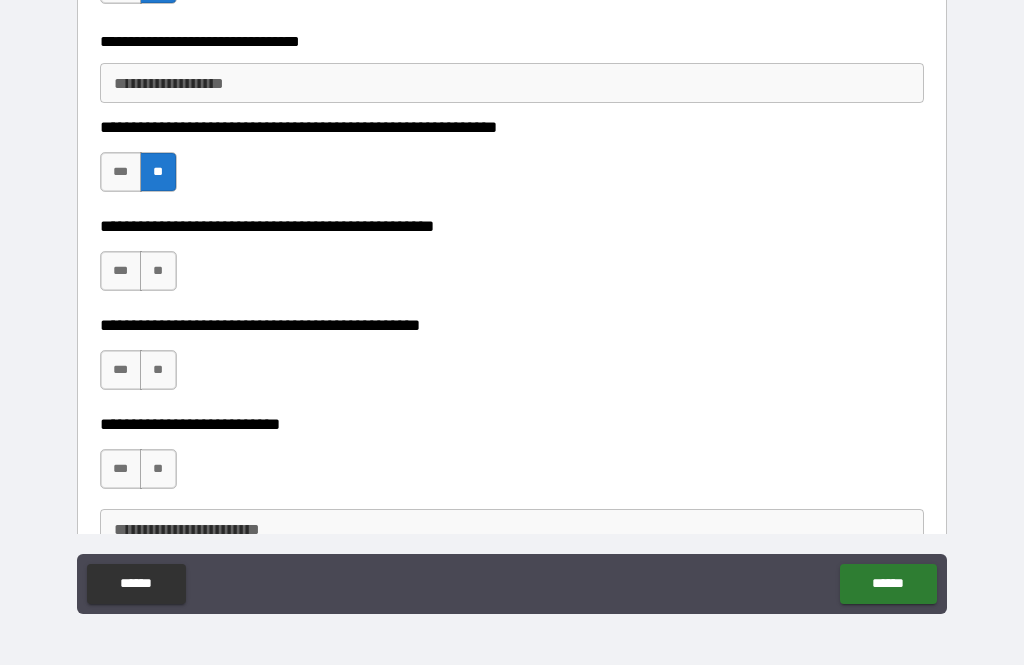 click on "**" at bounding box center [158, 271] 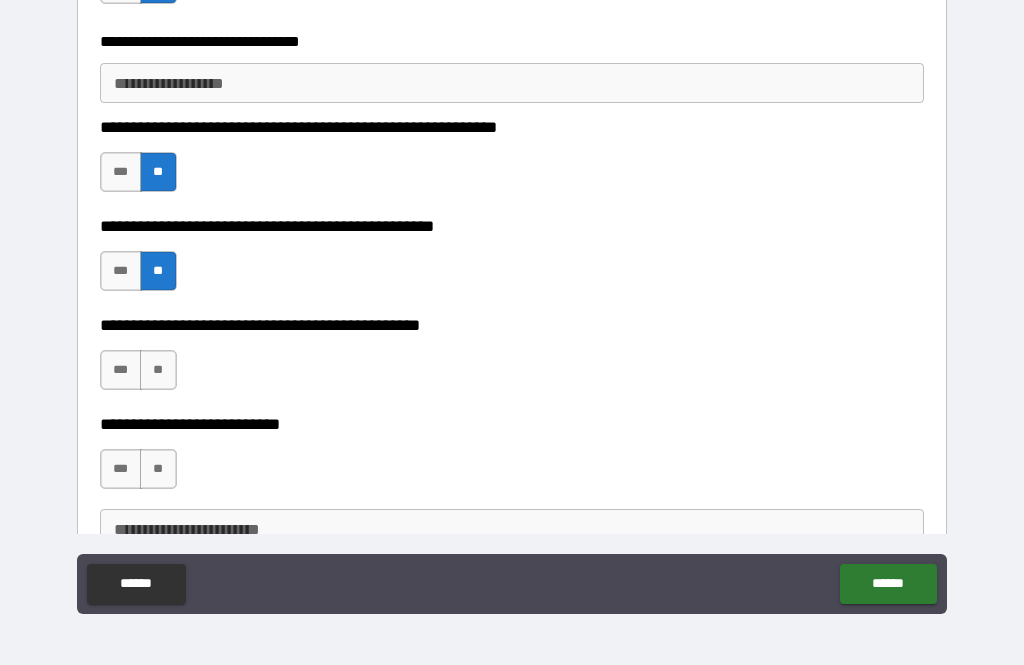 click on "**" at bounding box center (158, 370) 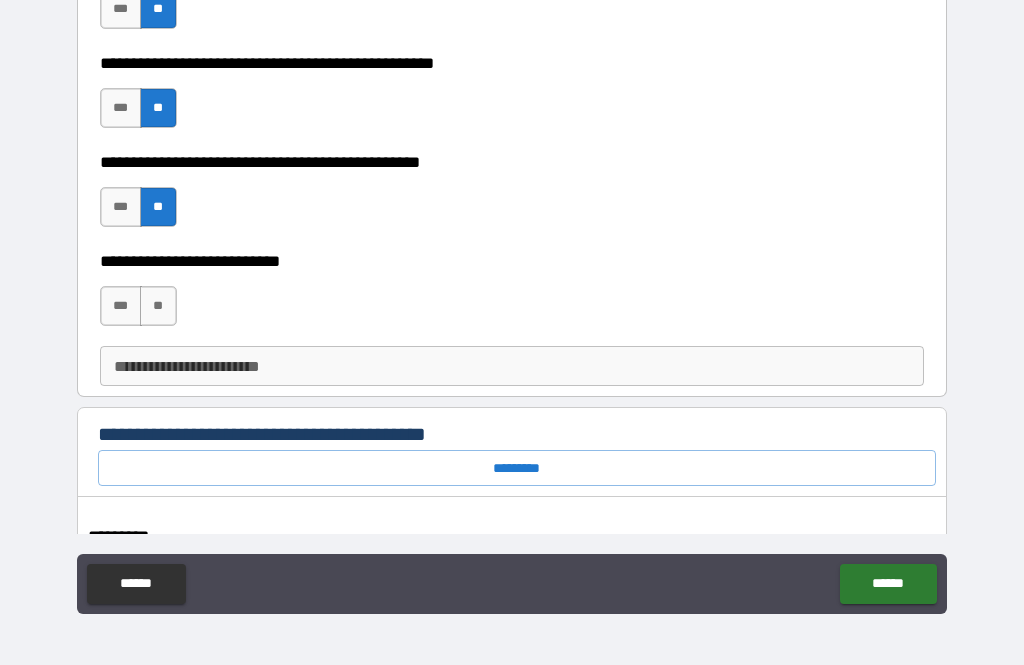 scroll, scrollTop: 802, scrollLeft: 0, axis: vertical 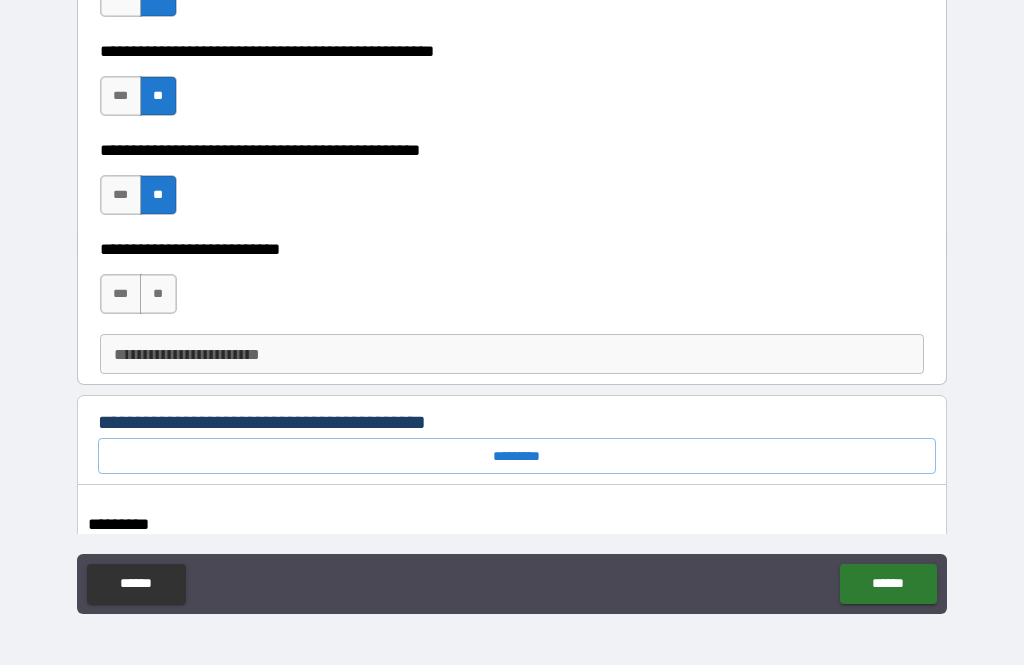 click on "**" at bounding box center (158, 294) 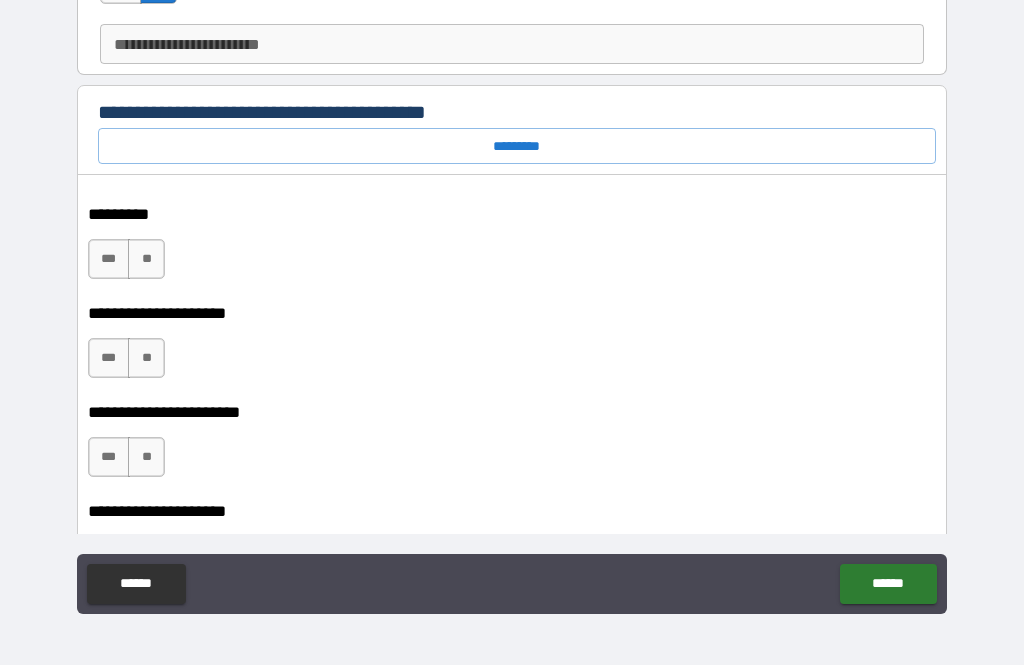 scroll, scrollTop: 1115, scrollLeft: 0, axis: vertical 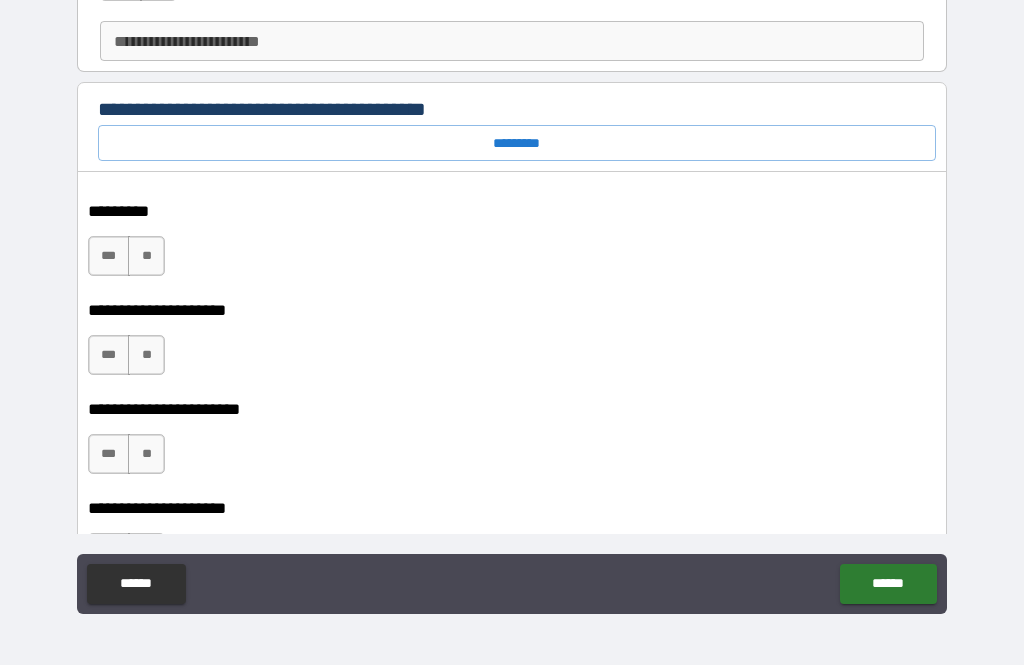 click on "**" at bounding box center (146, 256) 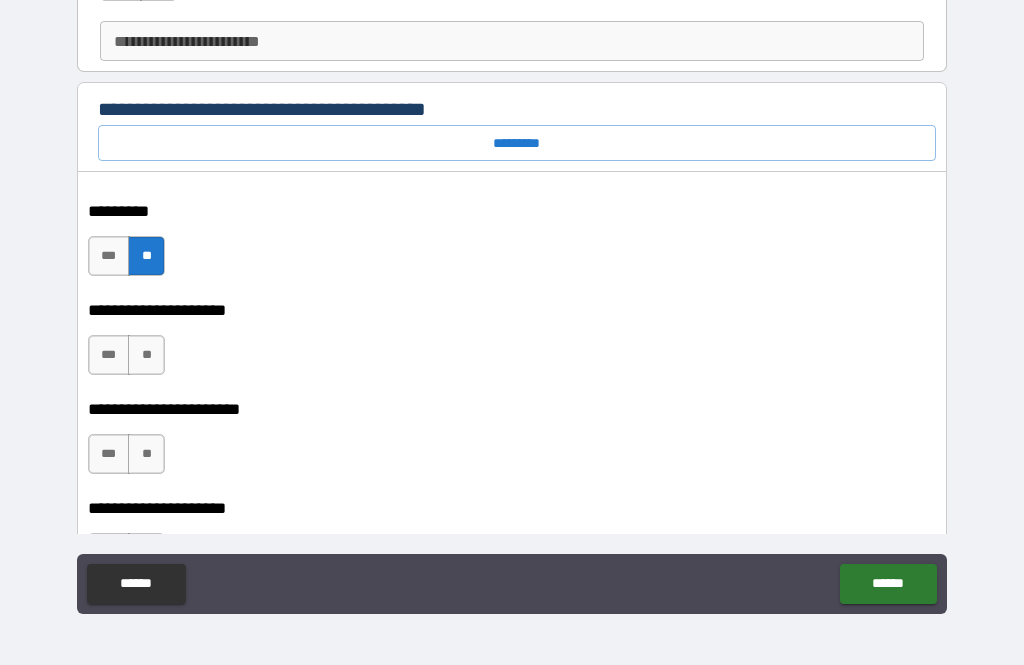 click on "**" at bounding box center [146, 355] 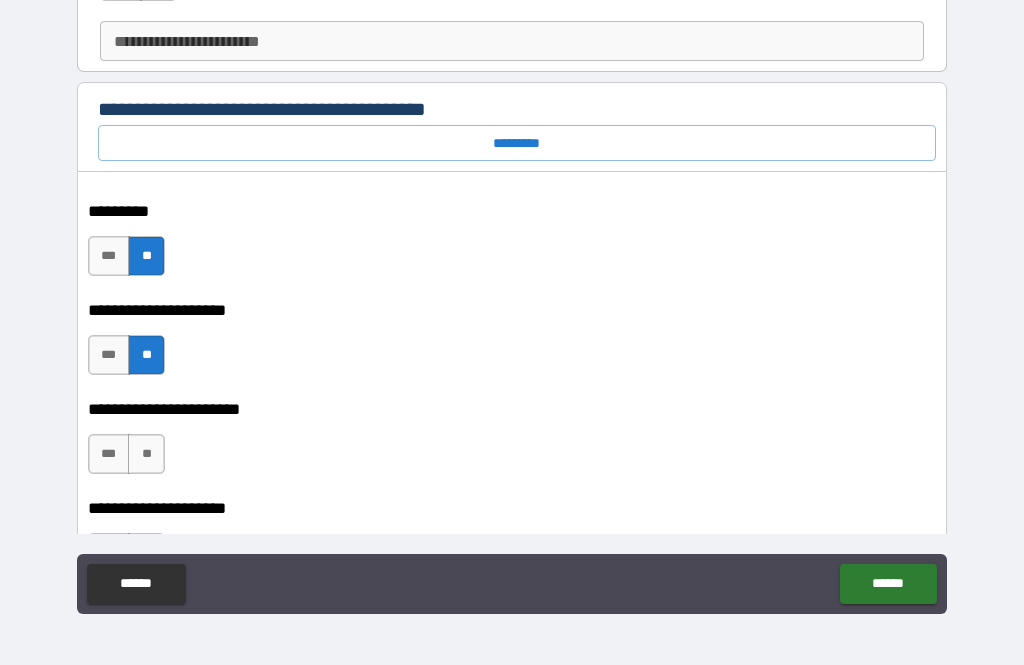 scroll, scrollTop: 1295, scrollLeft: 0, axis: vertical 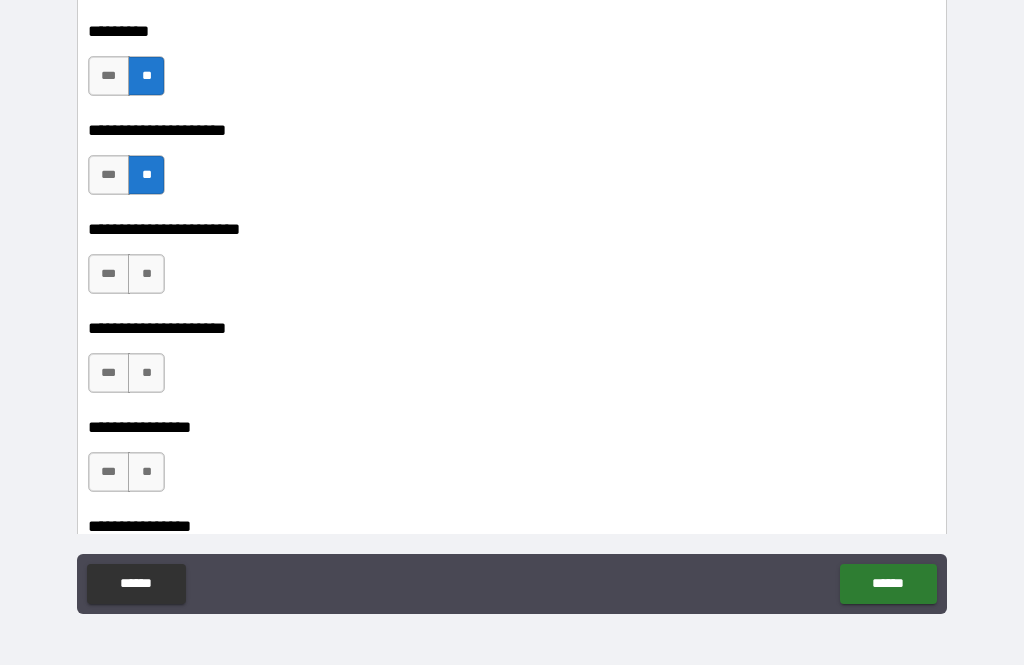 click on "**" at bounding box center [146, 274] 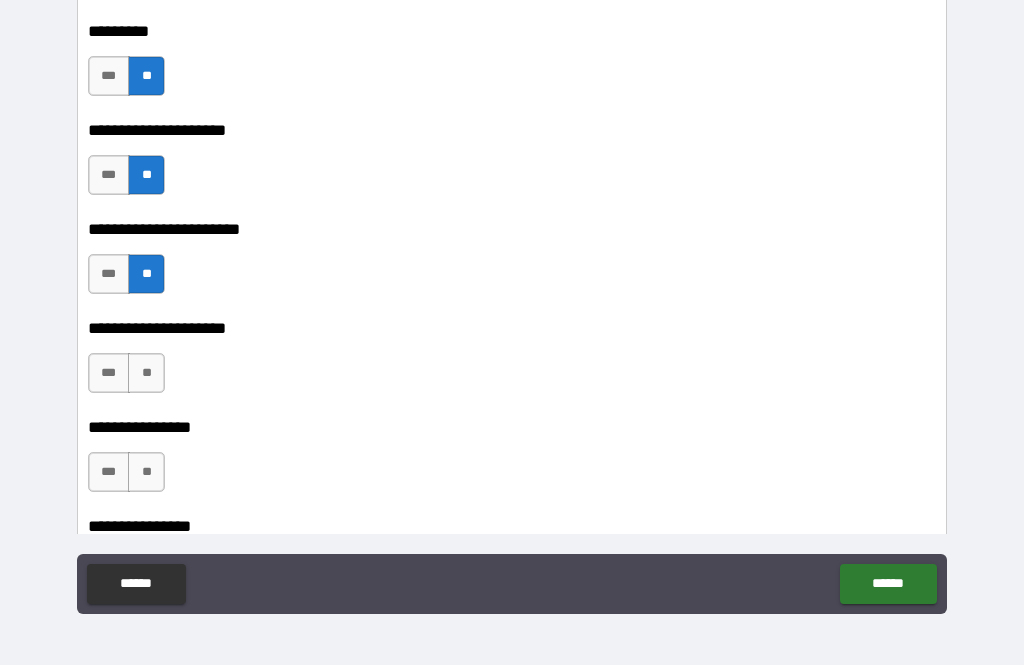 click on "**" at bounding box center (146, 373) 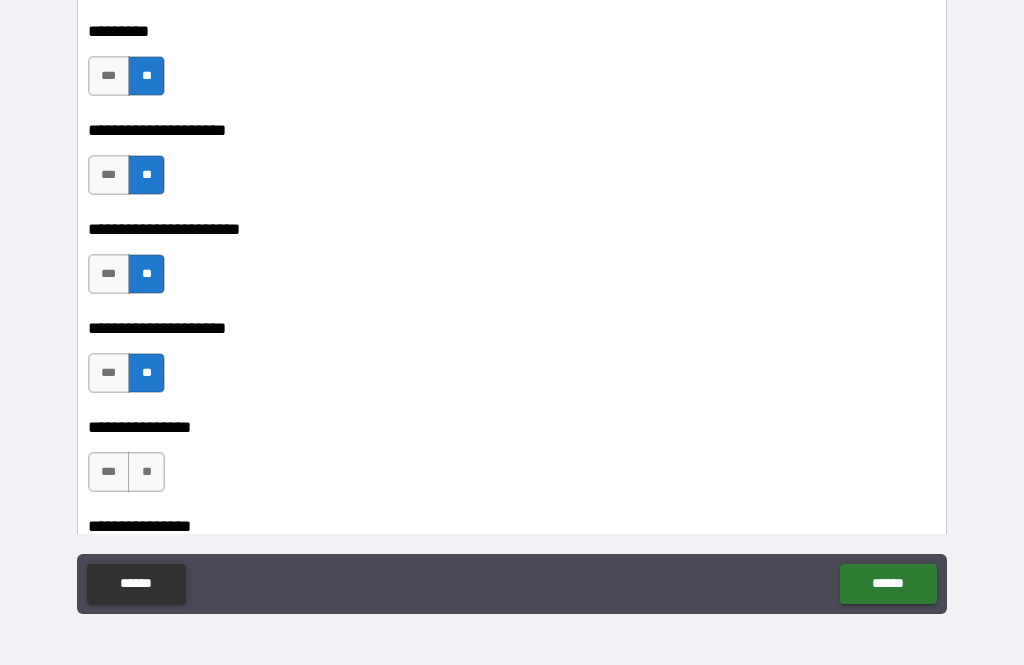 click on "**" at bounding box center (146, 472) 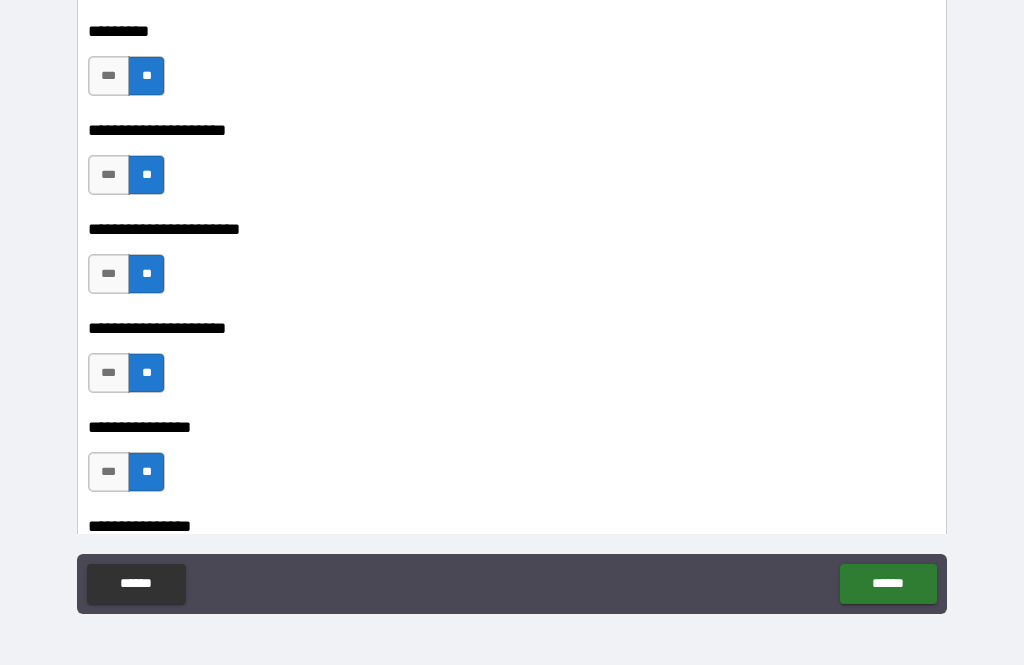 scroll, scrollTop: 1567, scrollLeft: 0, axis: vertical 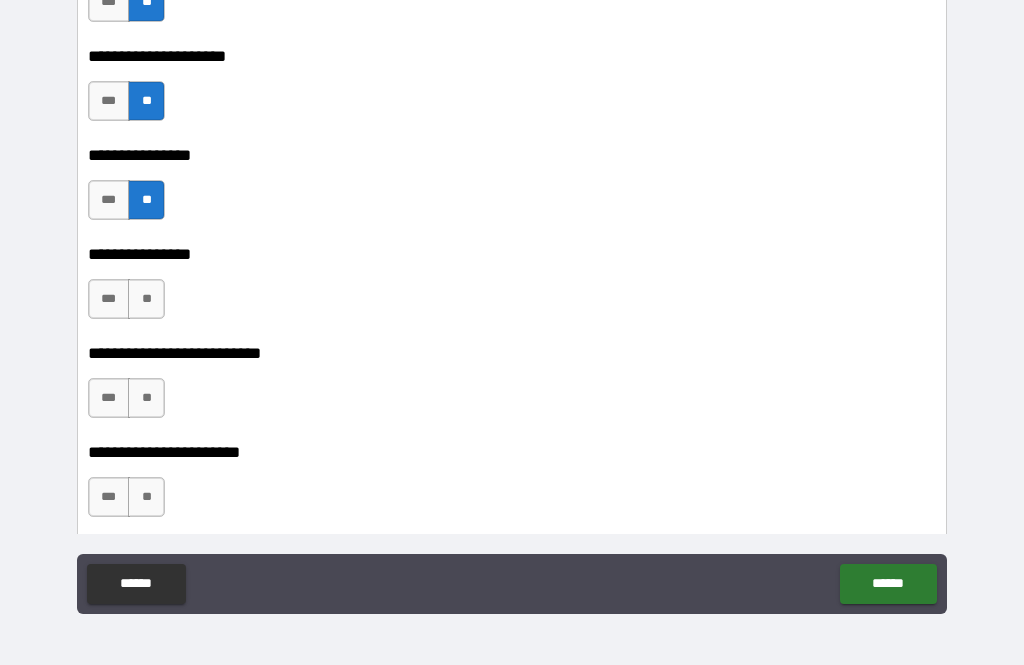 click on "**" at bounding box center (146, 299) 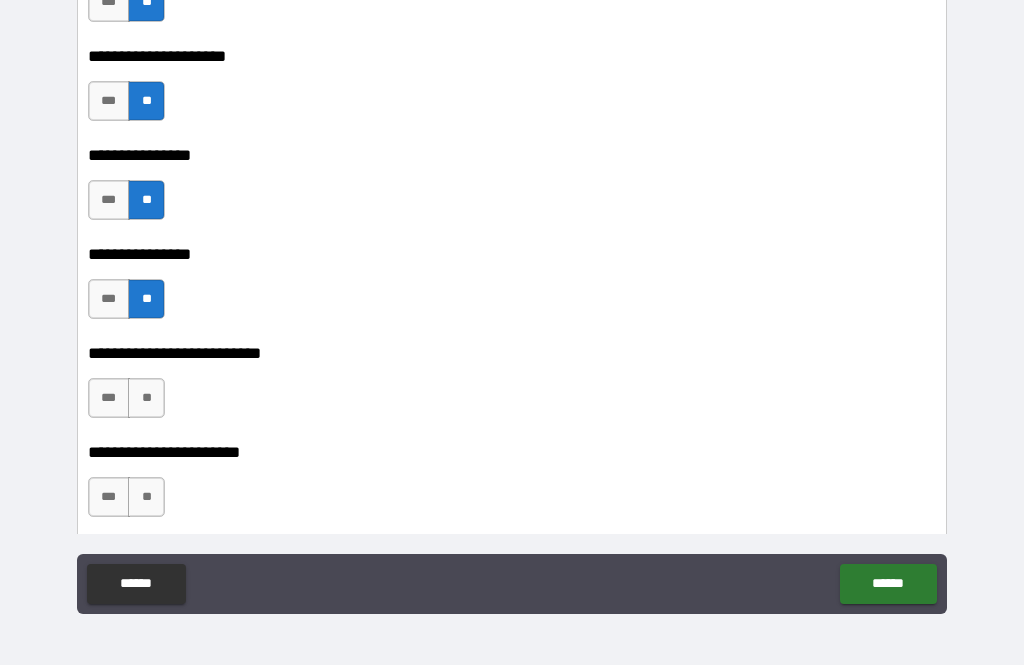 click on "**" at bounding box center [146, 398] 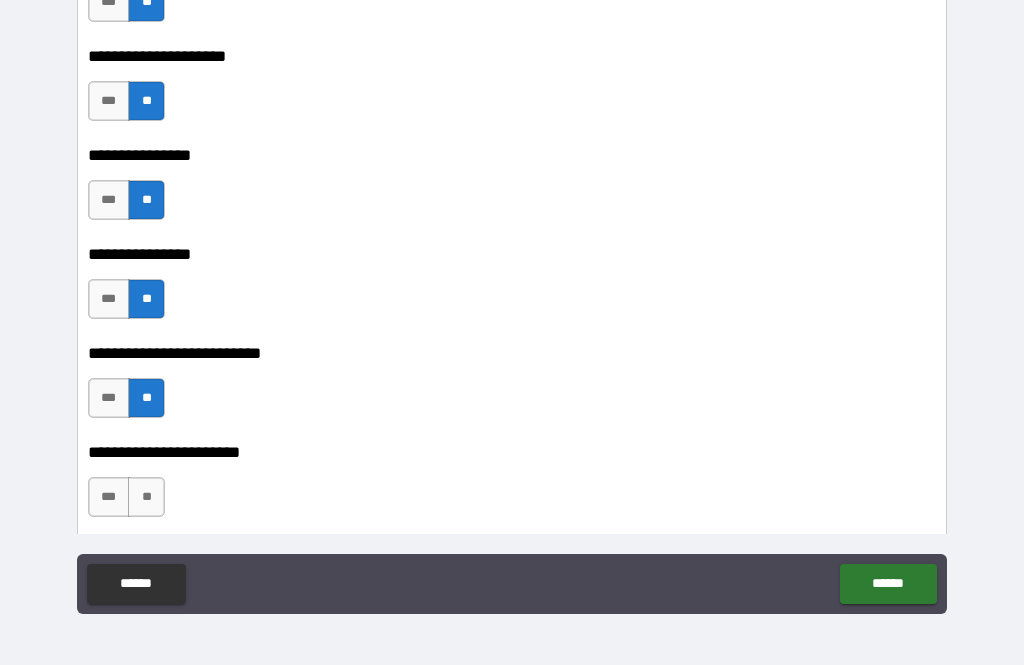 click on "**" at bounding box center [146, 497] 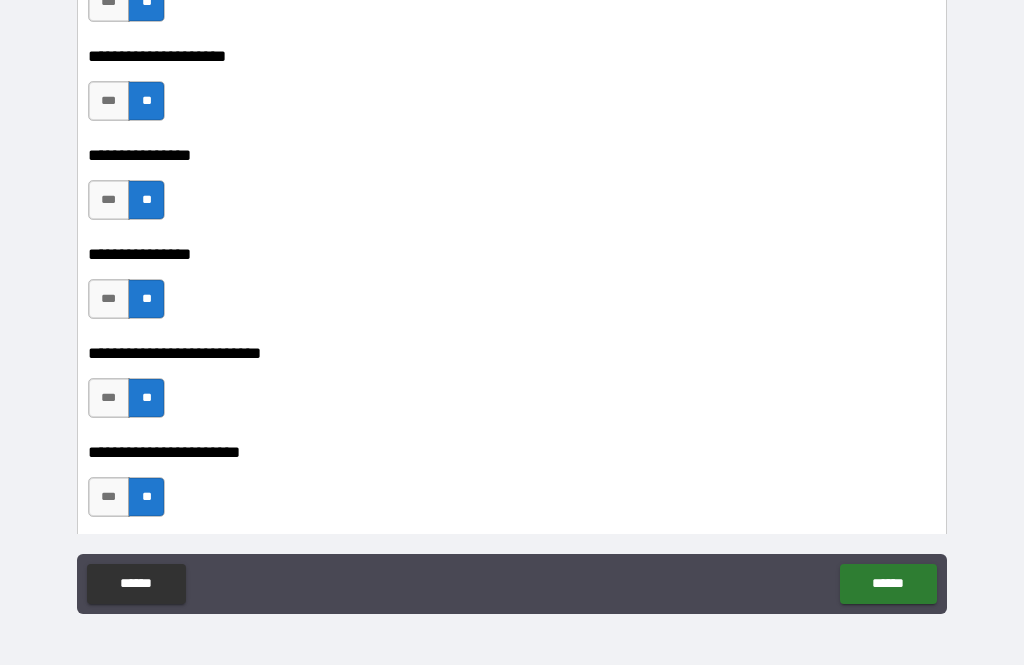 scroll, scrollTop: 1881, scrollLeft: 0, axis: vertical 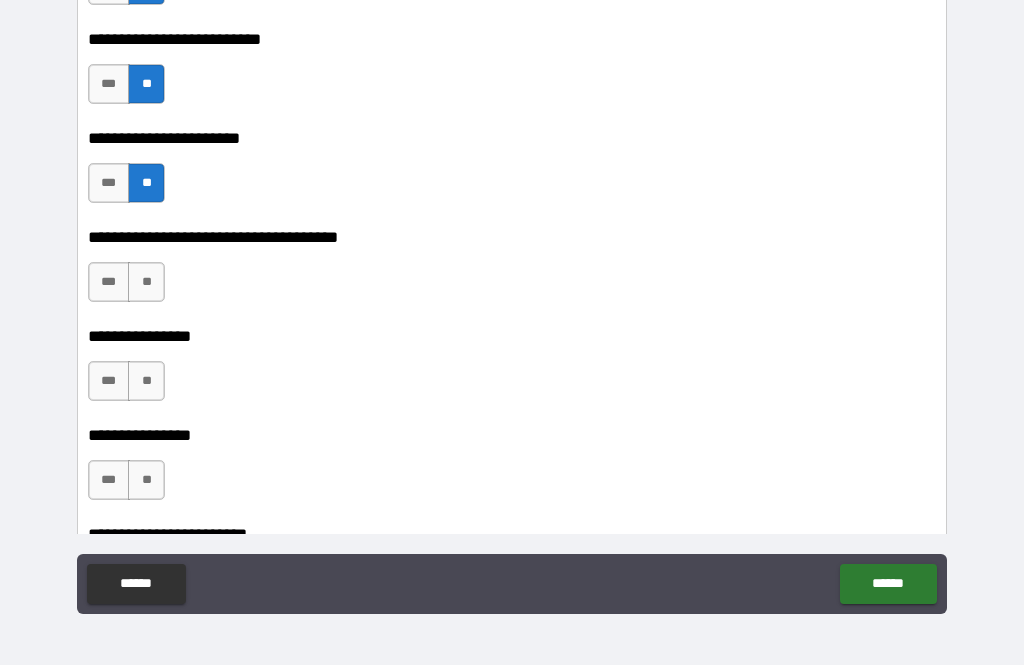 click on "**" at bounding box center [146, 282] 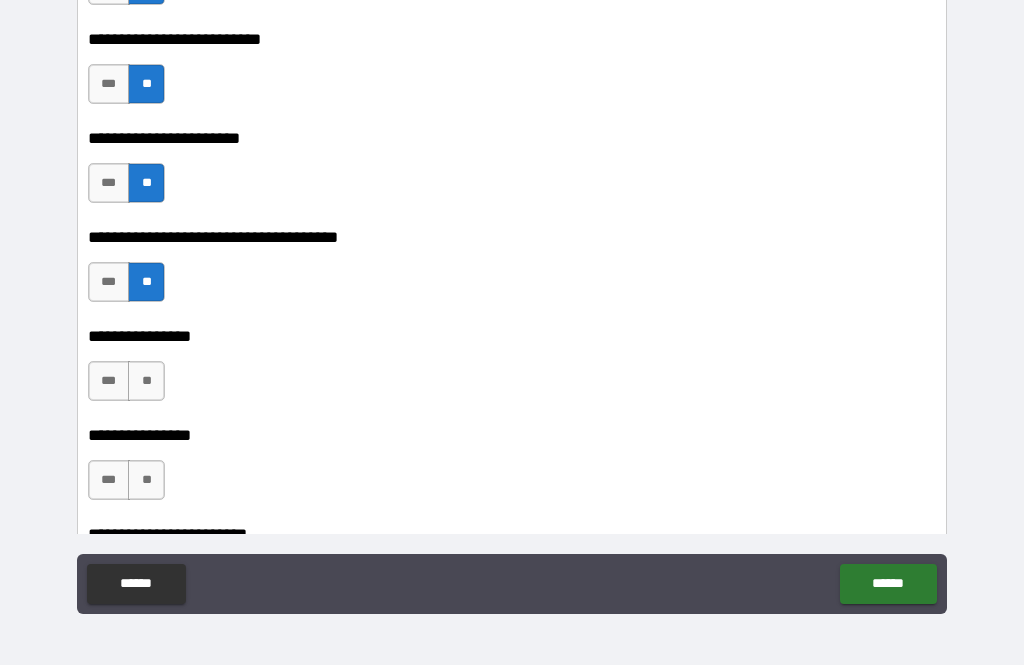 click on "**" at bounding box center (146, 381) 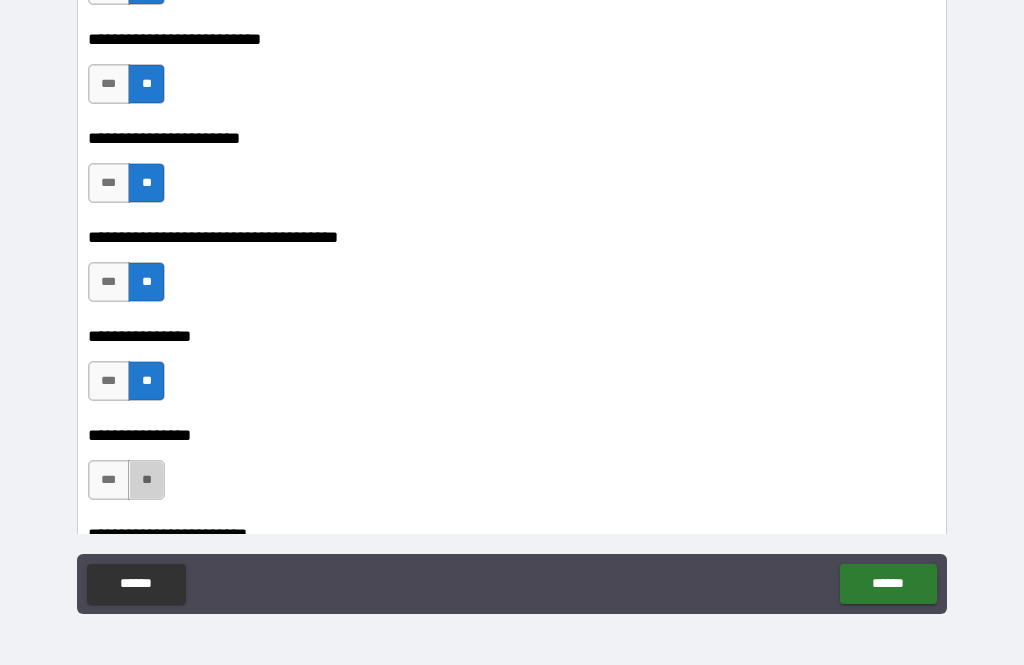 click on "**" at bounding box center [146, 480] 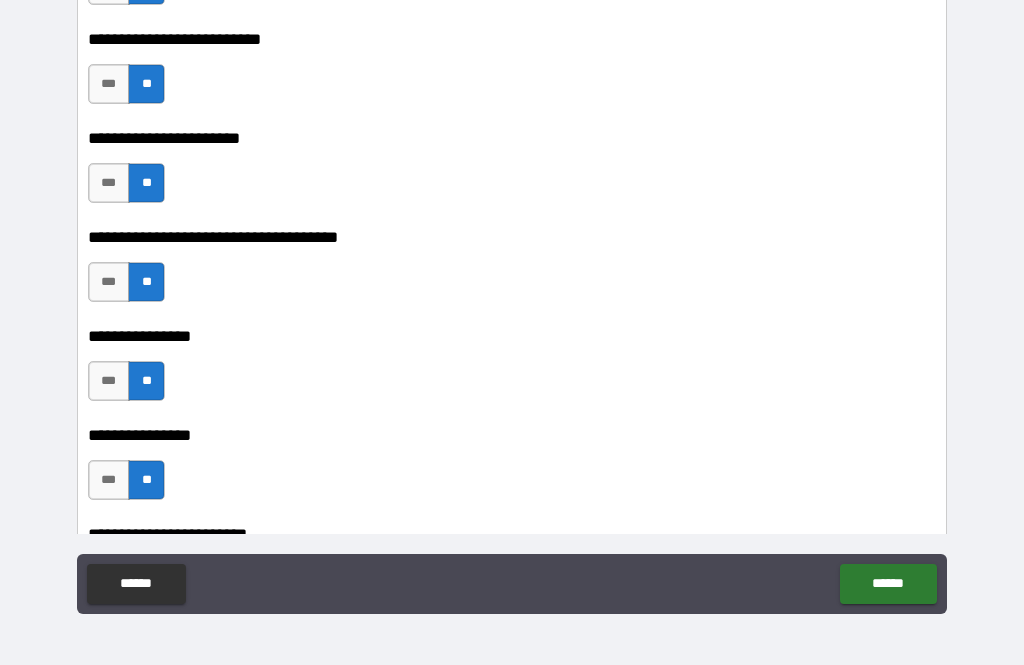 scroll, scrollTop: 2147, scrollLeft: 0, axis: vertical 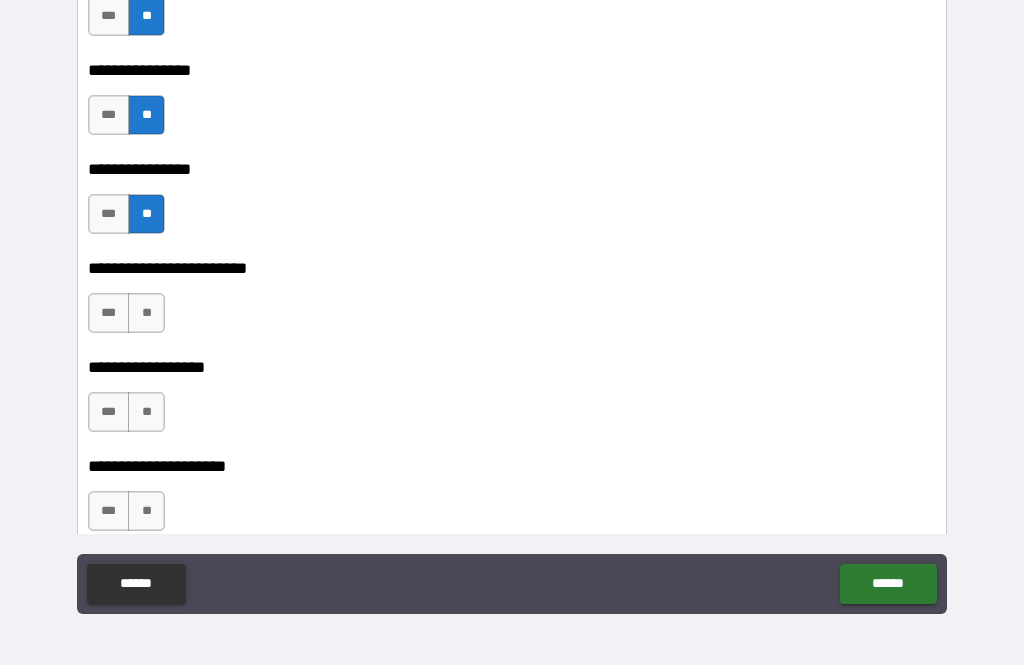 click on "**" at bounding box center (146, 313) 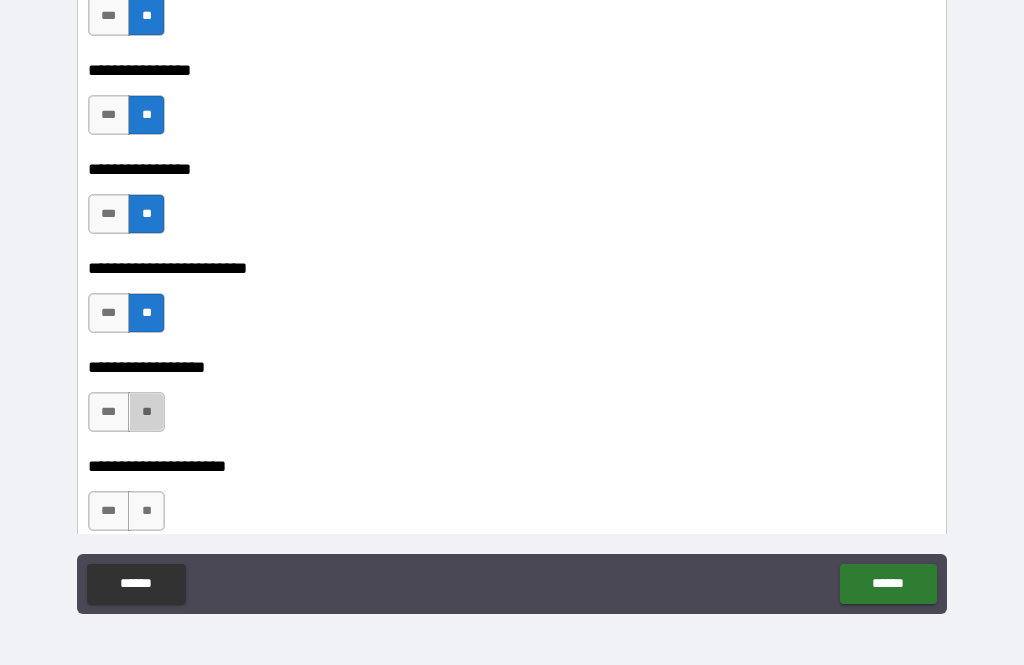 click on "**" at bounding box center (146, 412) 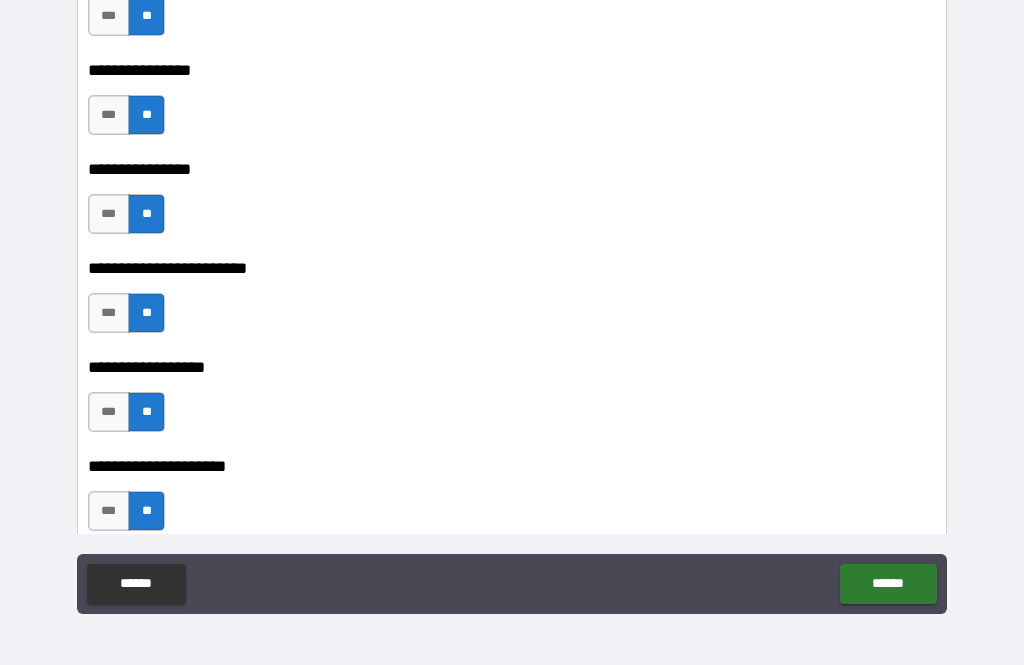 scroll, scrollTop: 2425, scrollLeft: 0, axis: vertical 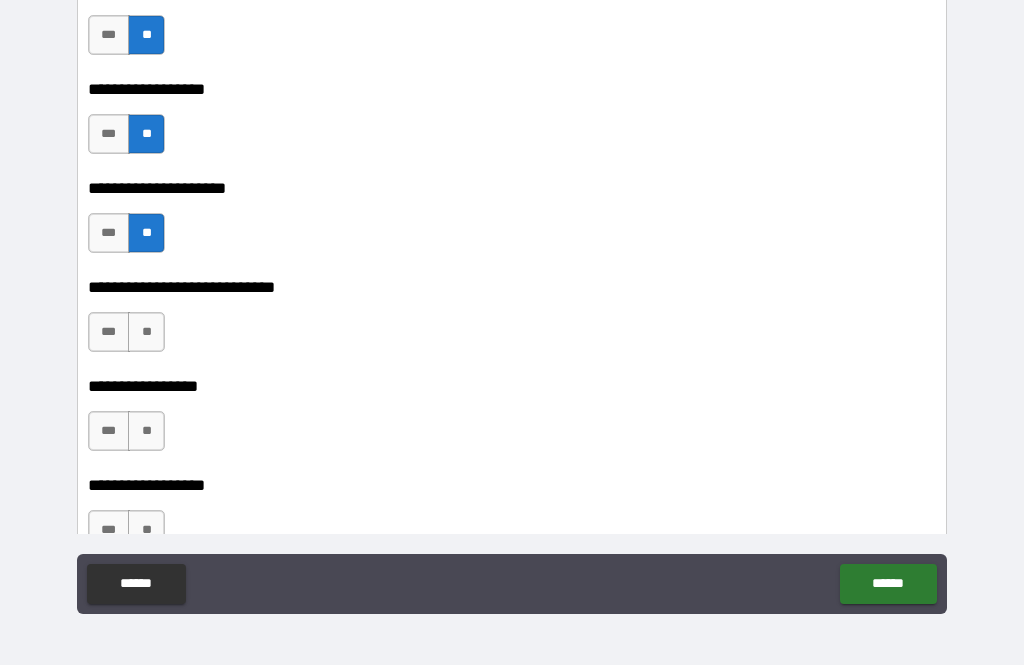 click on "**" at bounding box center [146, 332] 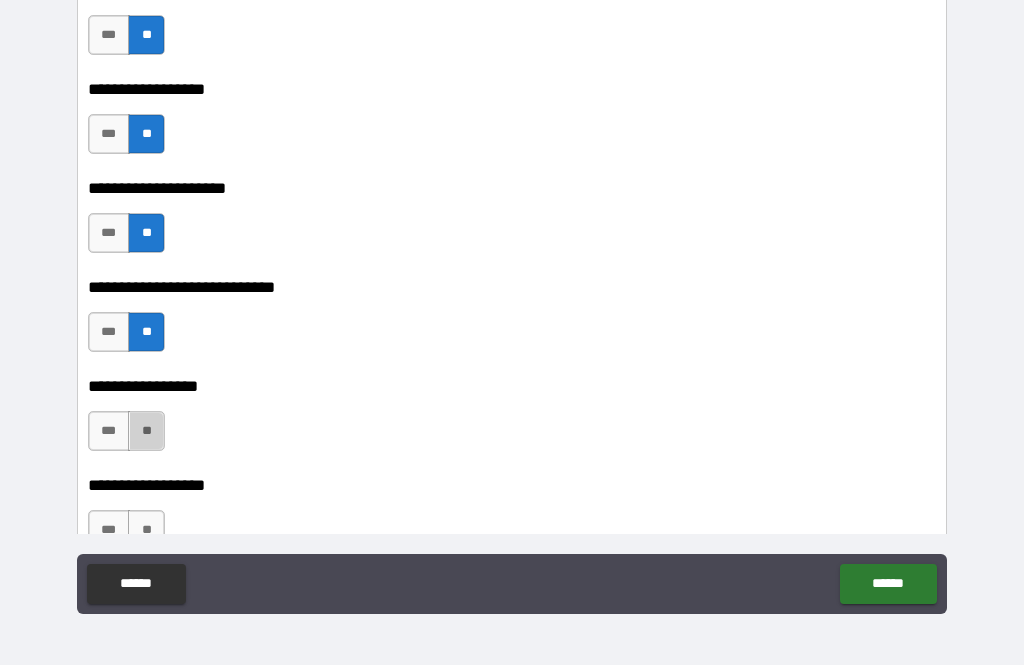 click on "**" at bounding box center [146, 431] 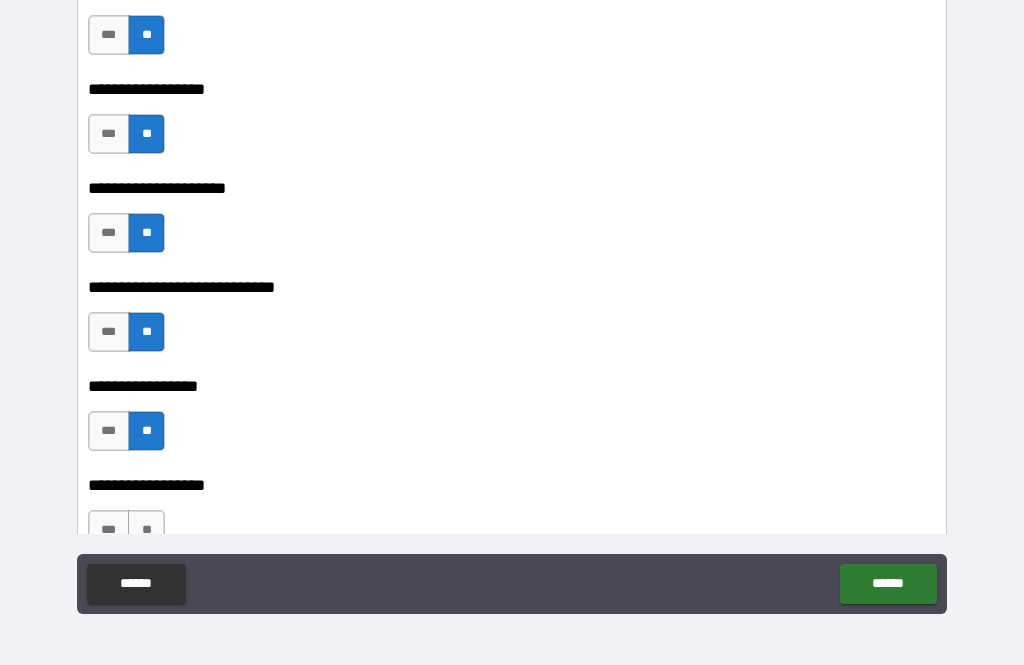 scroll, scrollTop: 2705, scrollLeft: 0, axis: vertical 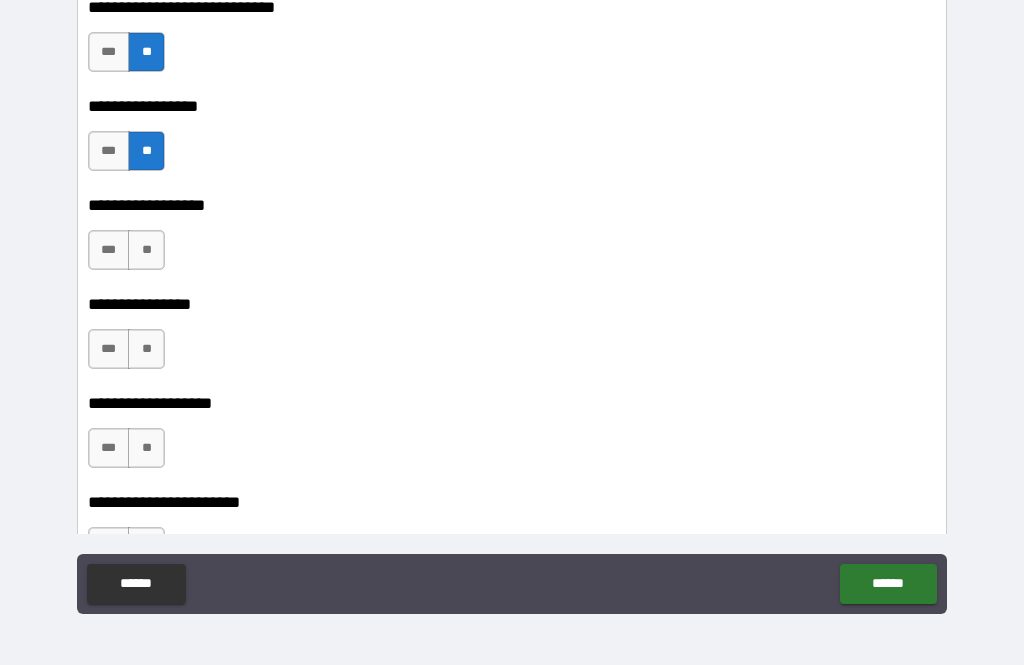click on "**" at bounding box center [146, 250] 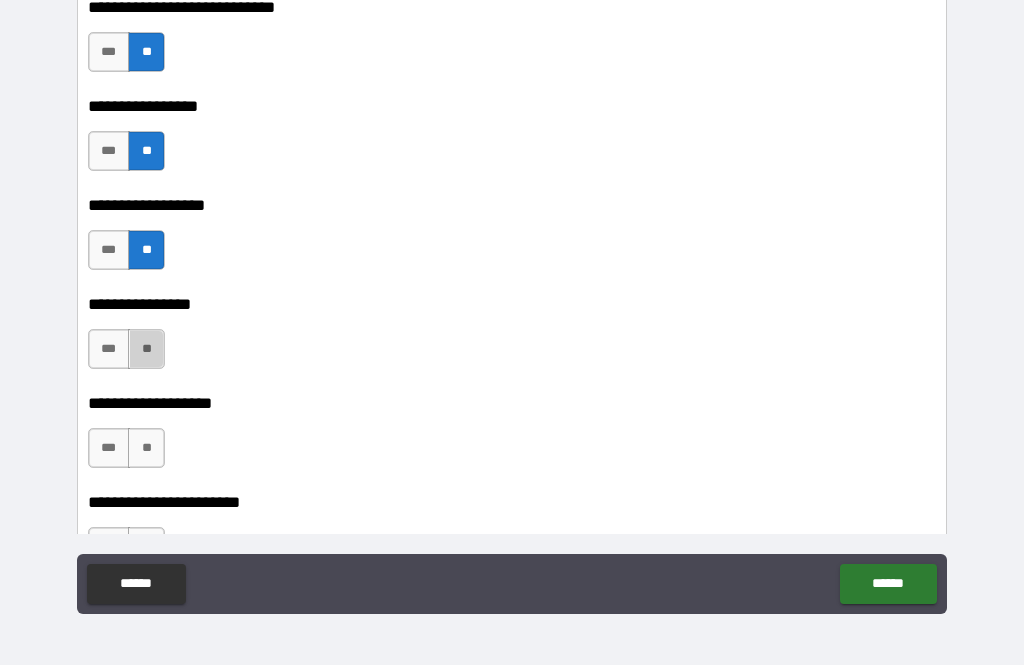 click on "**" at bounding box center [146, 349] 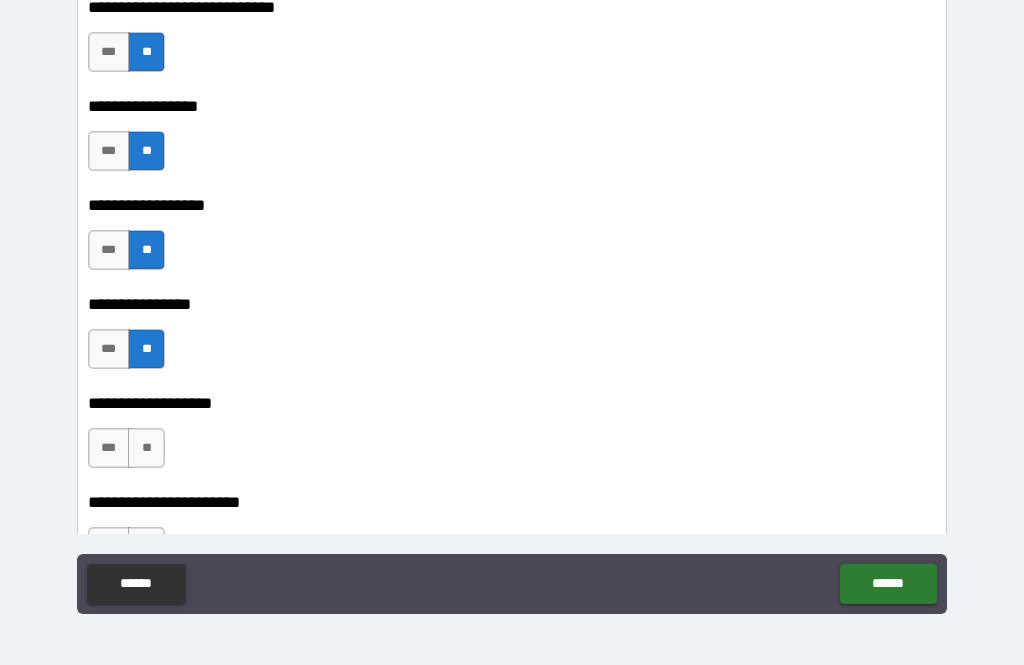 click on "**" at bounding box center [146, 448] 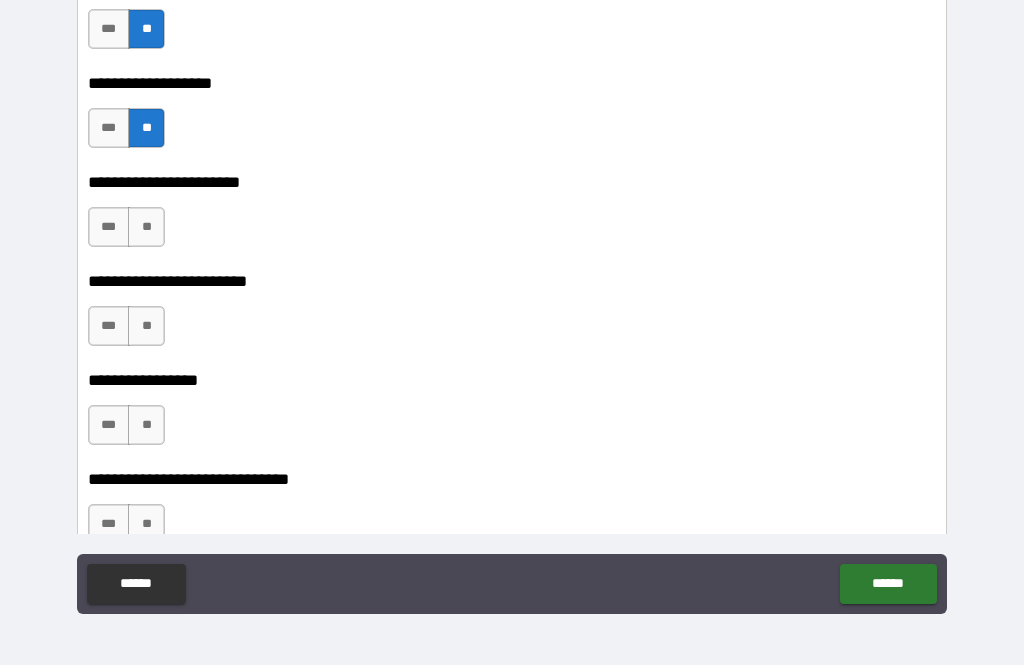 scroll, scrollTop: 3032, scrollLeft: 0, axis: vertical 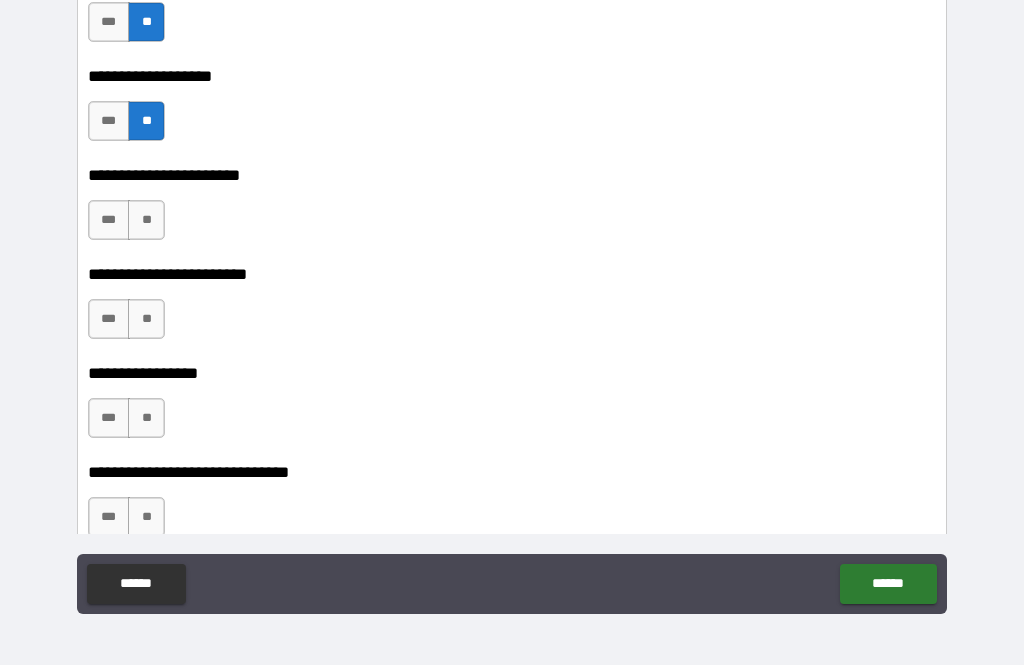 click on "**" at bounding box center (146, 220) 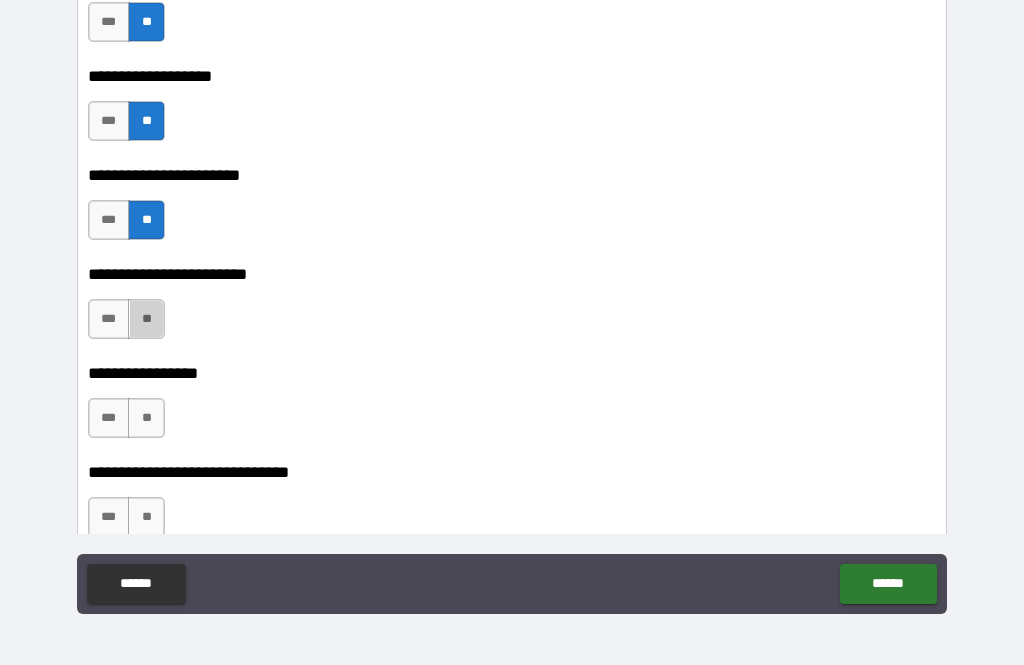 click on "**" at bounding box center [146, 319] 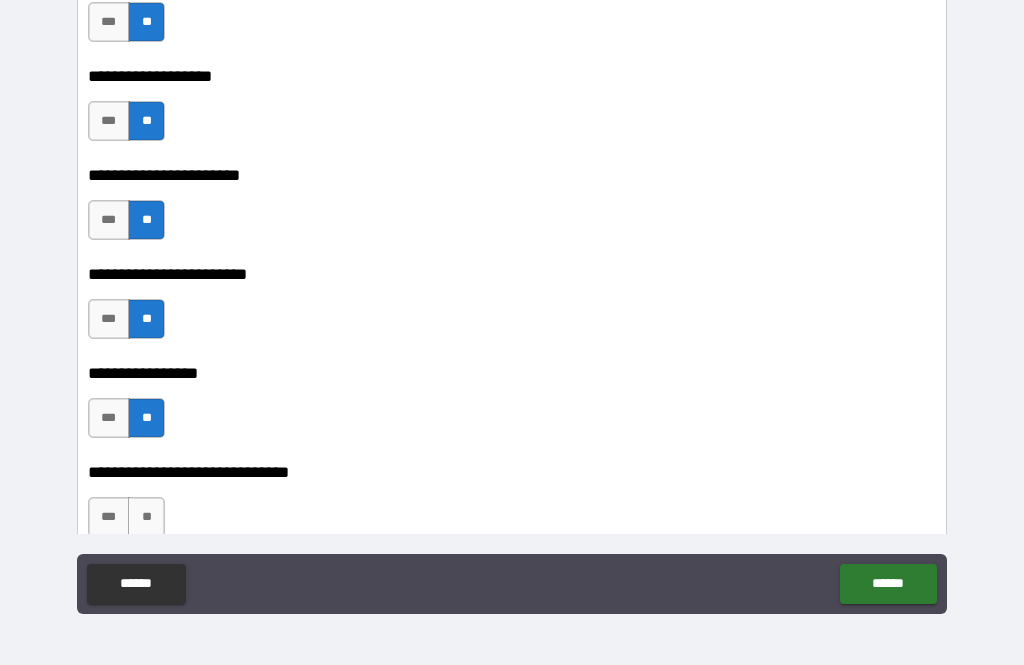 scroll, scrollTop: 3278, scrollLeft: 0, axis: vertical 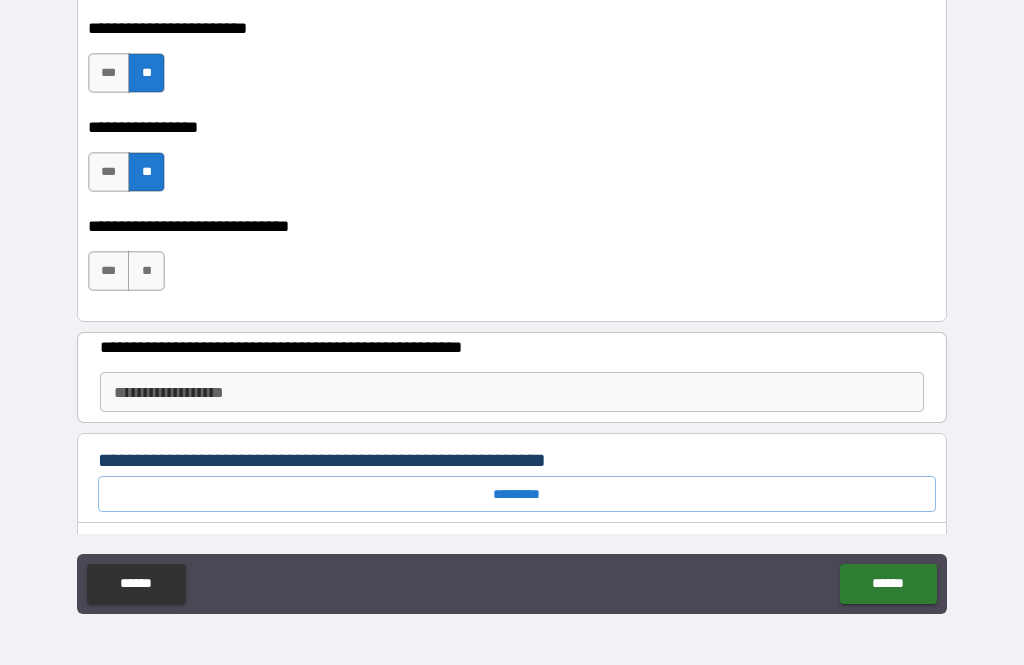 click on "**" at bounding box center (146, 271) 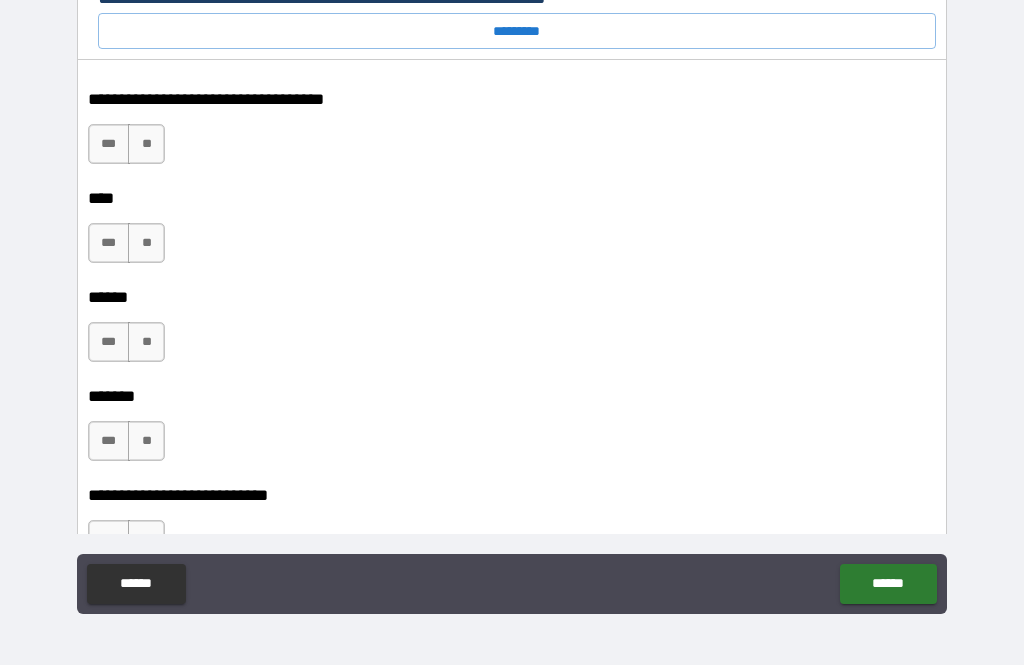 scroll, scrollTop: 3742, scrollLeft: 0, axis: vertical 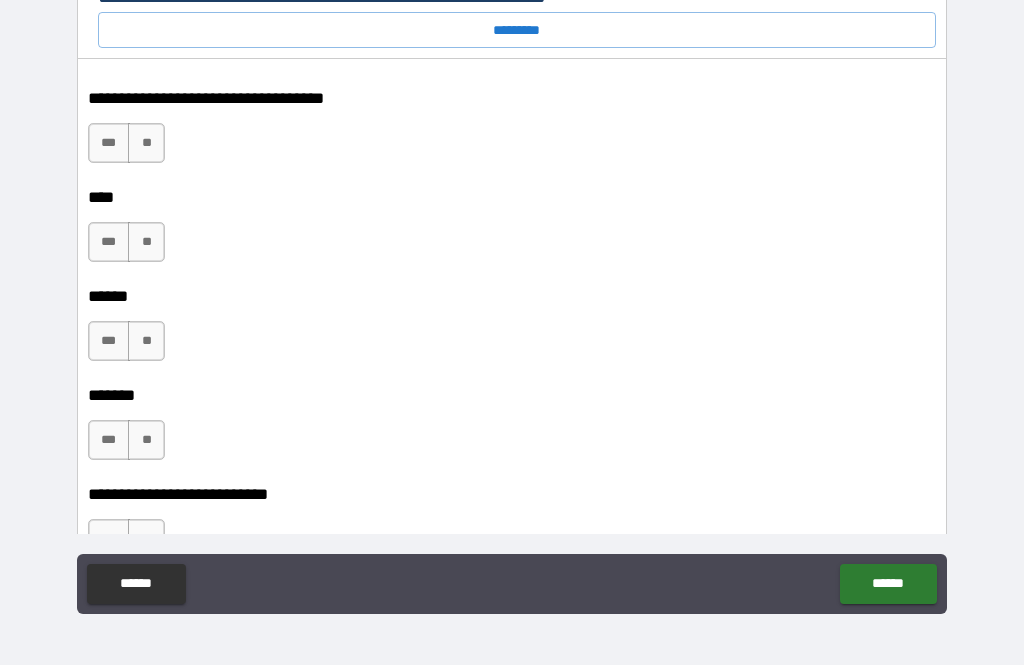 click on "**" at bounding box center [146, 143] 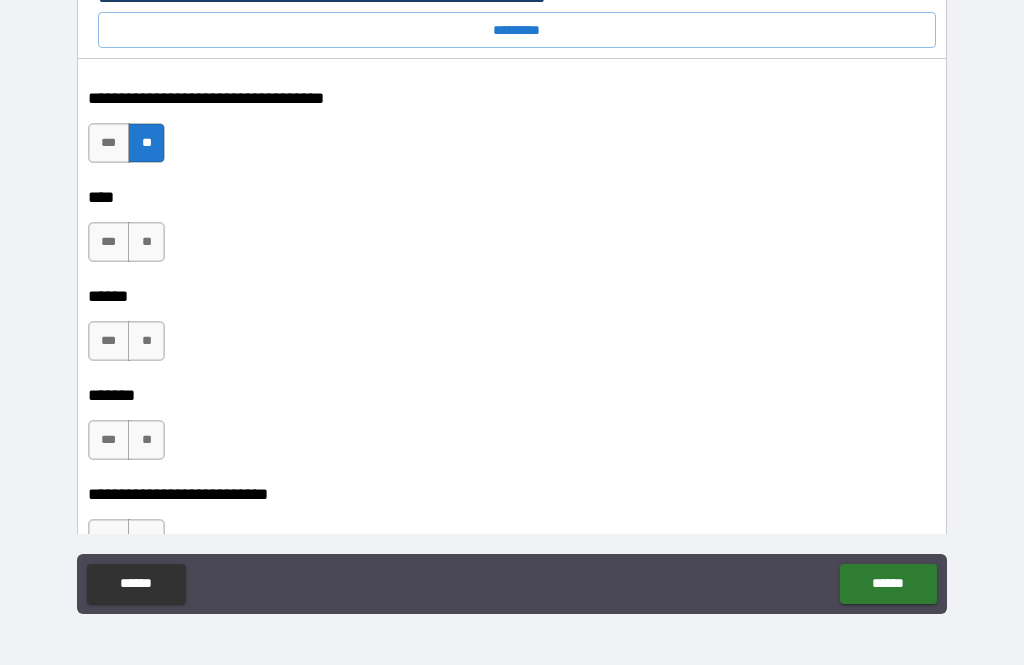 click on "**" at bounding box center (146, 242) 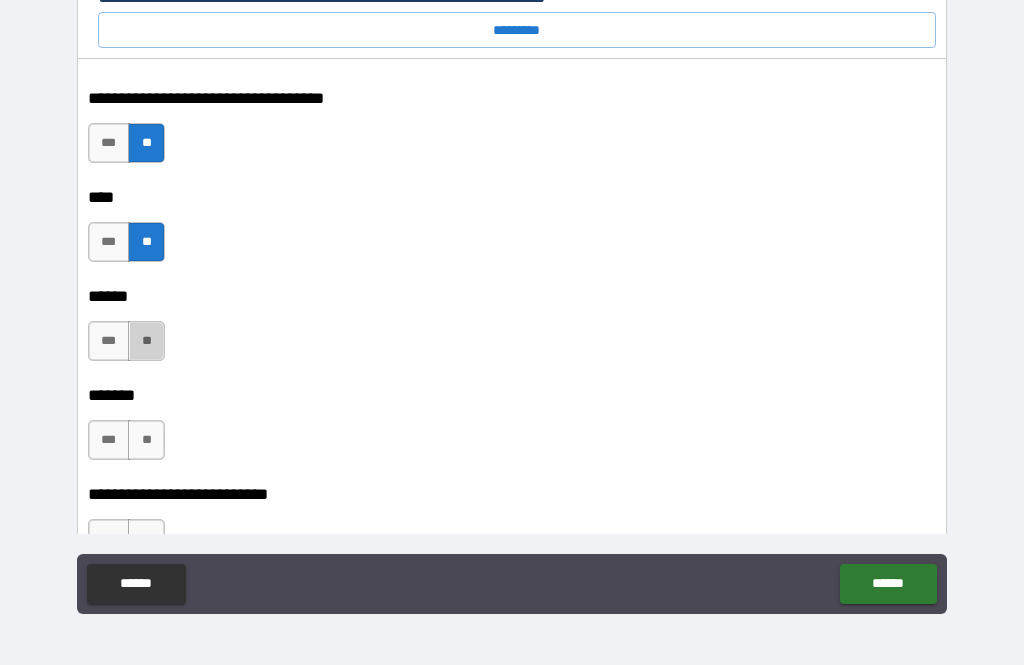 click on "**" at bounding box center [146, 341] 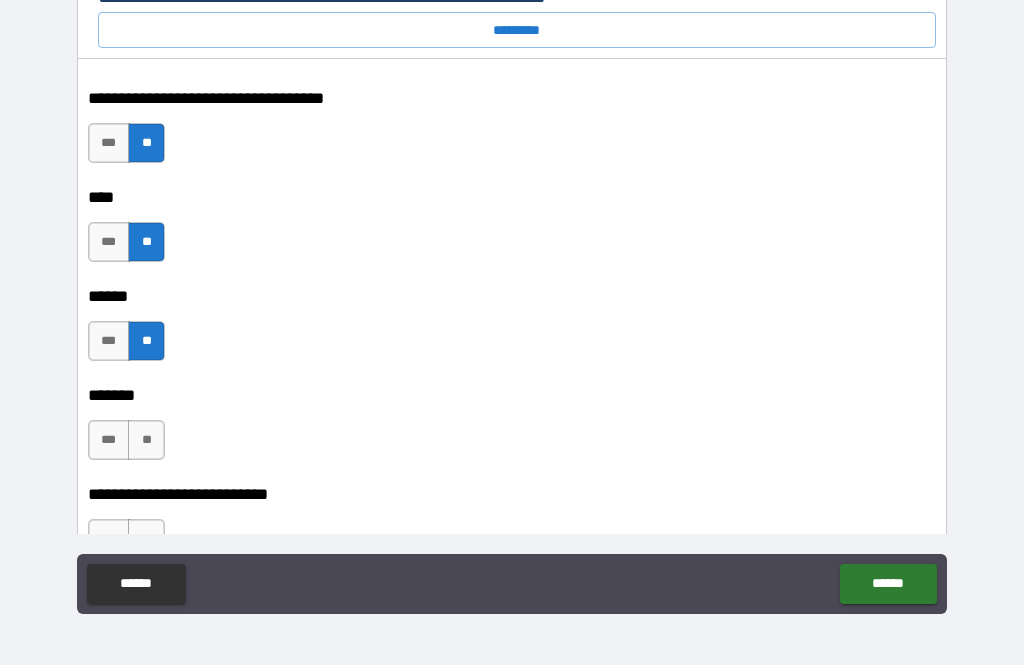 click on "**" at bounding box center (146, 440) 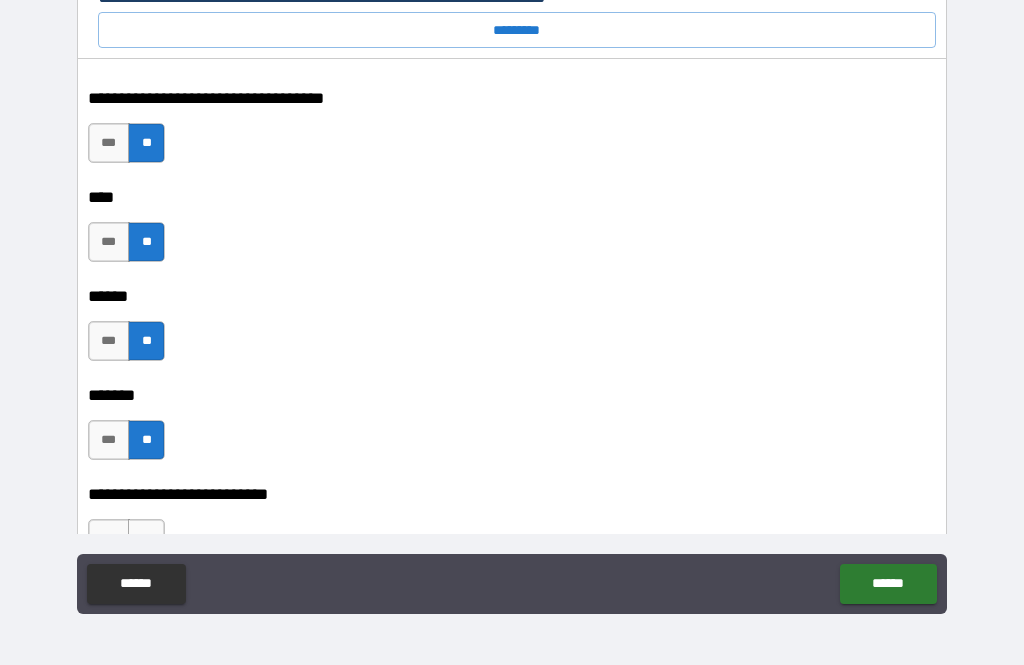 scroll, scrollTop: 4037, scrollLeft: 0, axis: vertical 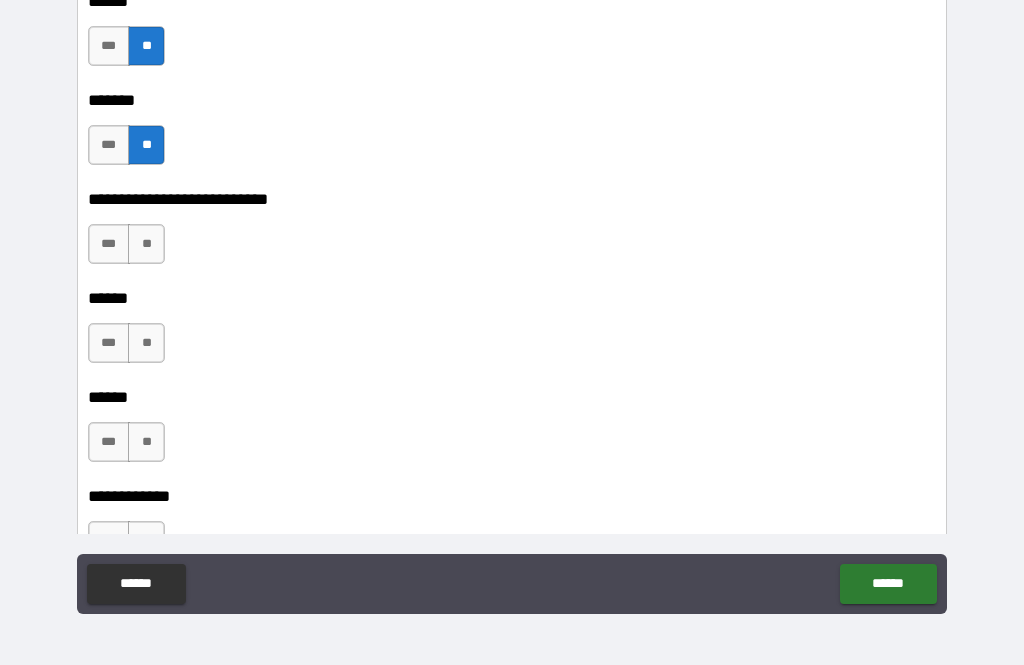 click on "**" at bounding box center (146, 244) 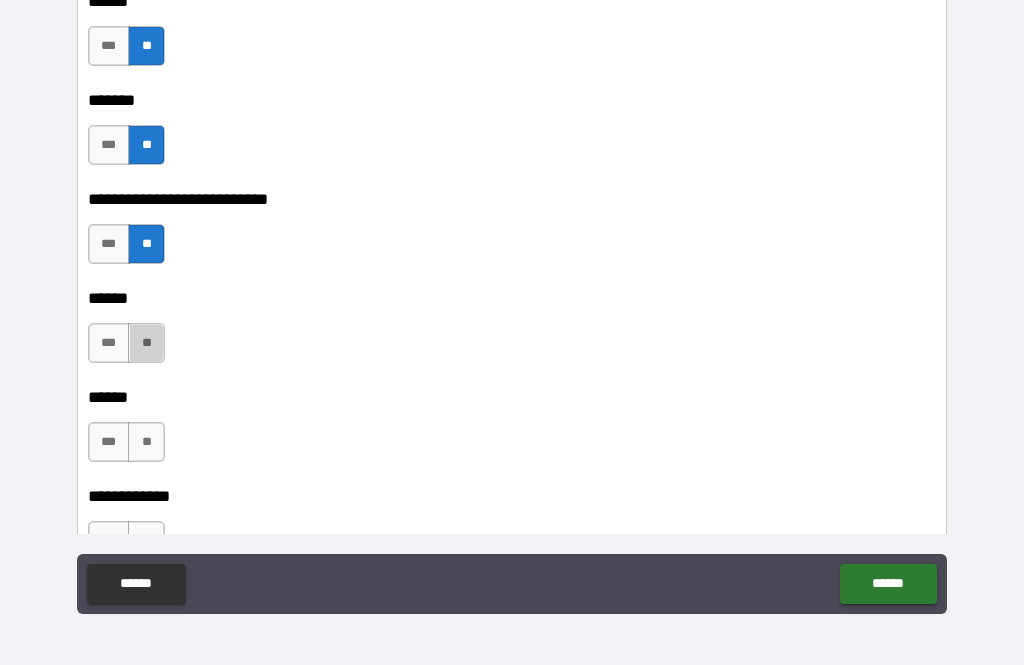 click on "**" at bounding box center (146, 343) 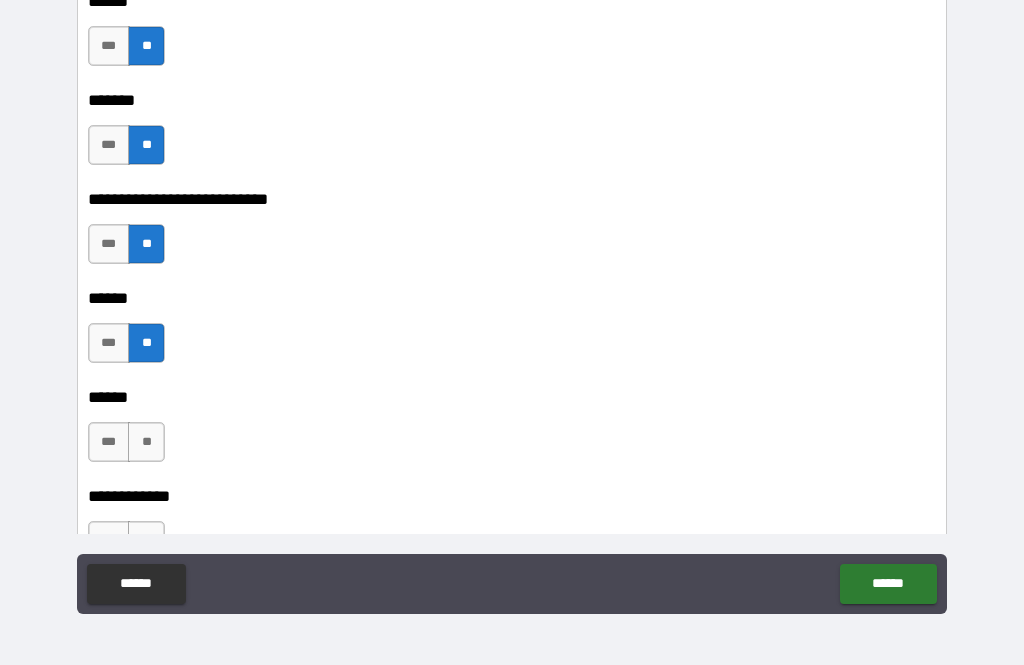click on "**" at bounding box center [146, 442] 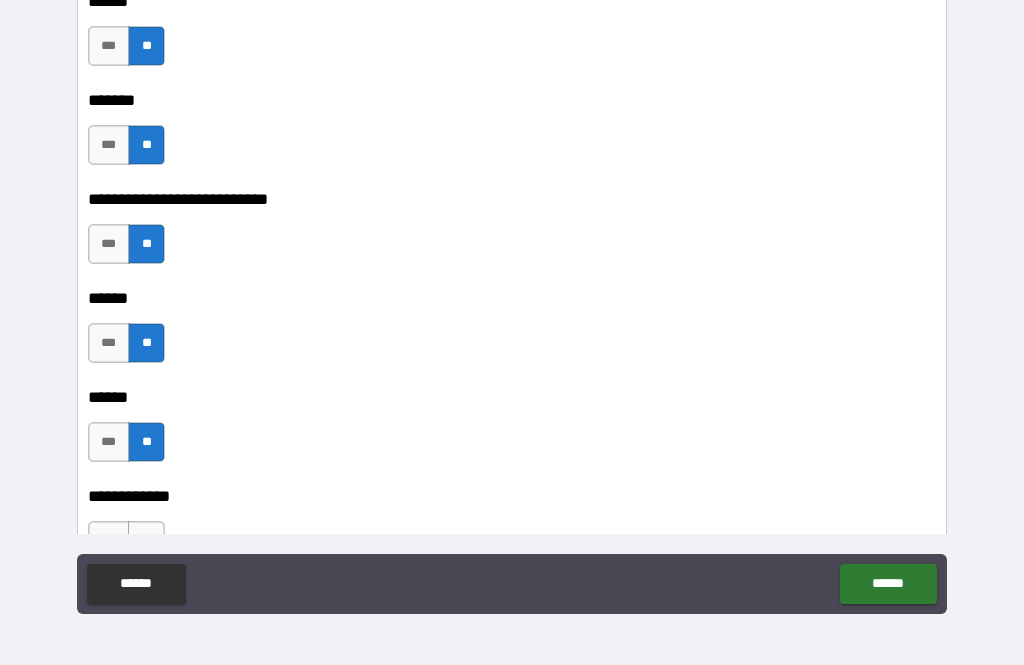 scroll, scrollTop: 4328, scrollLeft: 0, axis: vertical 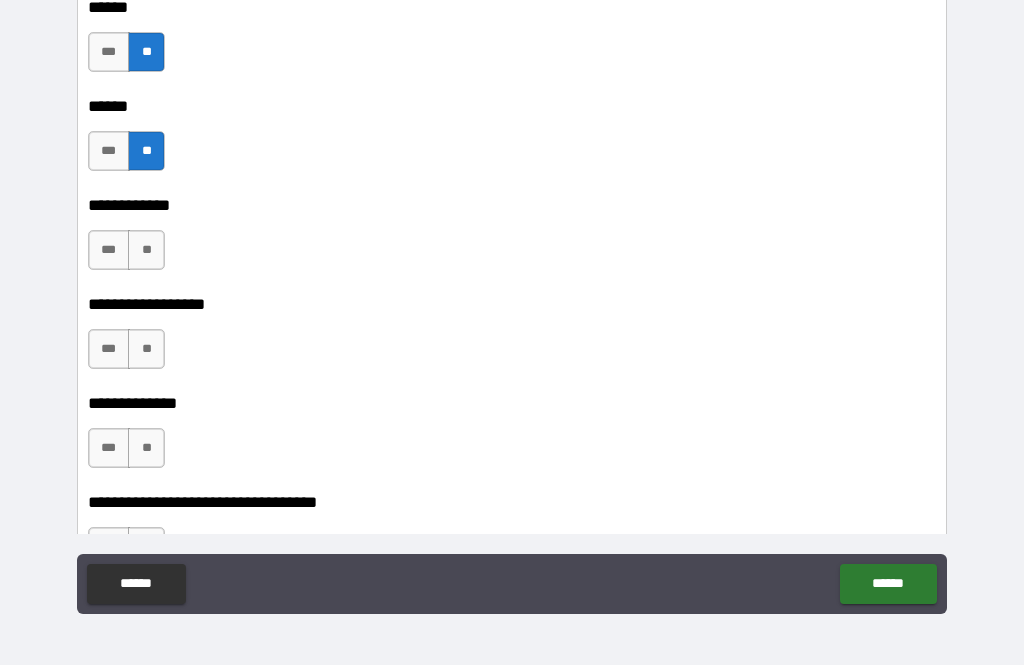 click on "**" at bounding box center [146, 250] 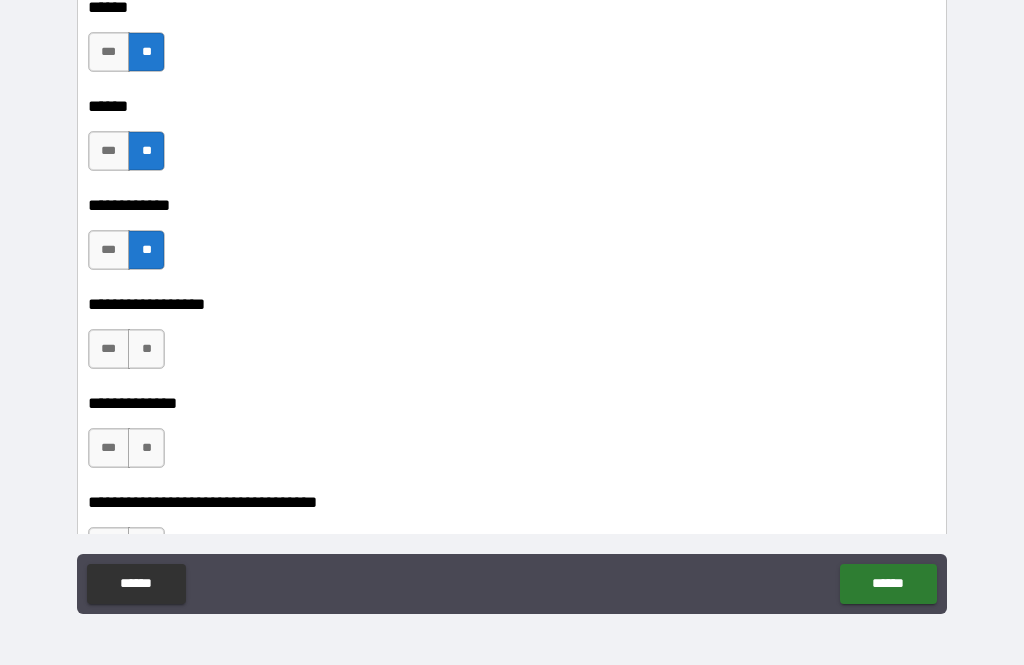 click on "**" at bounding box center [146, 349] 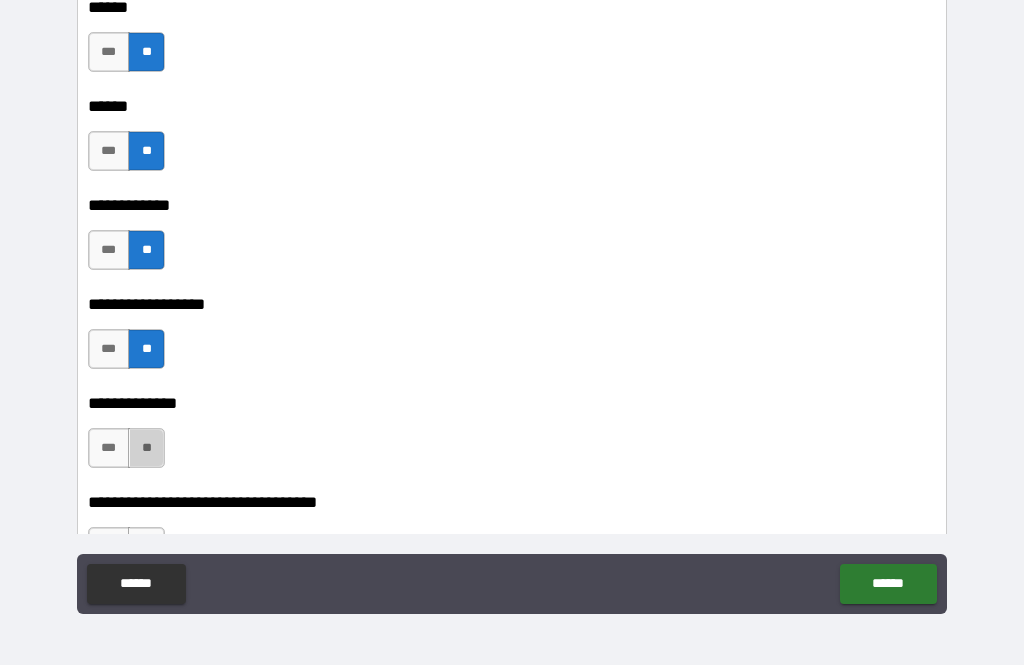 click on "**" at bounding box center (146, 448) 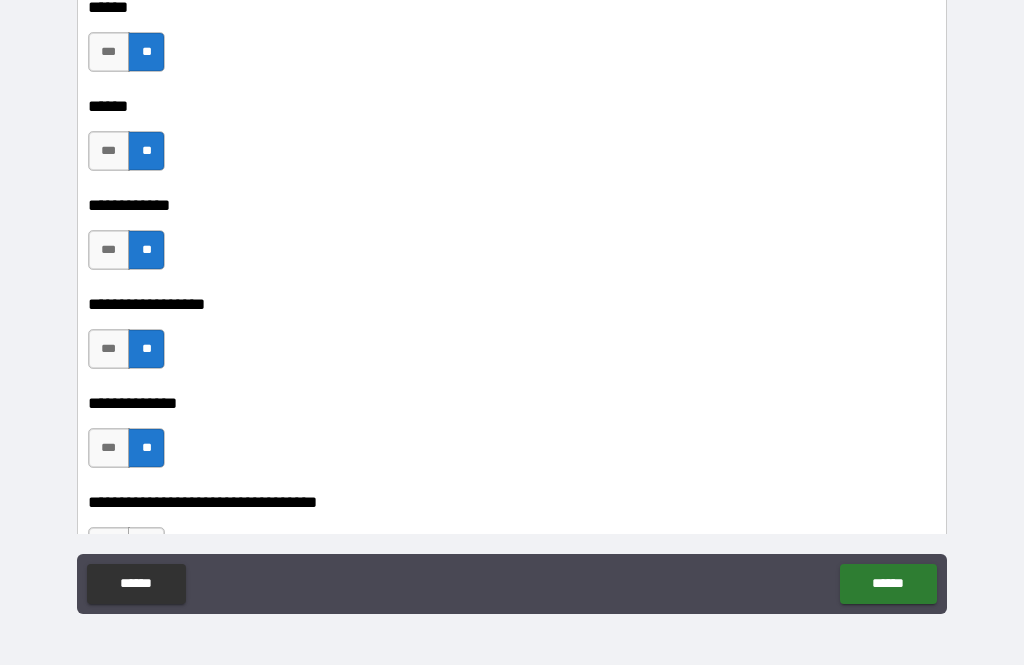 scroll, scrollTop: 4625, scrollLeft: 0, axis: vertical 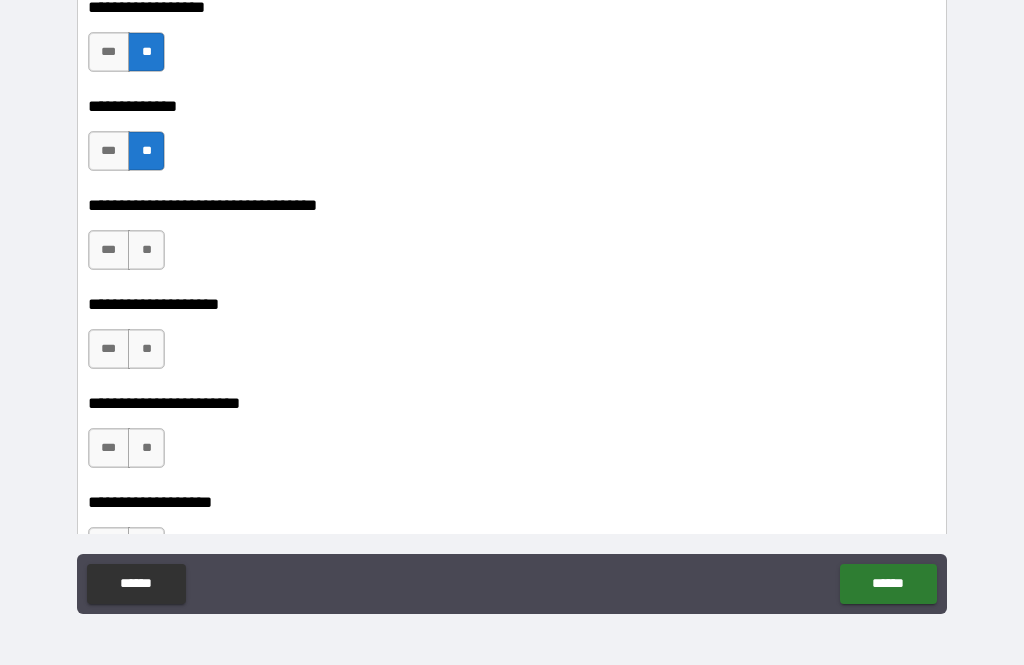 click on "**" at bounding box center [146, 250] 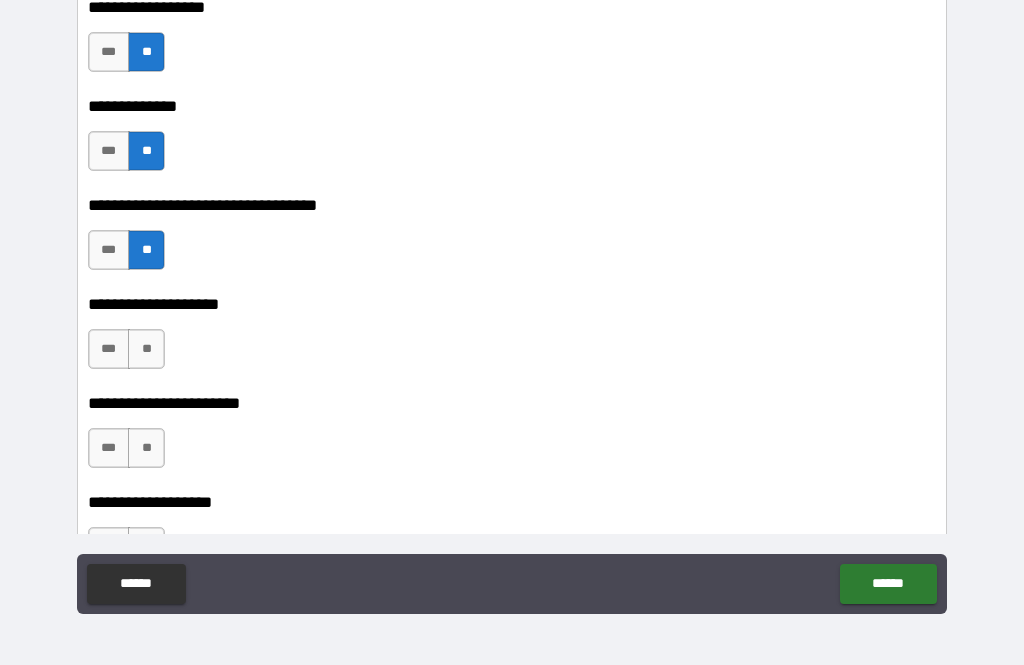 click on "**" at bounding box center (146, 349) 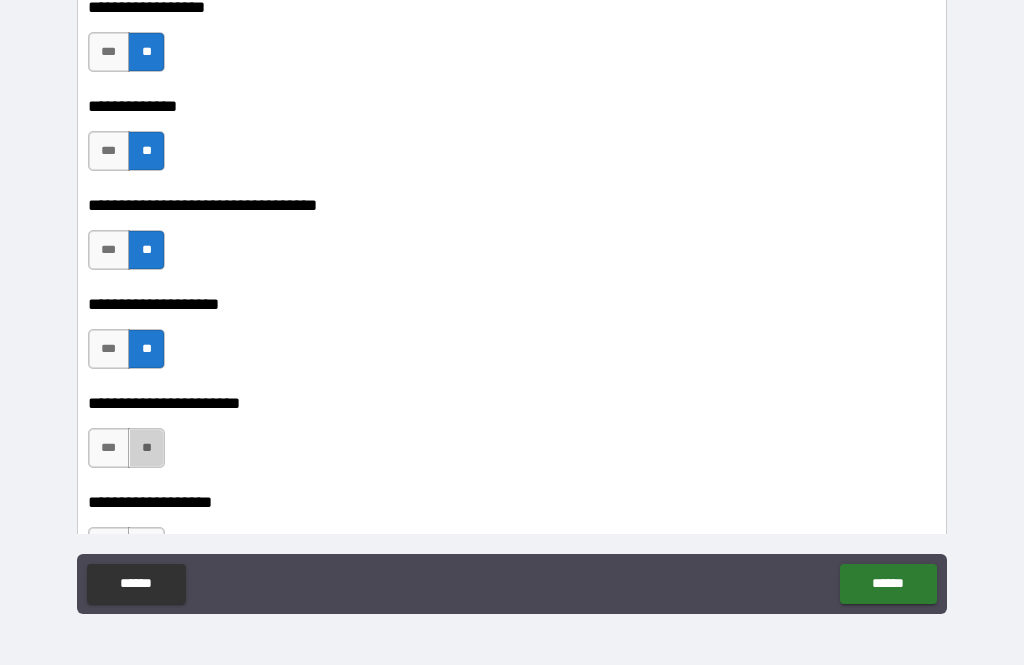 click on "**" at bounding box center (146, 448) 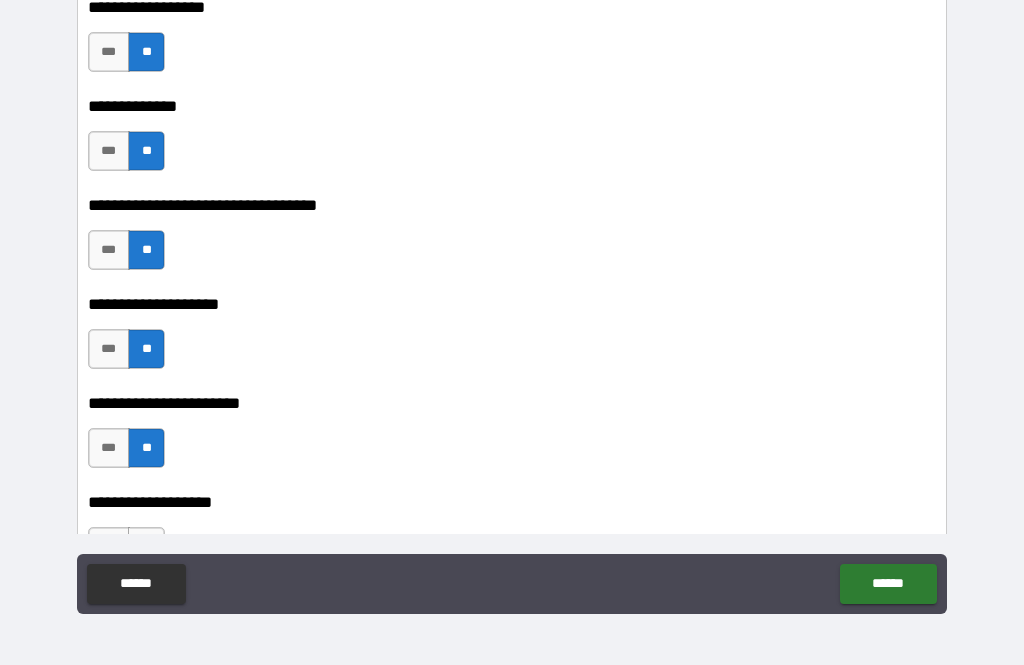 scroll, scrollTop: 4930, scrollLeft: 0, axis: vertical 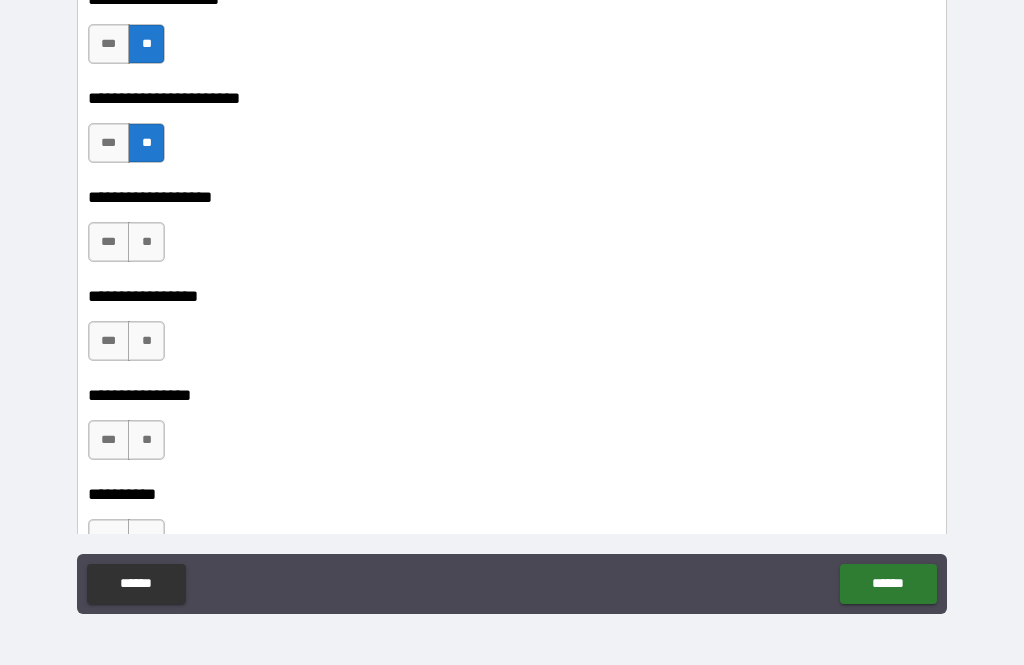 click on "**" at bounding box center [146, 242] 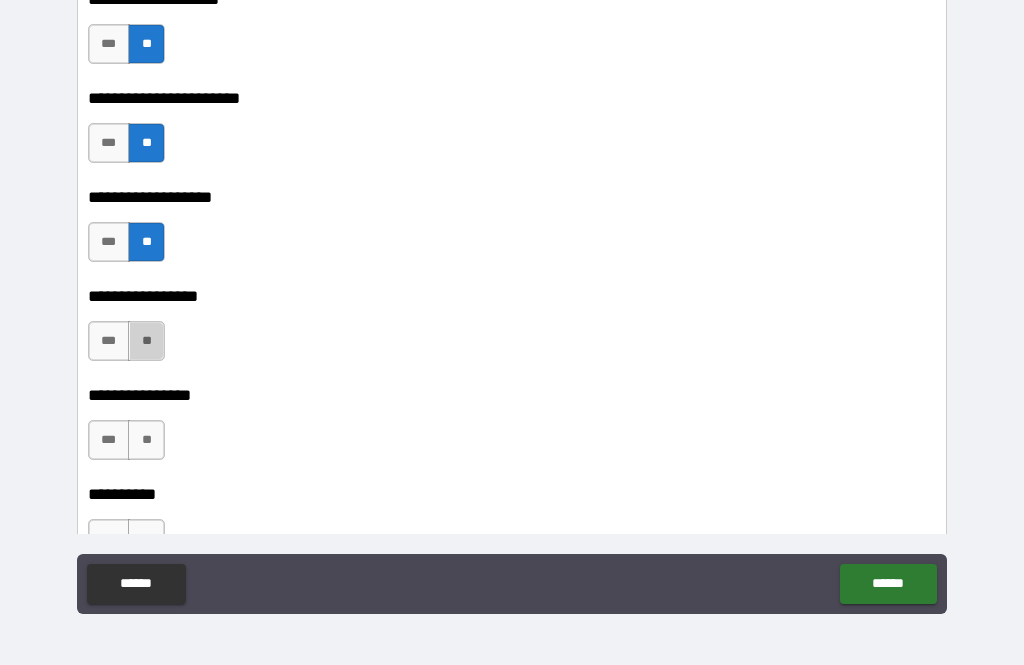 click on "**" at bounding box center [146, 341] 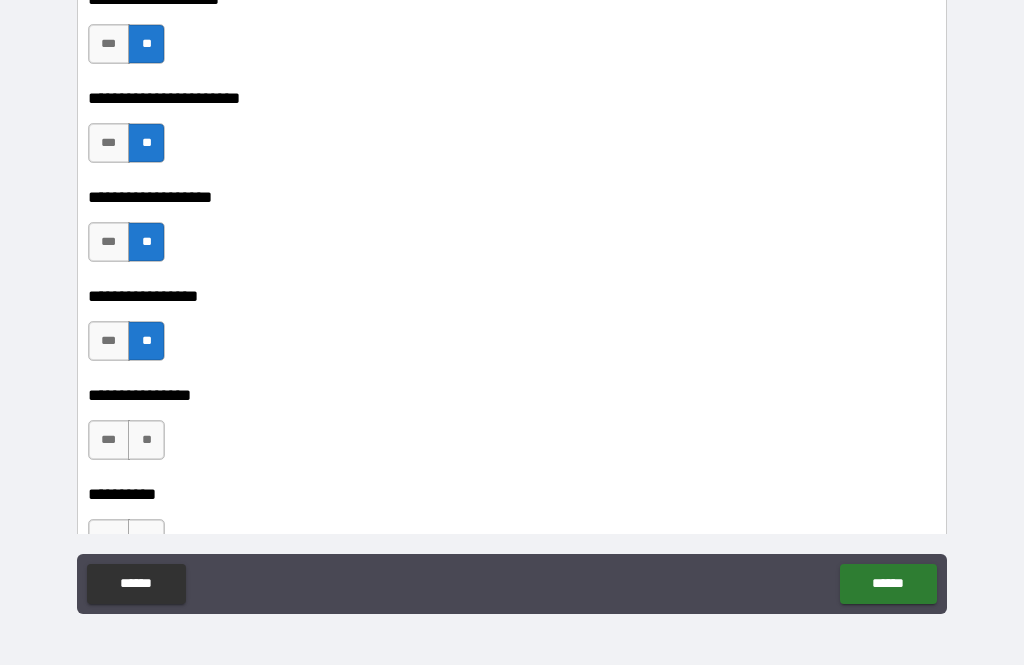click on "**" at bounding box center (146, 440) 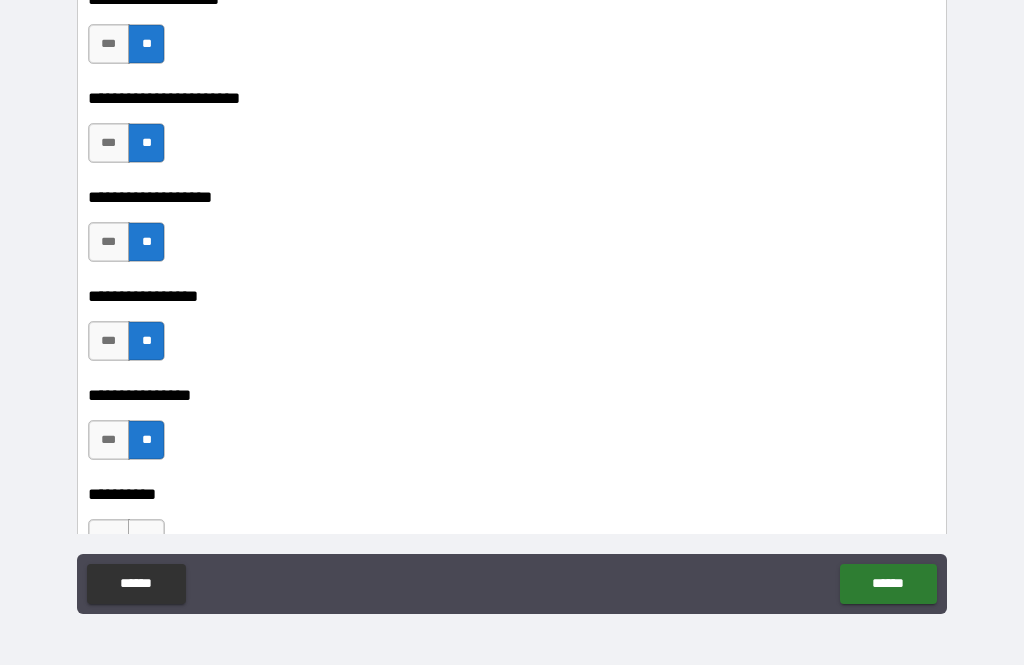 scroll, scrollTop: 5197, scrollLeft: 0, axis: vertical 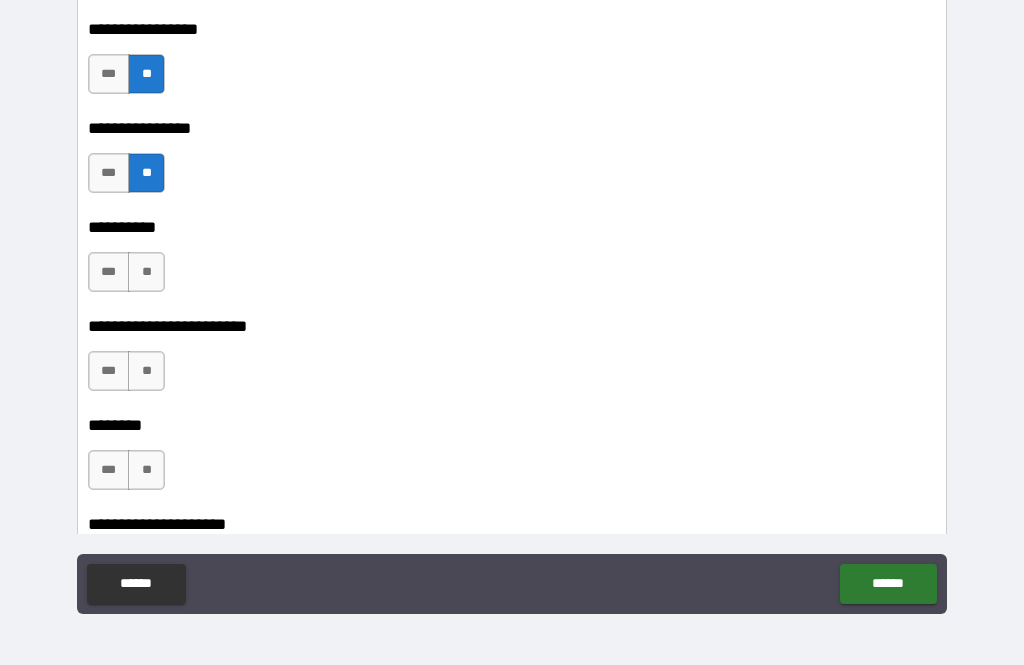 click on "**" at bounding box center [146, 272] 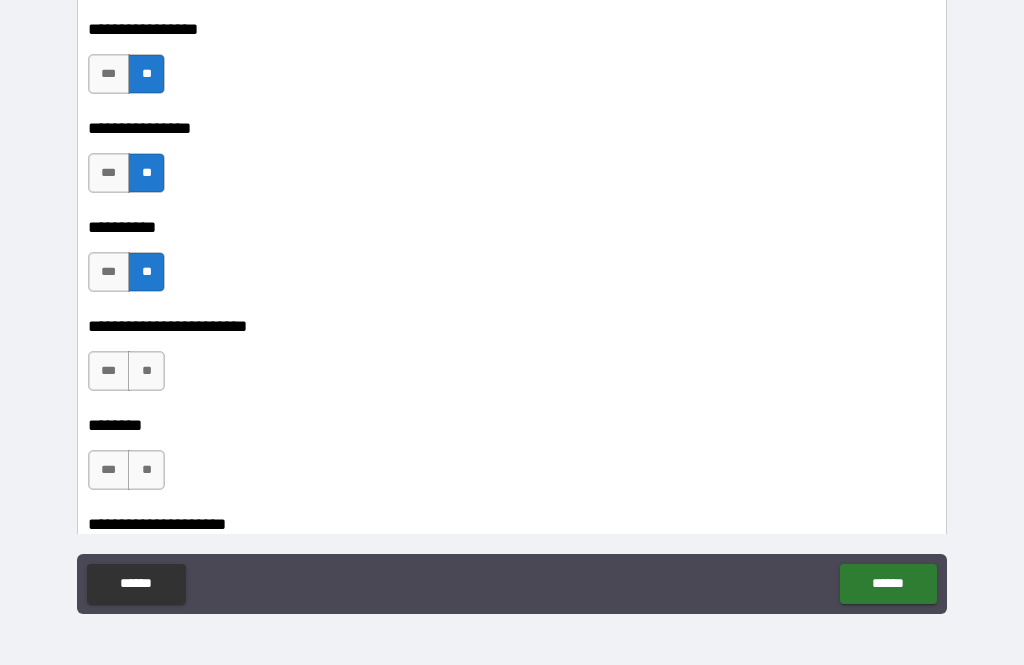 click on "**" at bounding box center (146, 371) 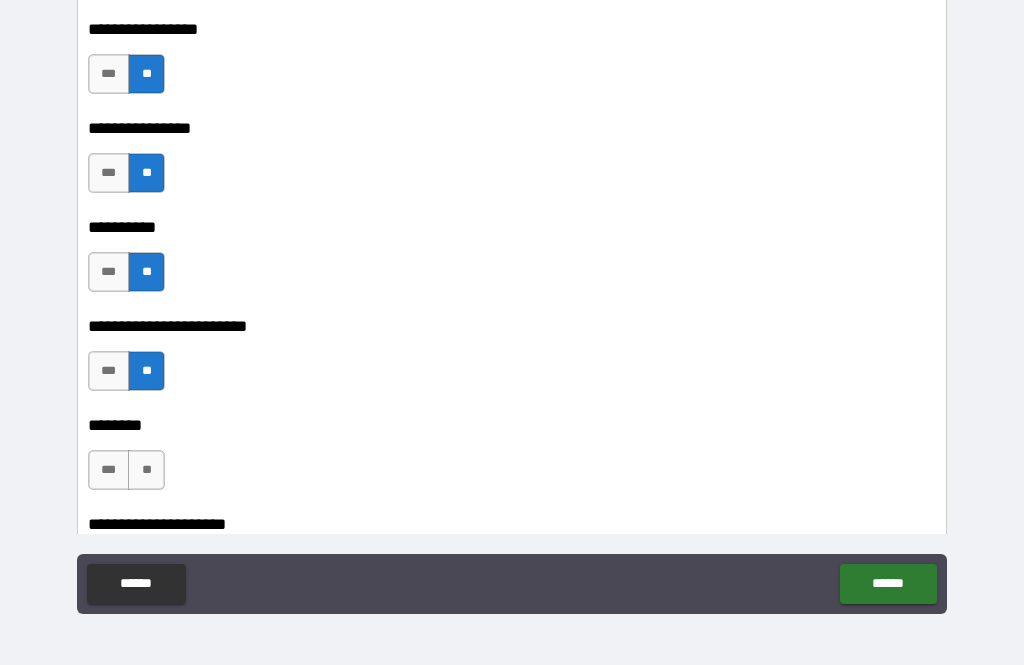 click on "**" at bounding box center [146, 470] 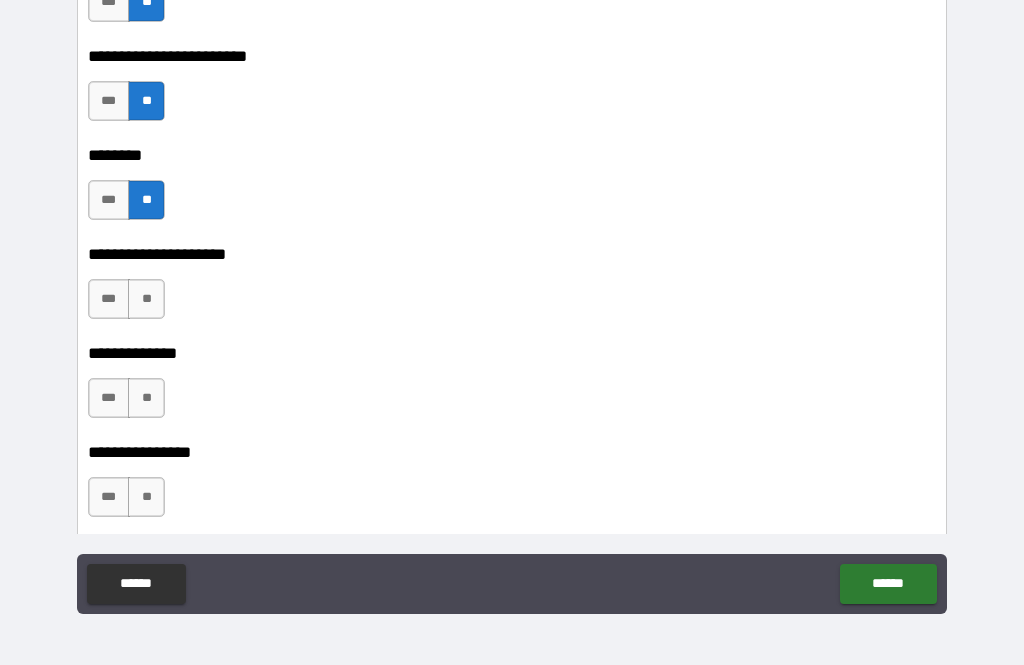 scroll, scrollTop: 5473, scrollLeft: 0, axis: vertical 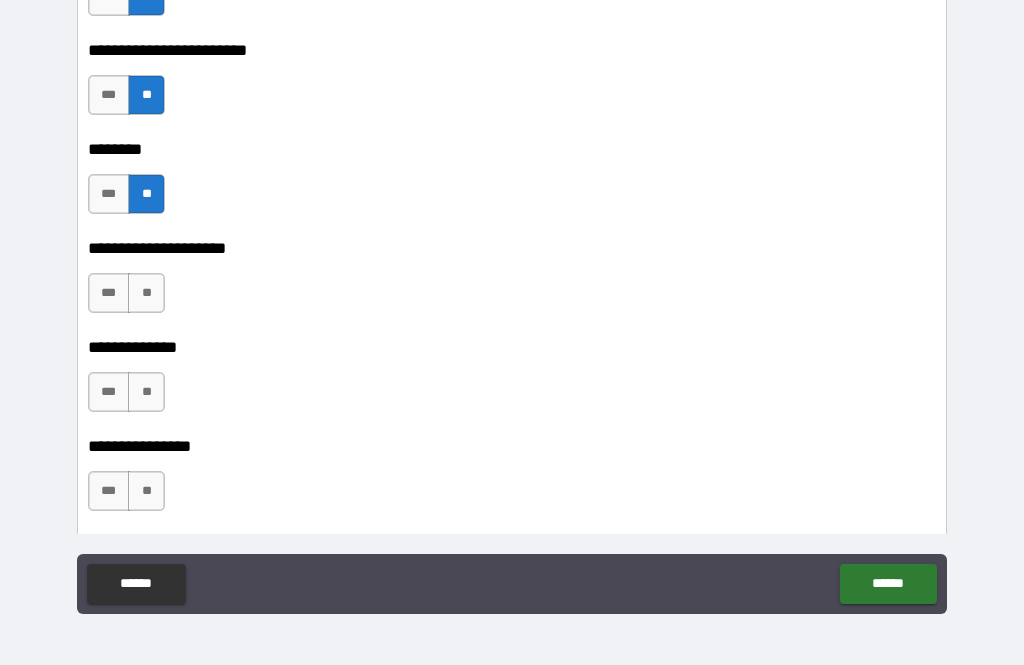 click on "**" at bounding box center (146, 293) 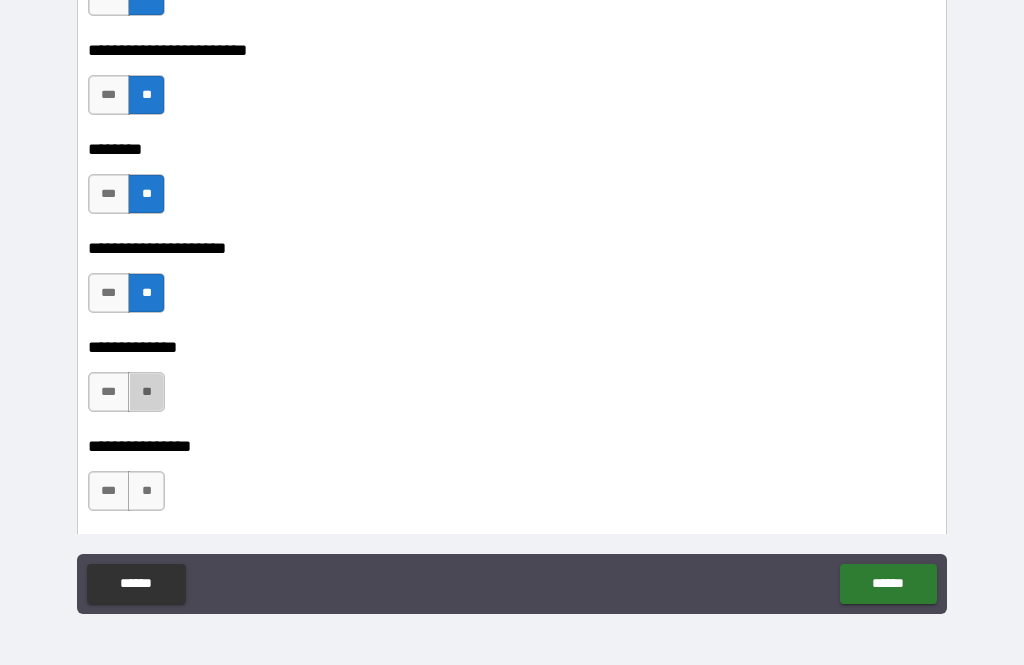 click on "**" at bounding box center [146, 392] 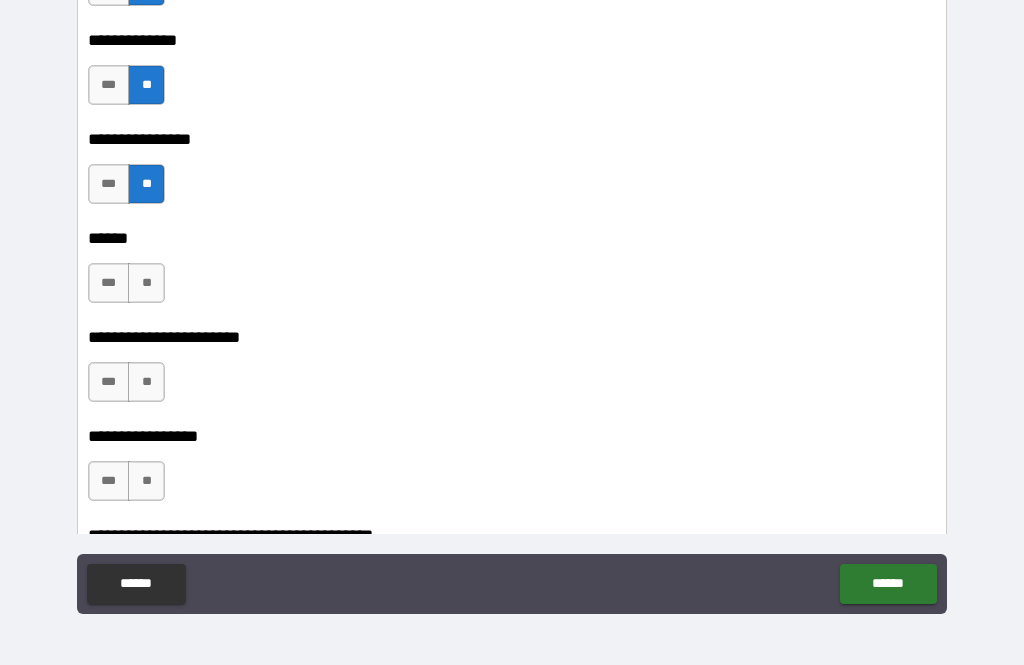 scroll, scrollTop: 5783, scrollLeft: 0, axis: vertical 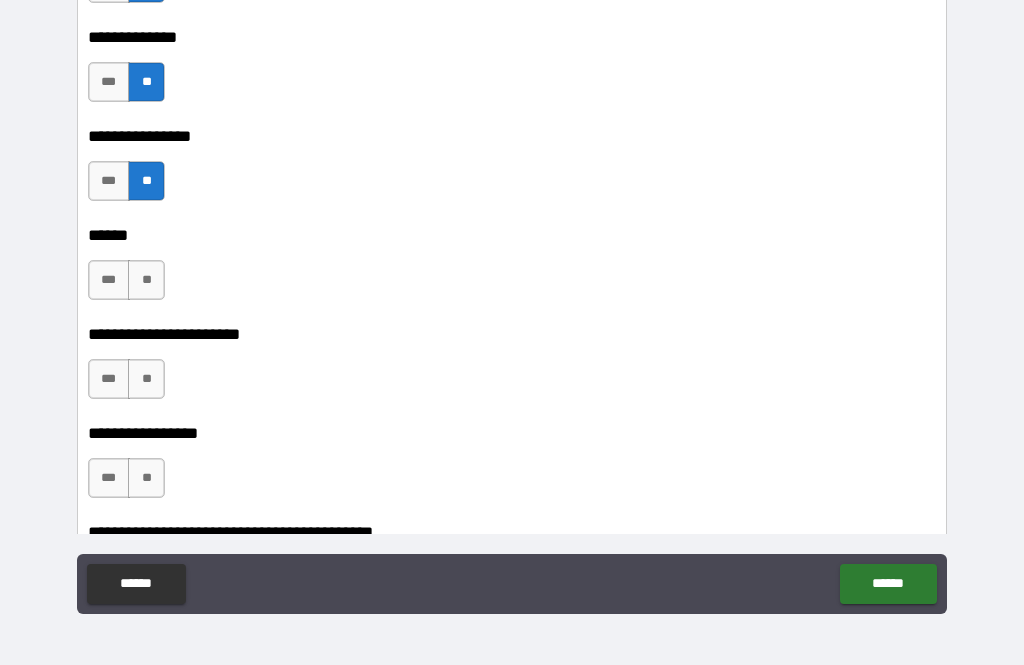 click on "**" at bounding box center (146, 280) 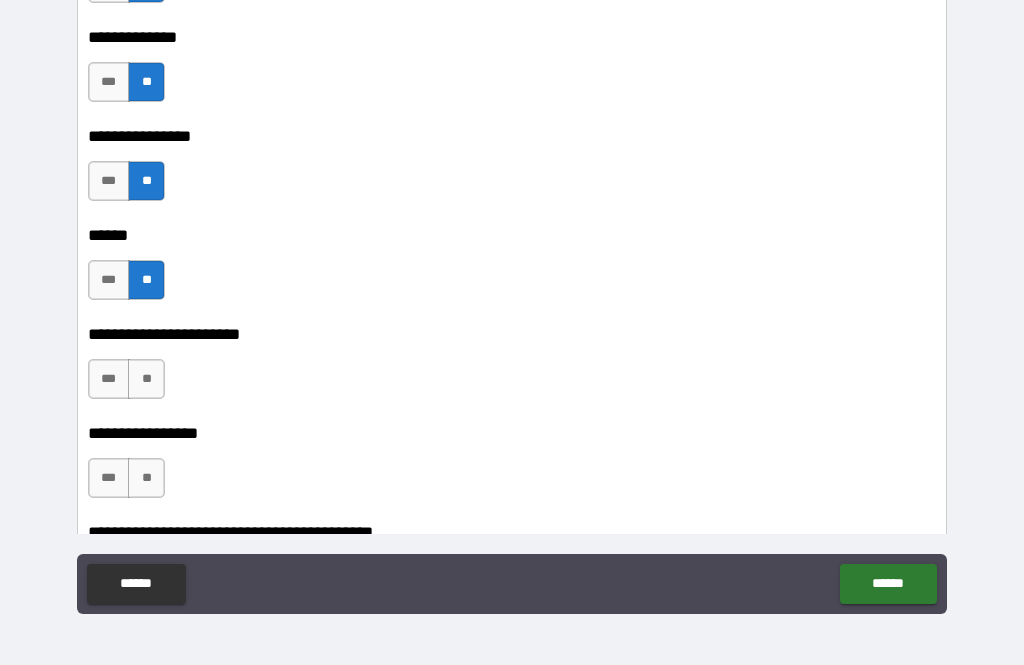 click on "**" at bounding box center [146, 379] 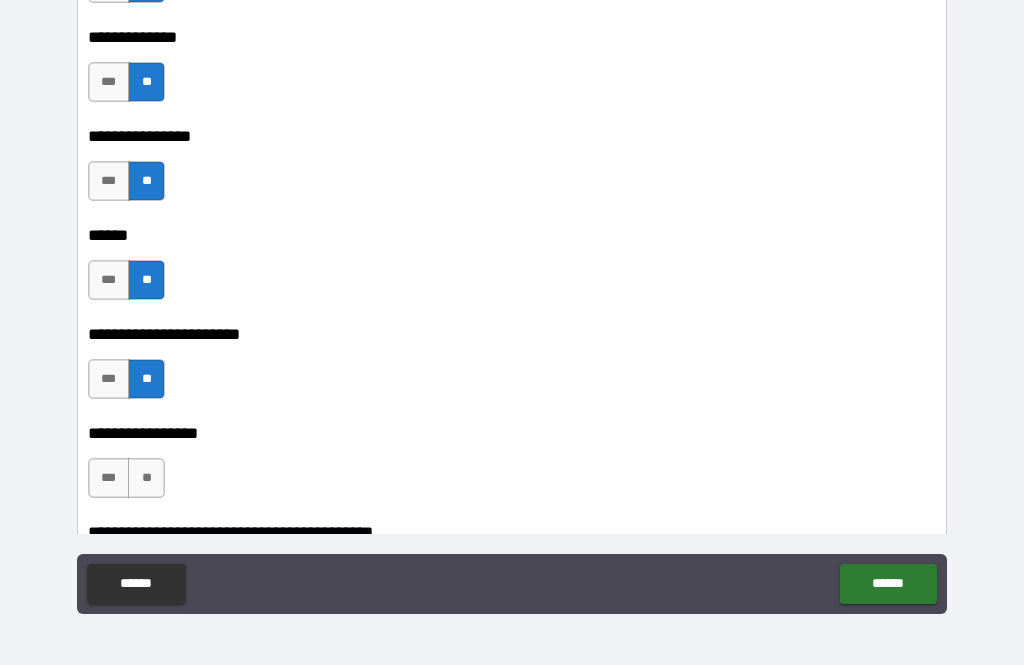 click on "**" at bounding box center (146, 478) 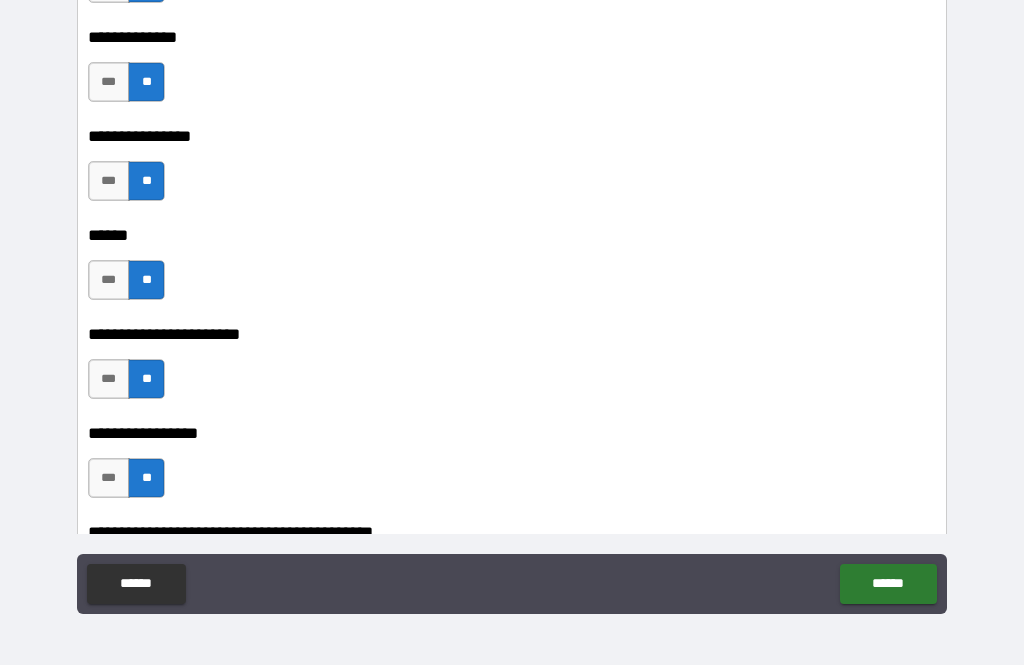 scroll, scrollTop: 6122, scrollLeft: 0, axis: vertical 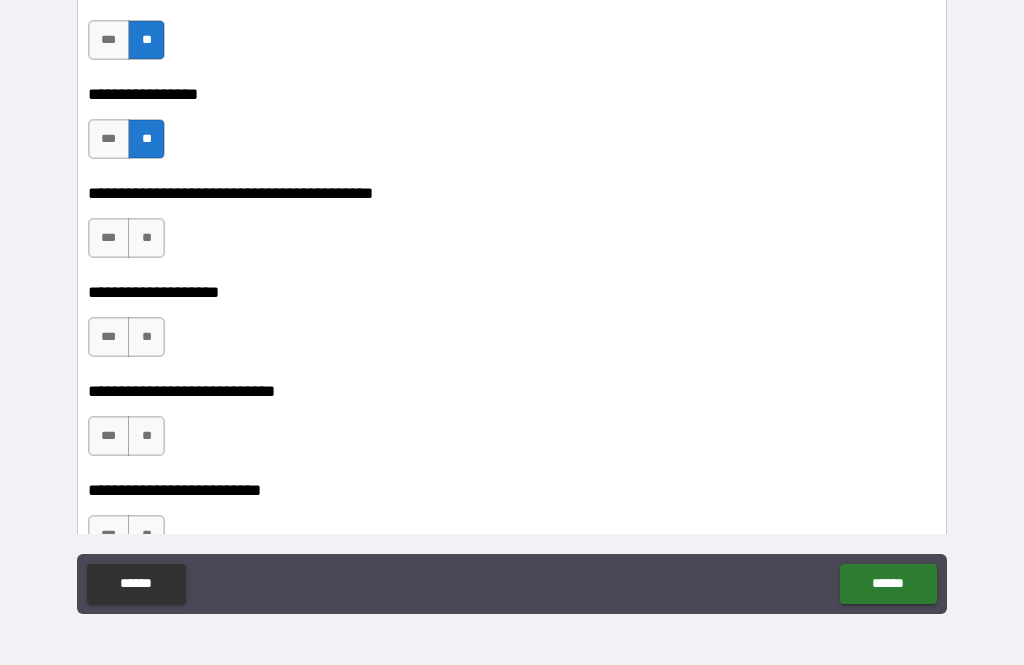 click on "**" at bounding box center (146, 238) 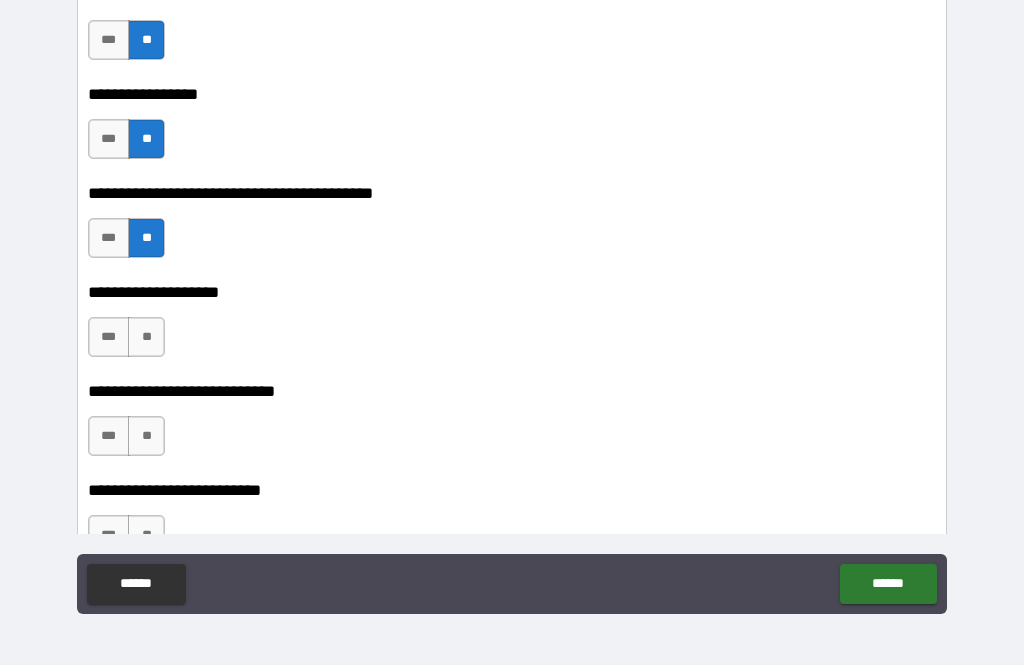 click on "**" at bounding box center (146, 337) 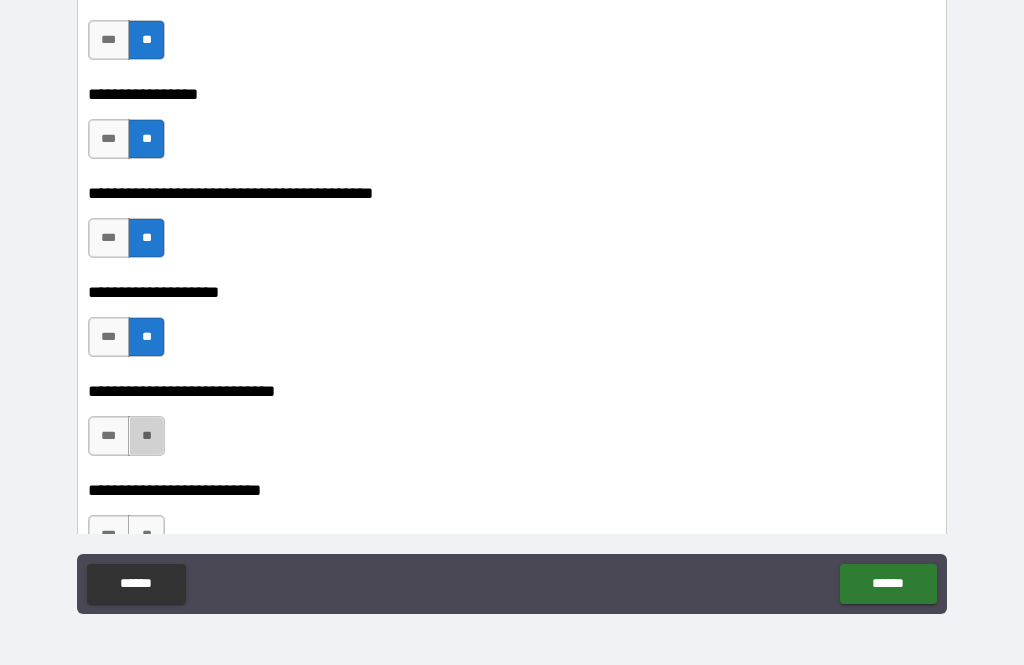 click on "**" at bounding box center (146, 436) 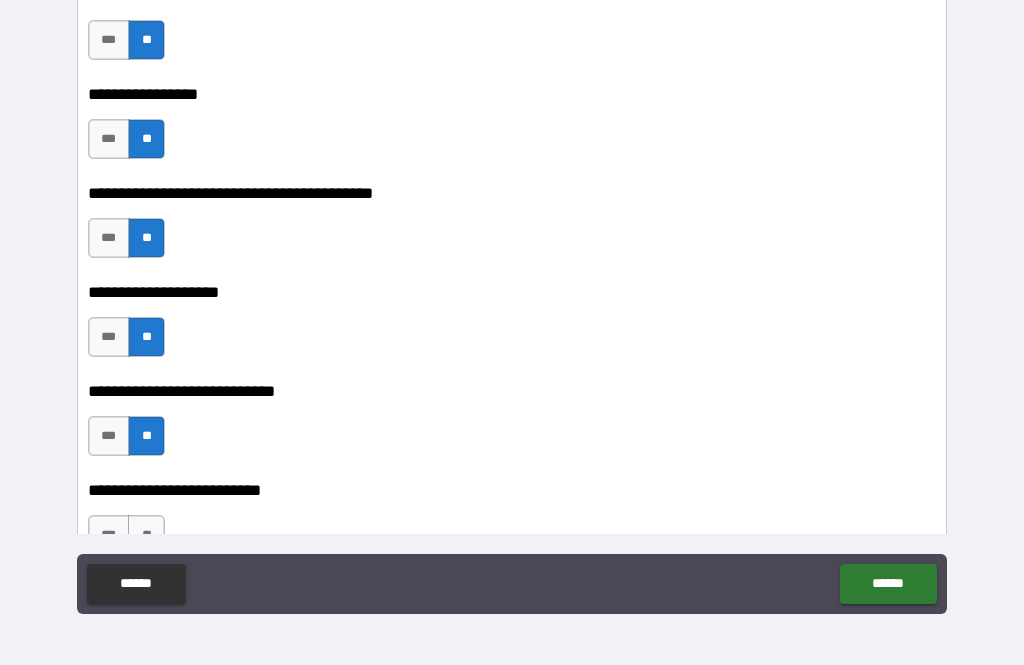scroll, scrollTop: 6457, scrollLeft: 0, axis: vertical 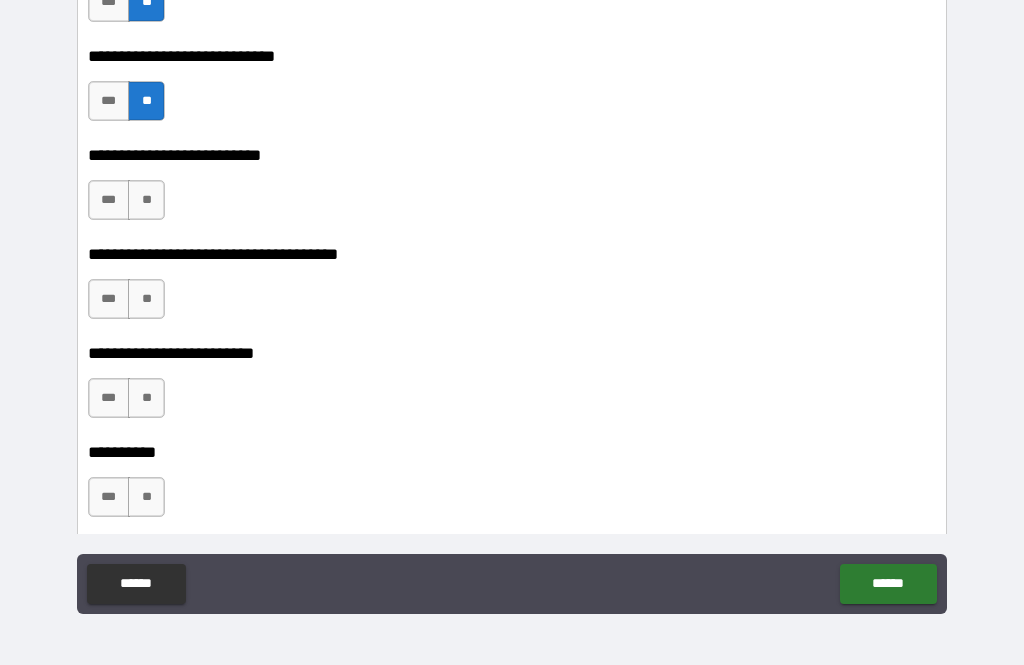 click on "**" at bounding box center [146, 200] 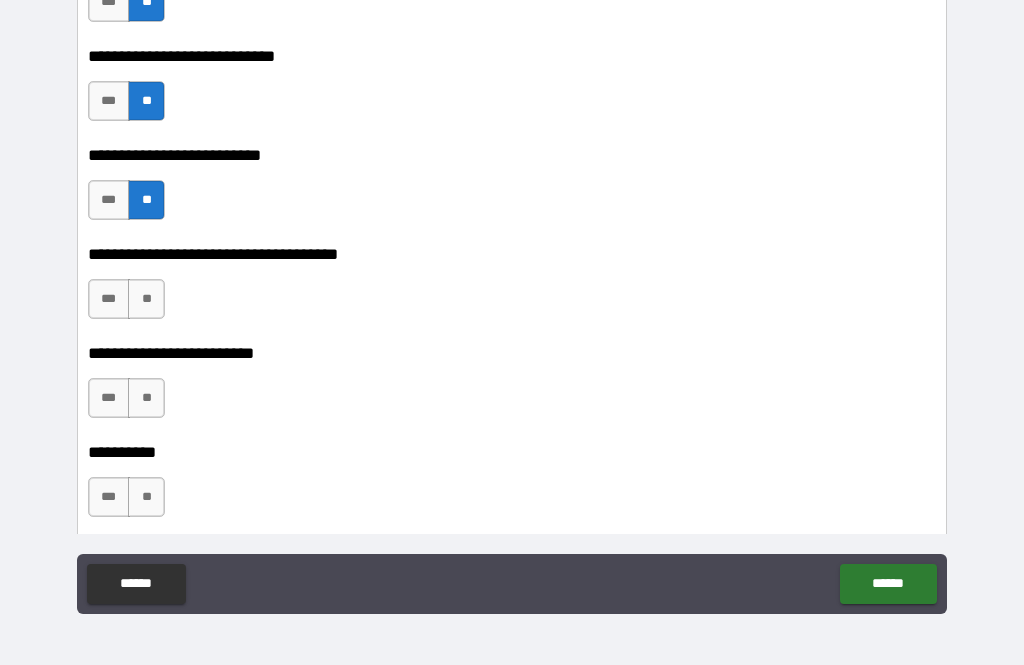 click on "**" at bounding box center (146, 398) 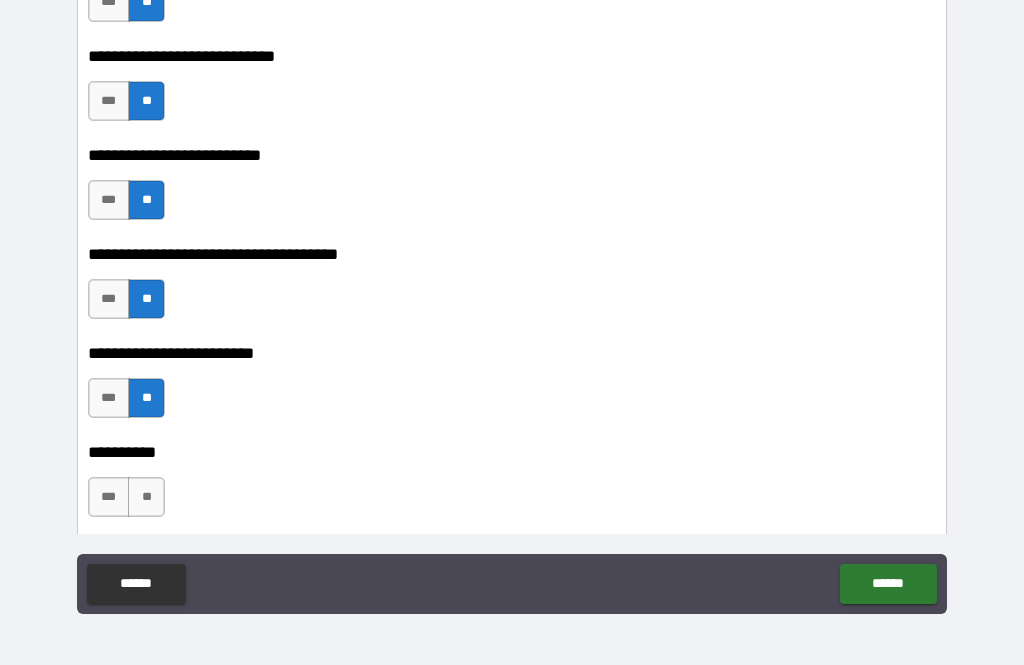 click on "**" at bounding box center [146, 497] 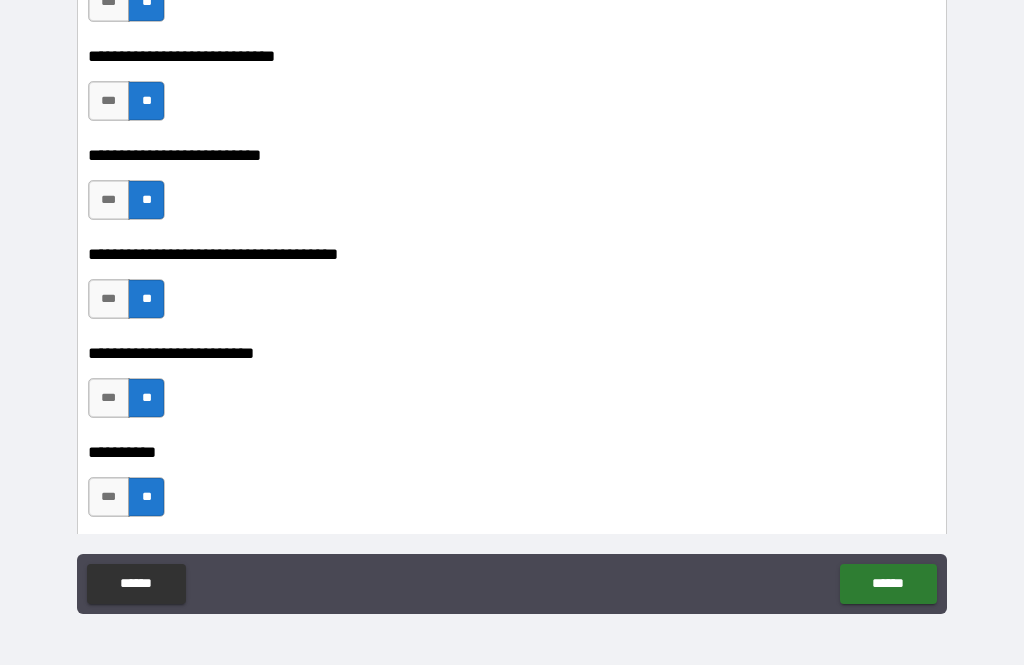 scroll, scrollTop: 6782, scrollLeft: 0, axis: vertical 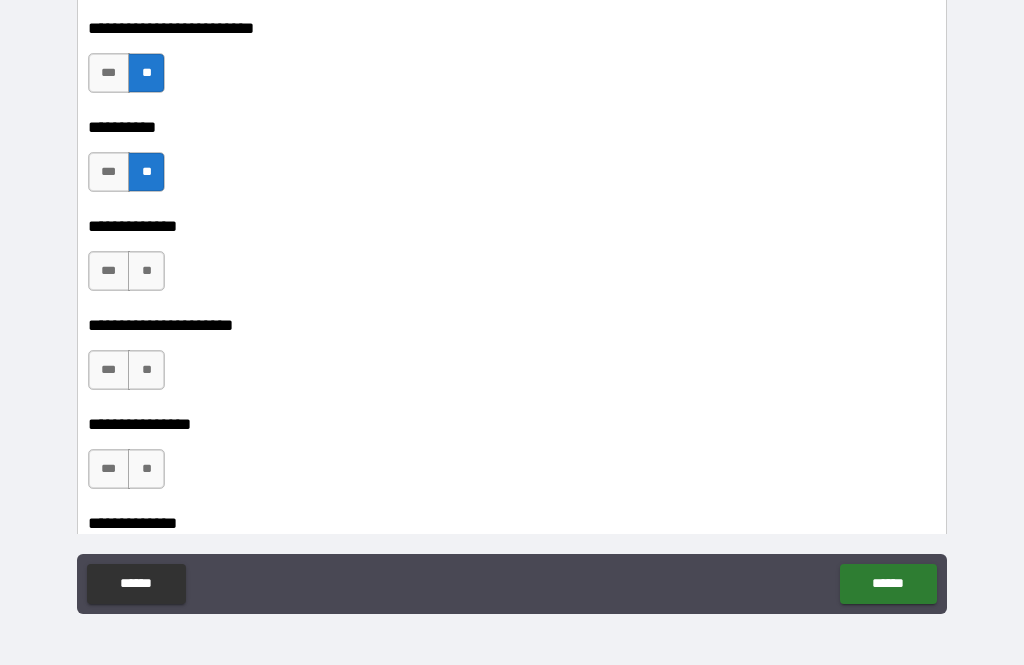click on "**" at bounding box center (146, 271) 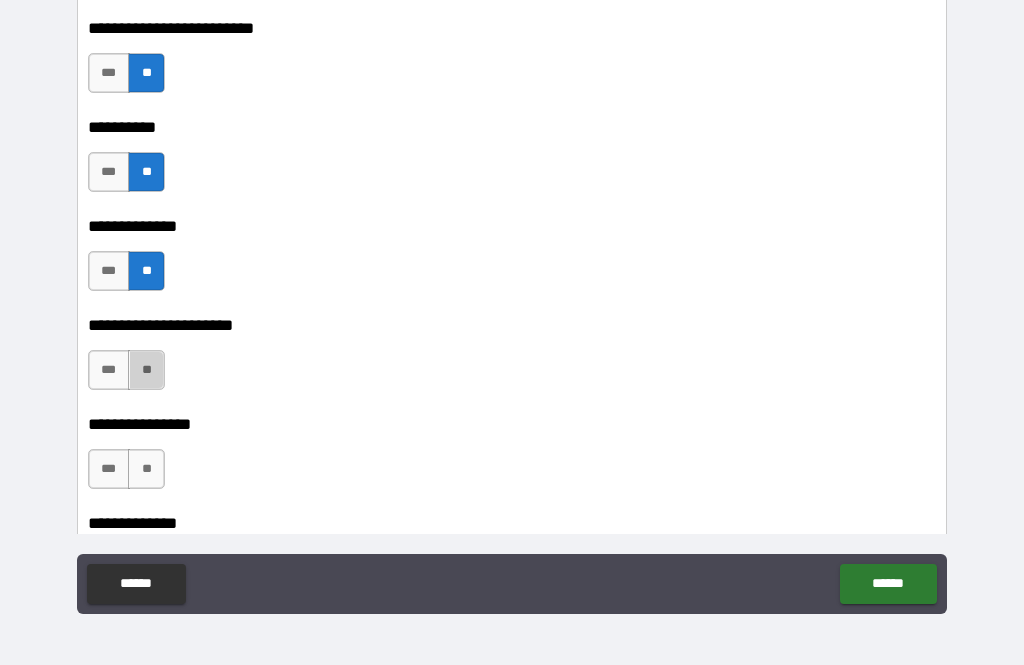 click on "**" at bounding box center [146, 370] 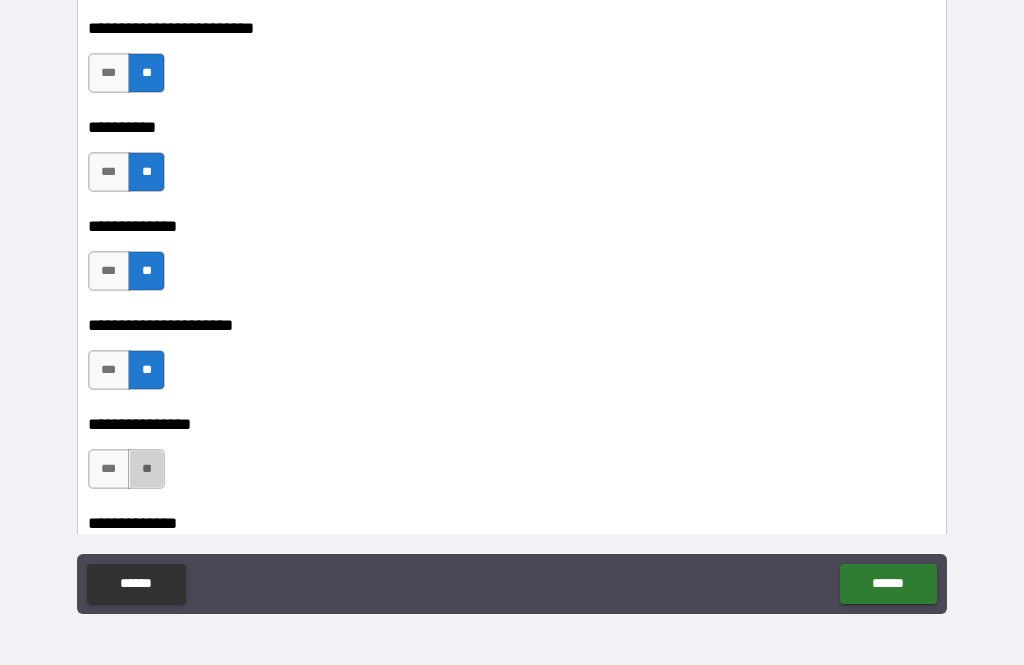 click on "**" at bounding box center [146, 469] 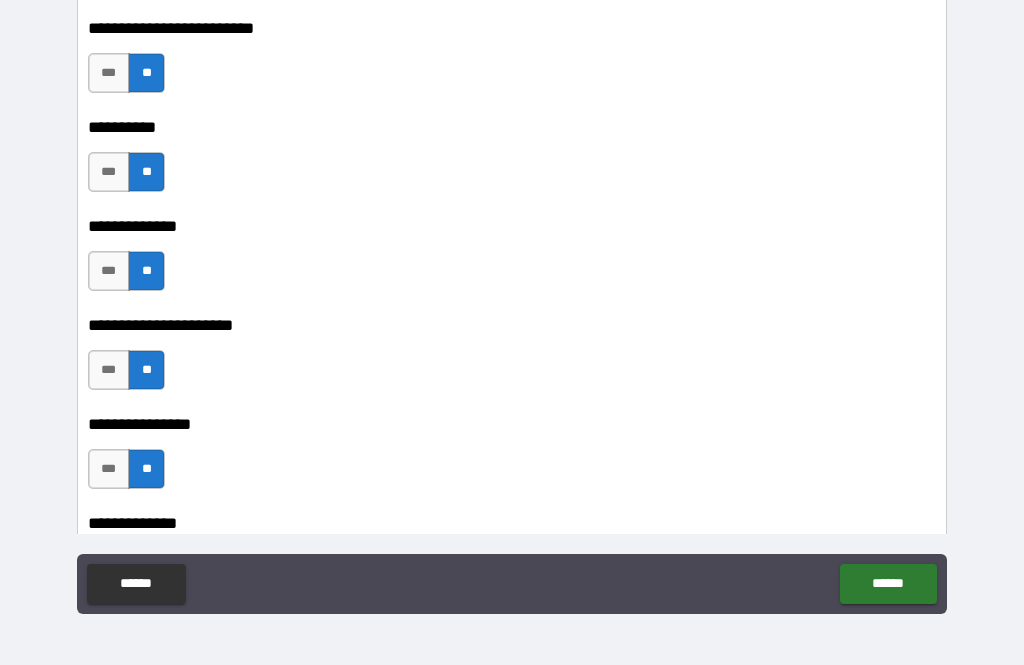 scroll, scrollTop: 7055, scrollLeft: 0, axis: vertical 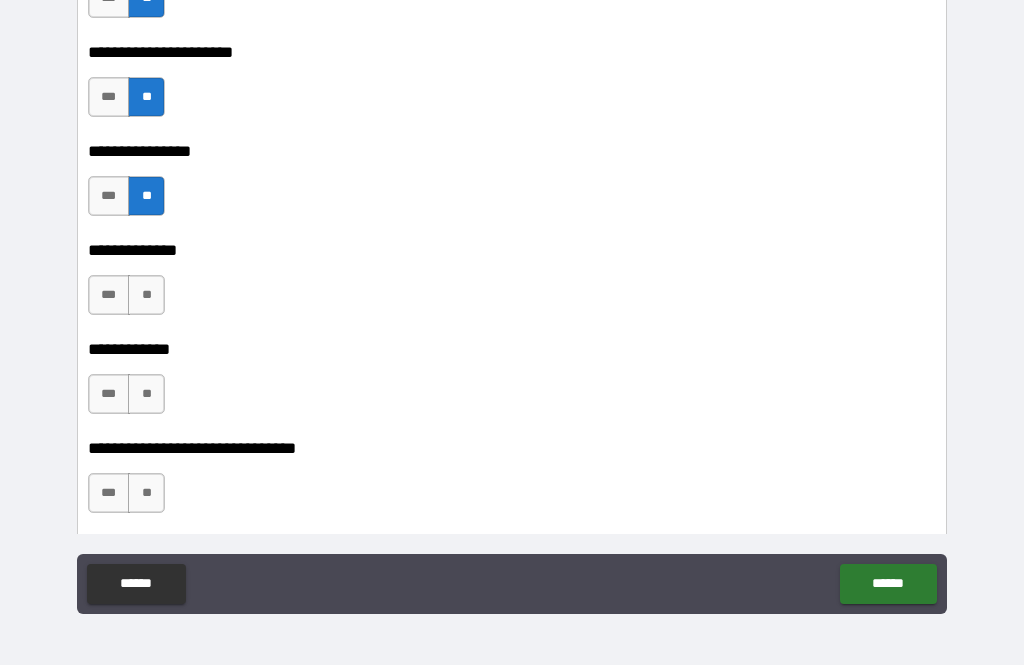 click on "**" at bounding box center (146, 295) 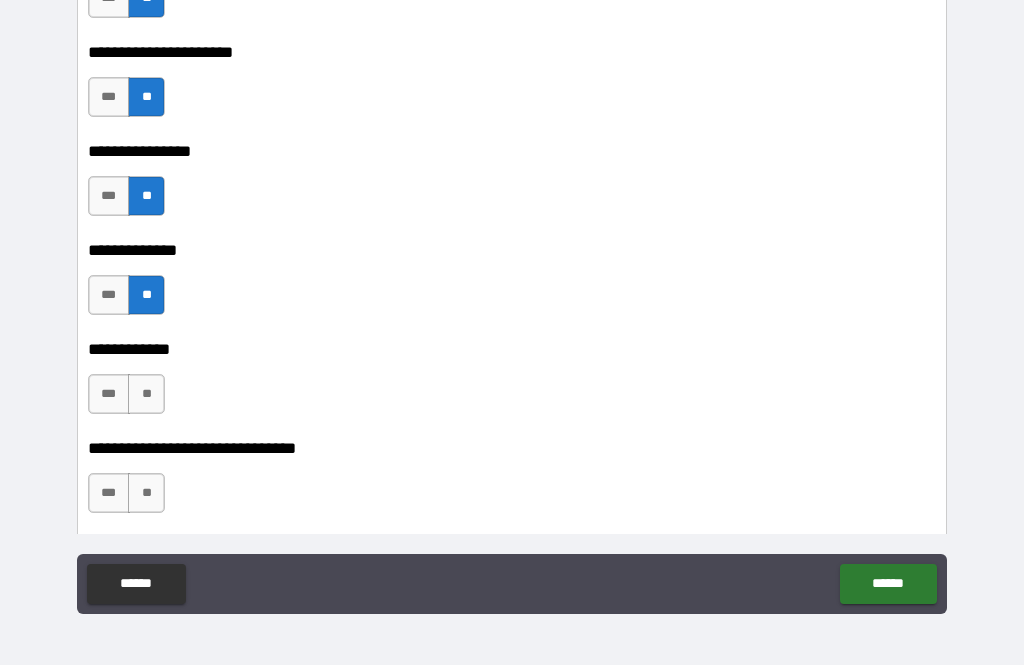 click on "**" at bounding box center (146, 394) 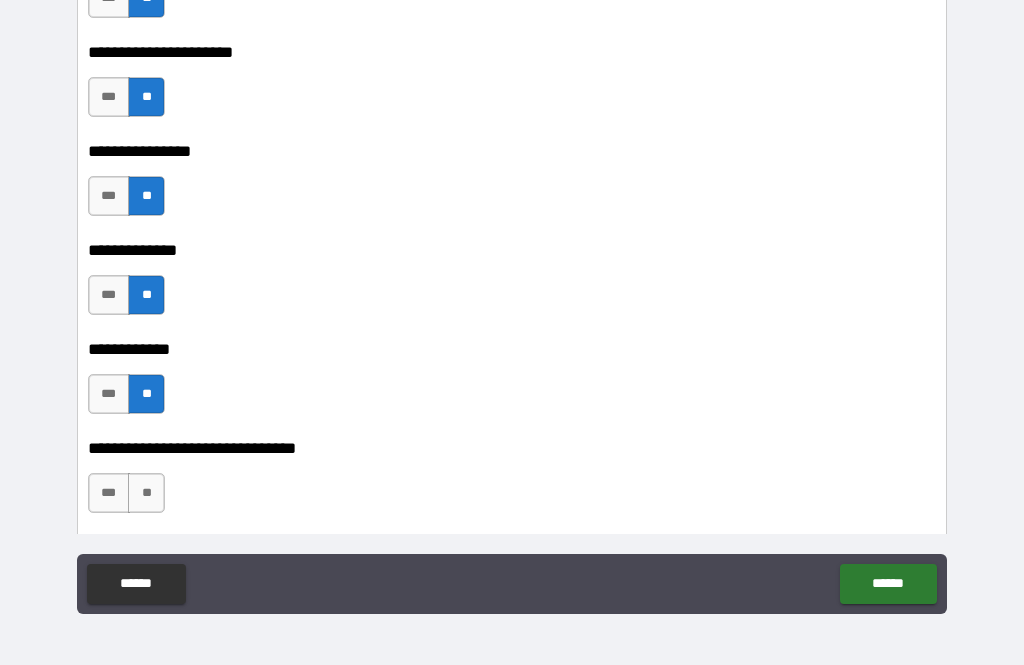 scroll, scrollTop: 7267, scrollLeft: 0, axis: vertical 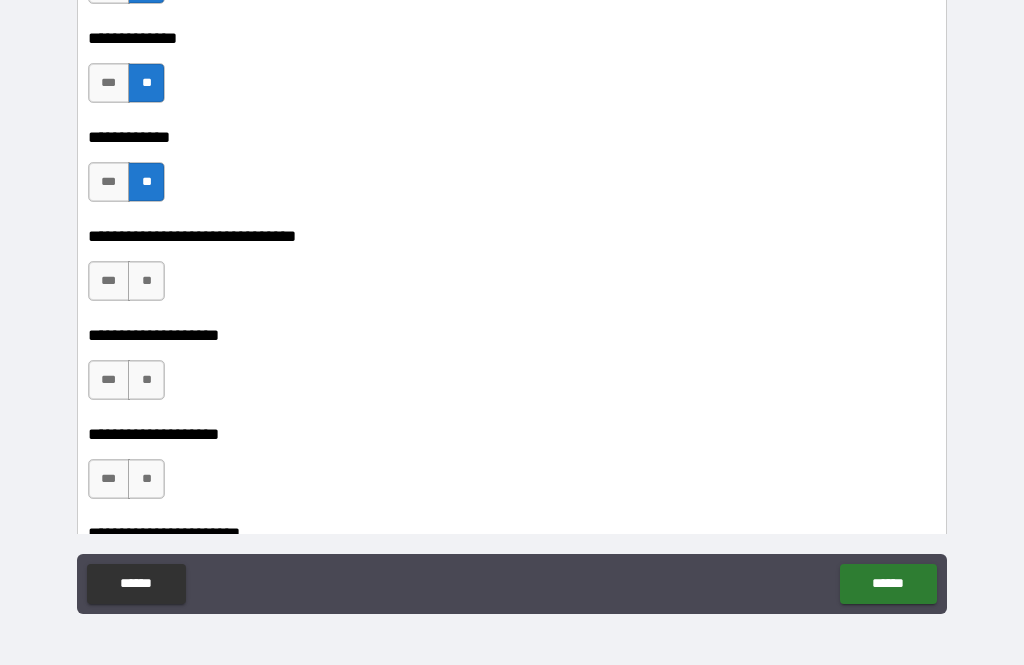 click on "**" at bounding box center (146, 281) 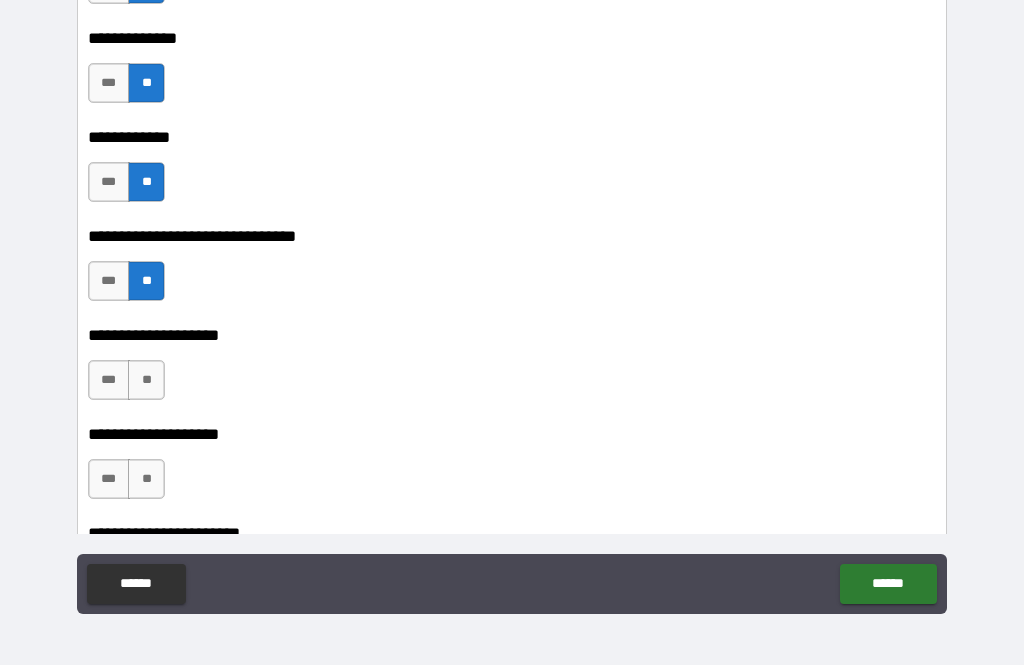 click on "**" at bounding box center [146, 479] 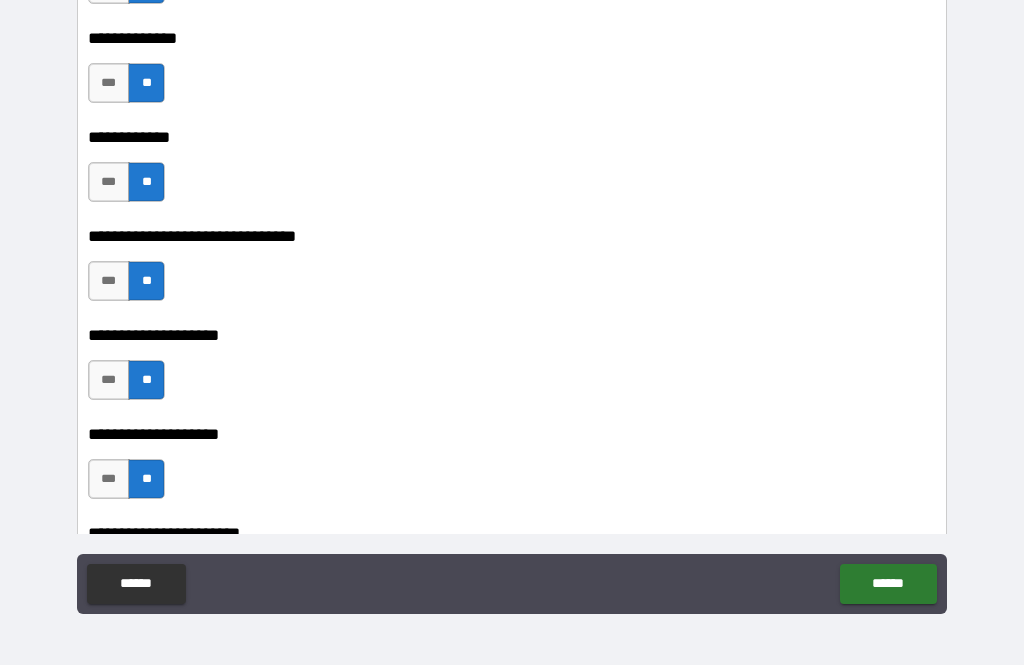 scroll, scrollTop: 7515, scrollLeft: 0, axis: vertical 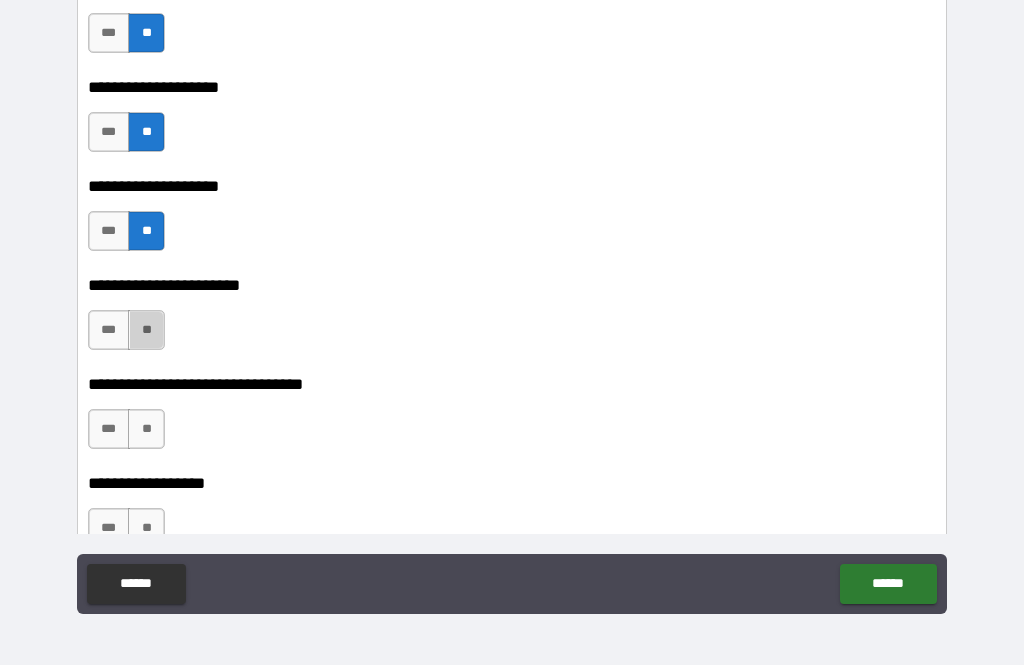 click on "**" at bounding box center (146, 330) 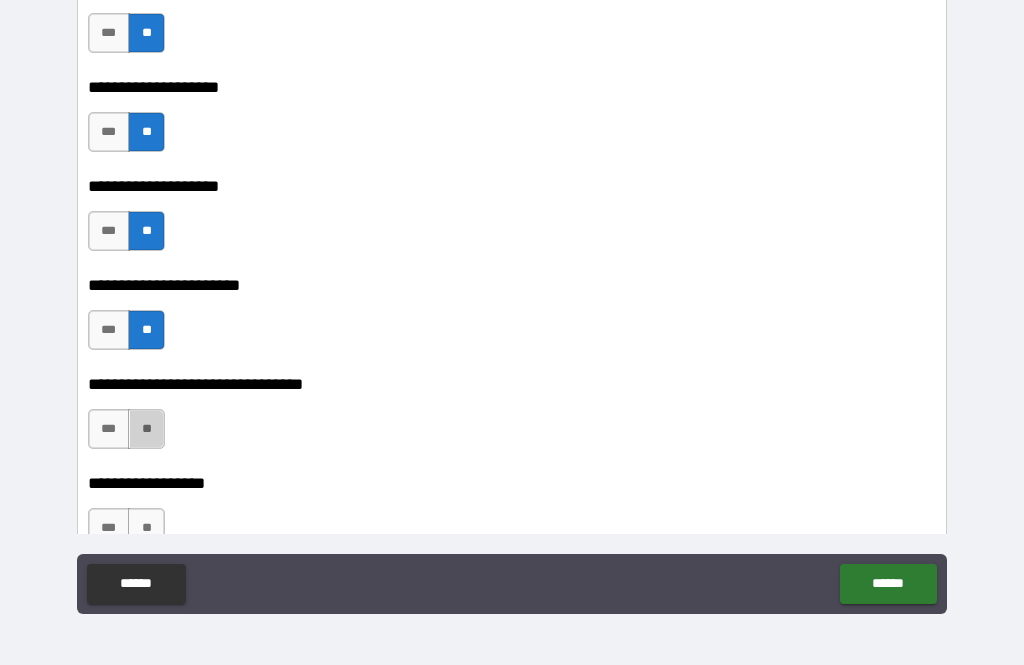 click on "**" at bounding box center [146, 429] 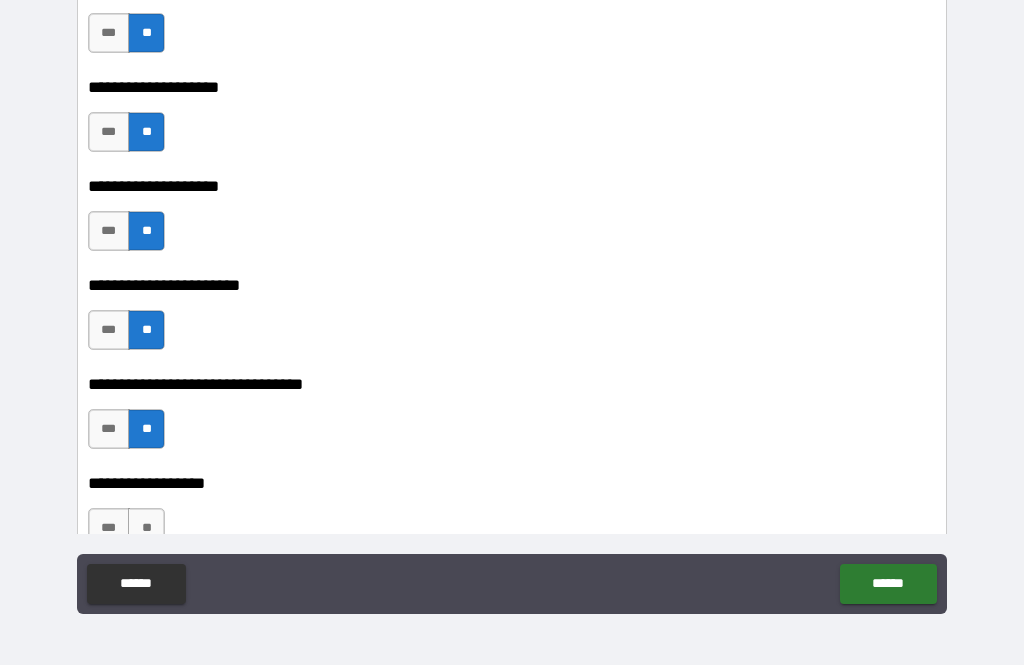 scroll, scrollTop: 7738, scrollLeft: 0, axis: vertical 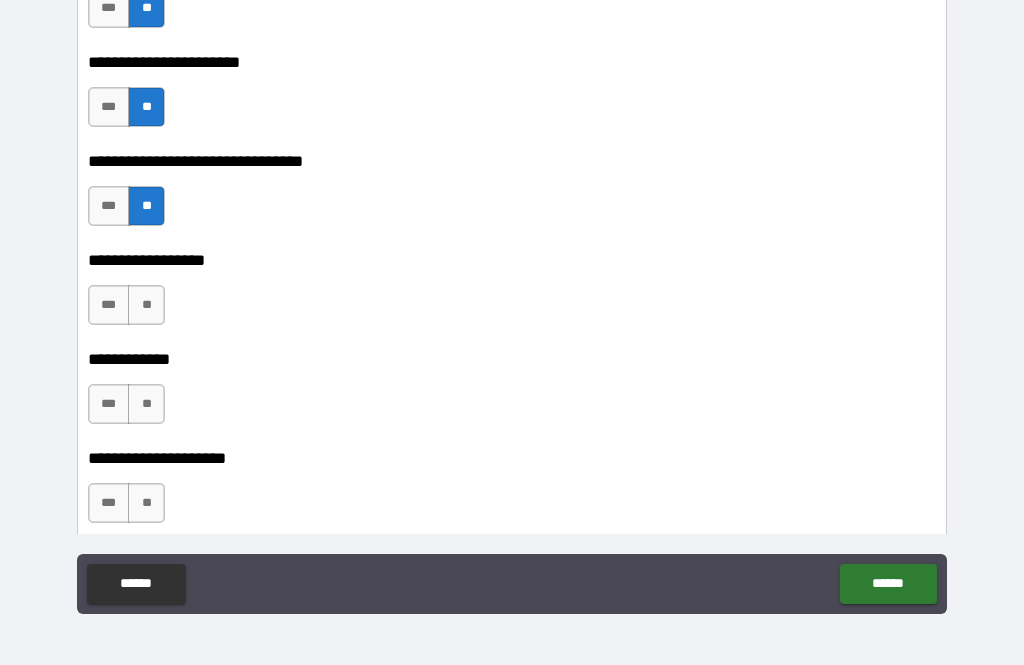 click on "**" at bounding box center (146, 305) 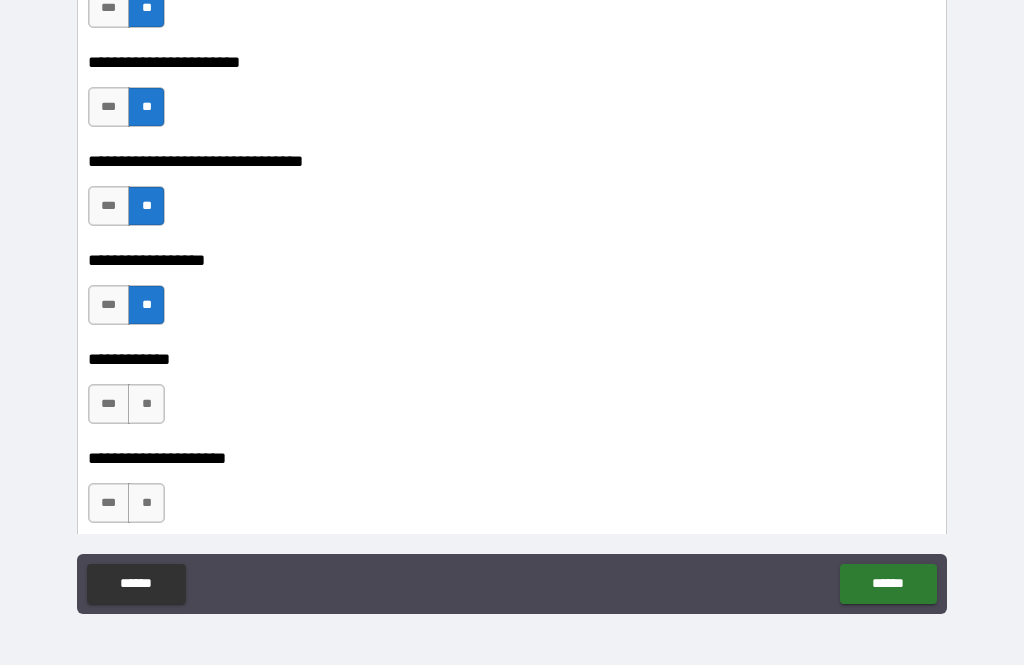 click on "**" at bounding box center [146, 404] 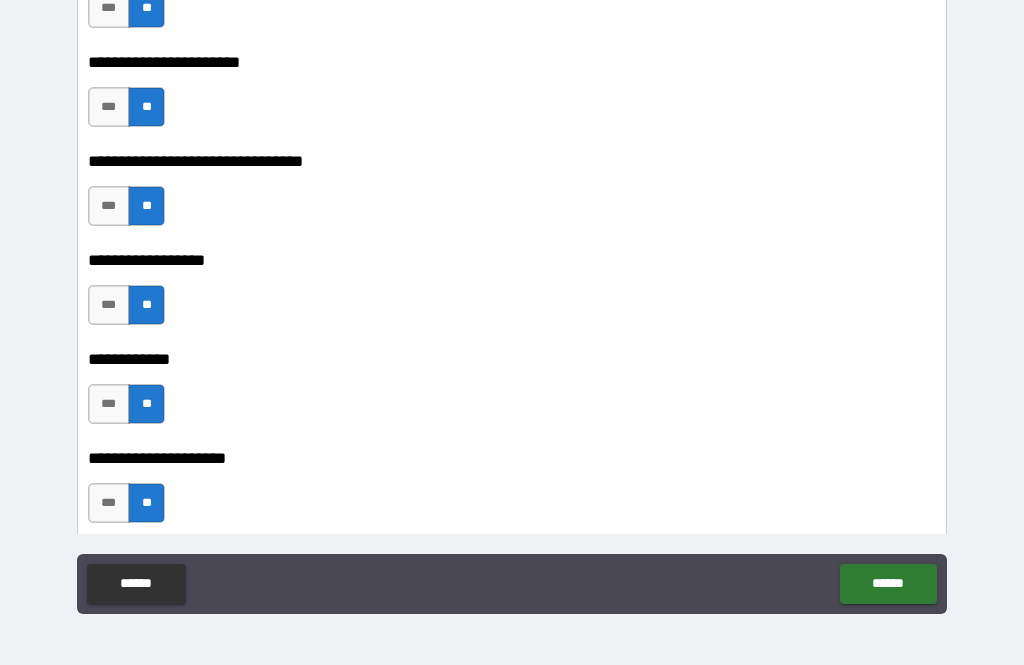 scroll, scrollTop: 8011, scrollLeft: 0, axis: vertical 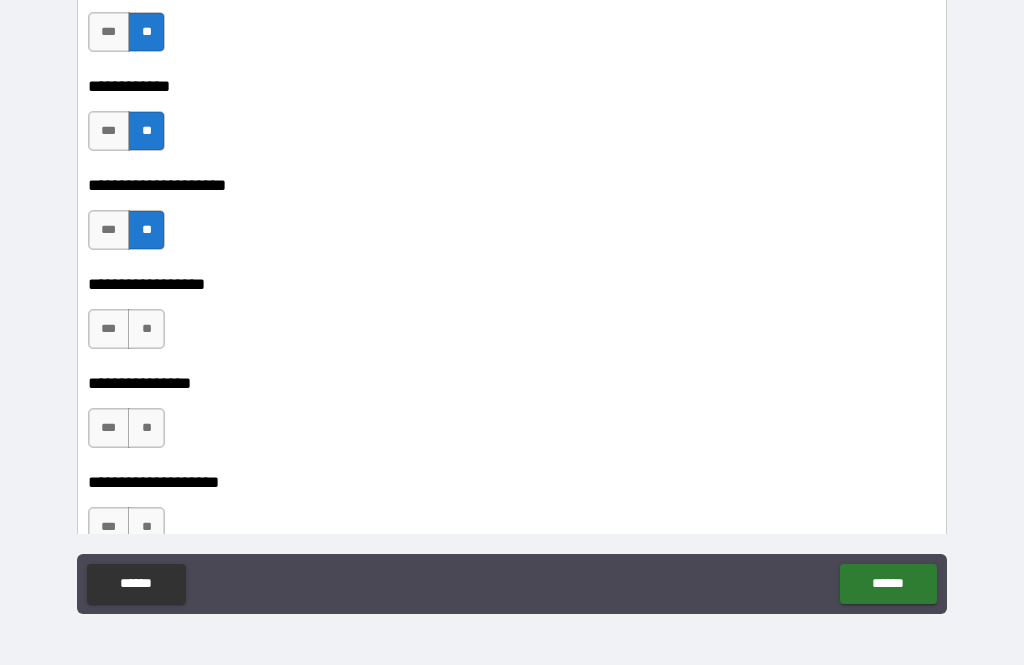 click on "**" at bounding box center (146, 329) 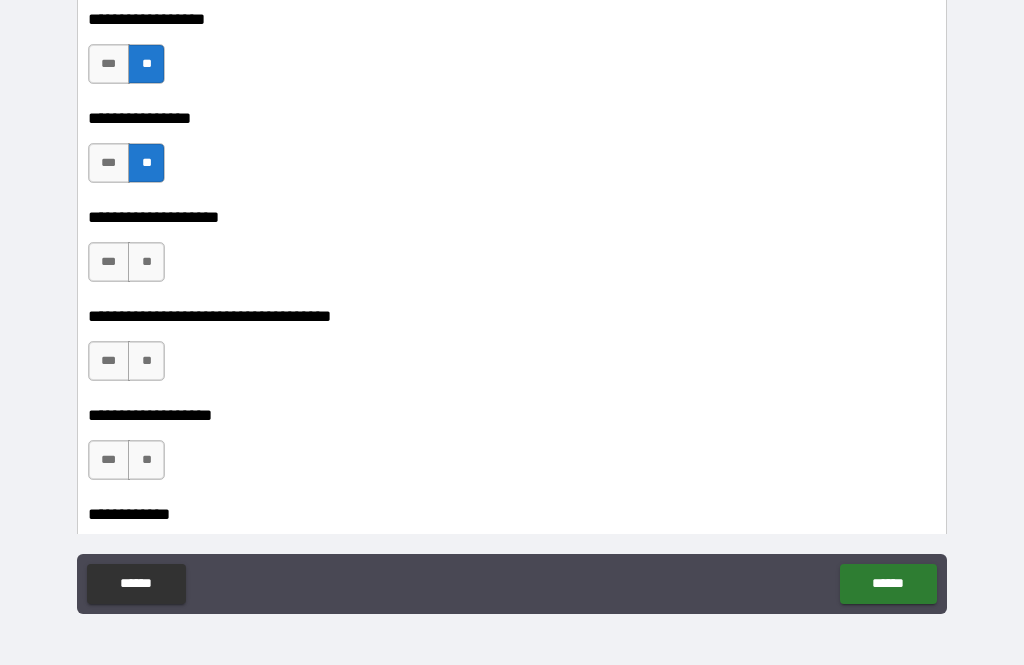 scroll, scrollTop: 8279, scrollLeft: 0, axis: vertical 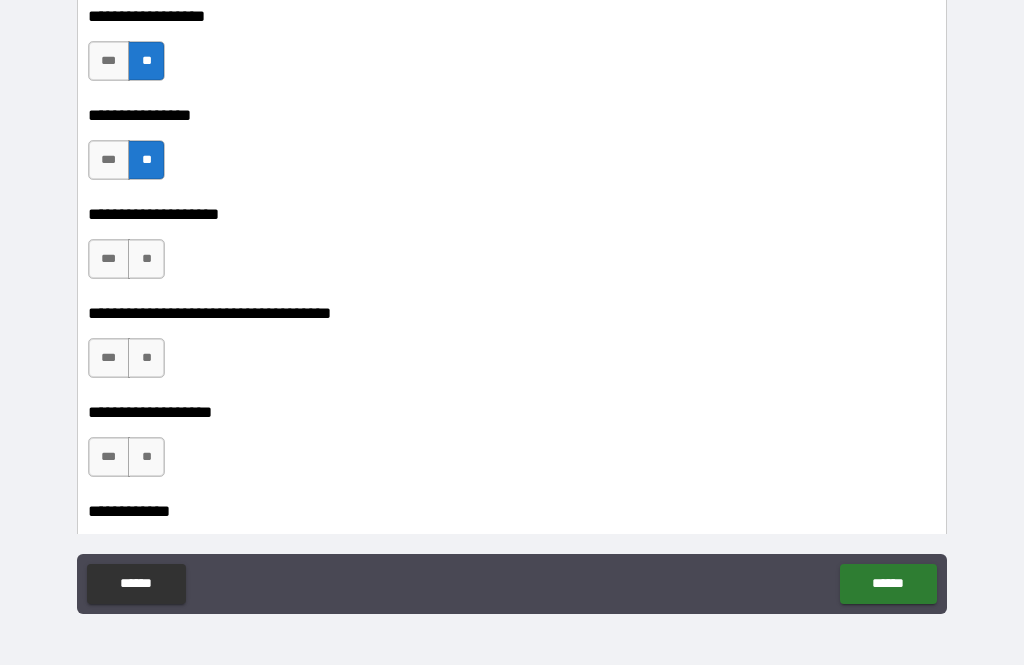 click on "**" at bounding box center (146, 259) 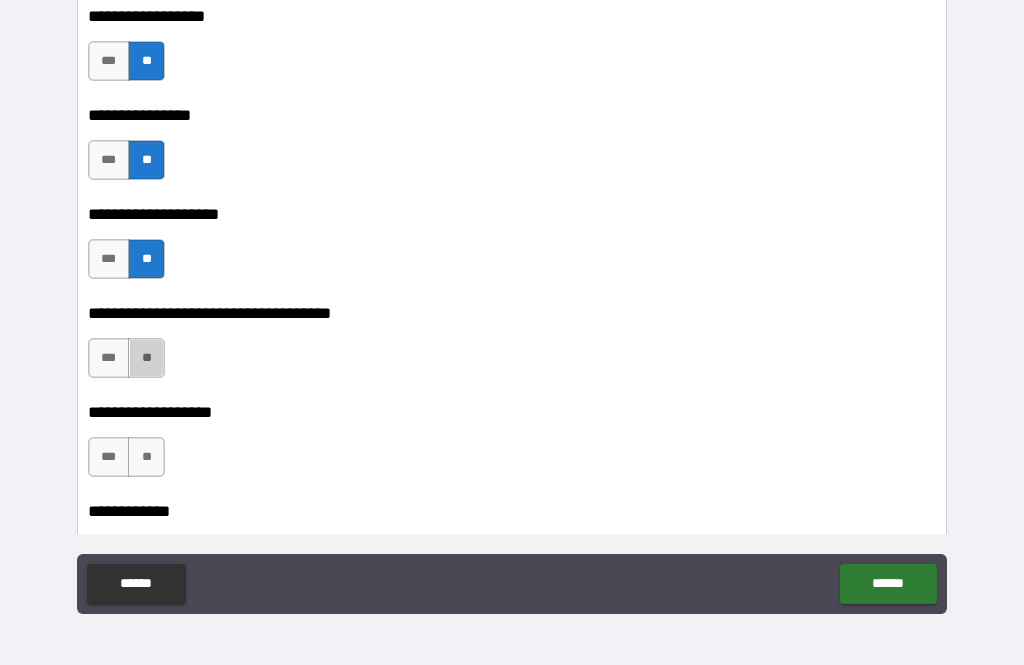 click on "**" at bounding box center [146, 358] 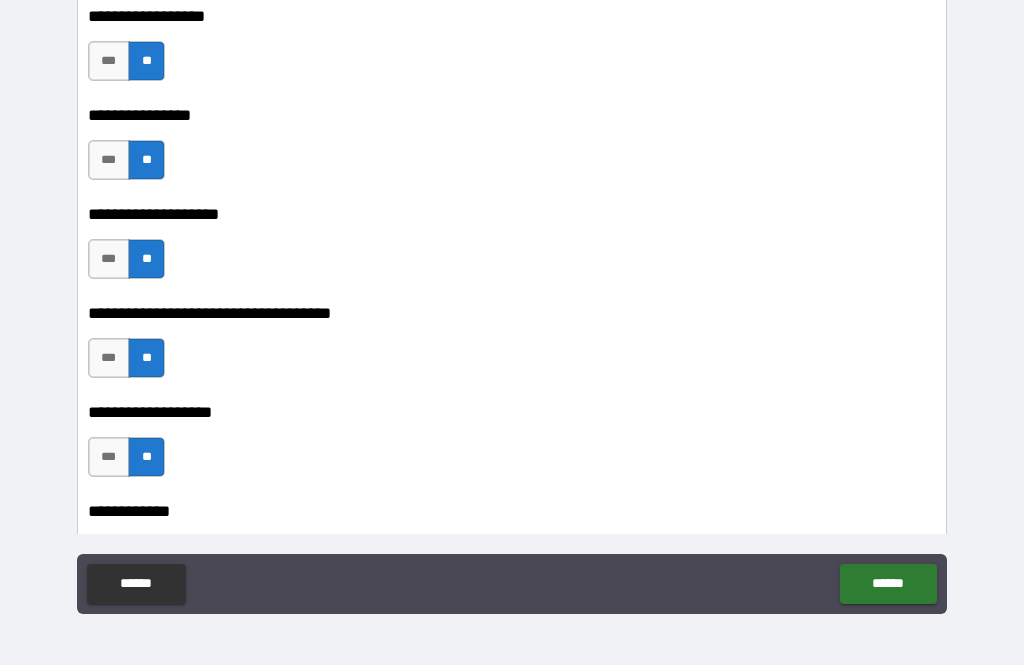 scroll, scrollTop: 8569, scrollLeft: 0, axis: vertical 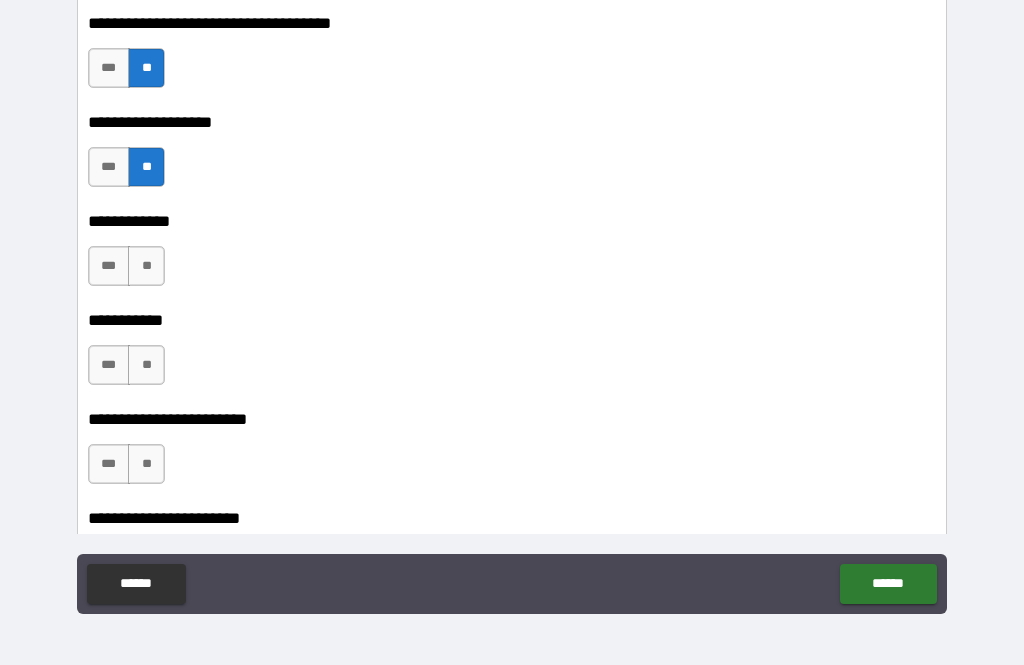 click on "**" at bounding box center [146, 266] 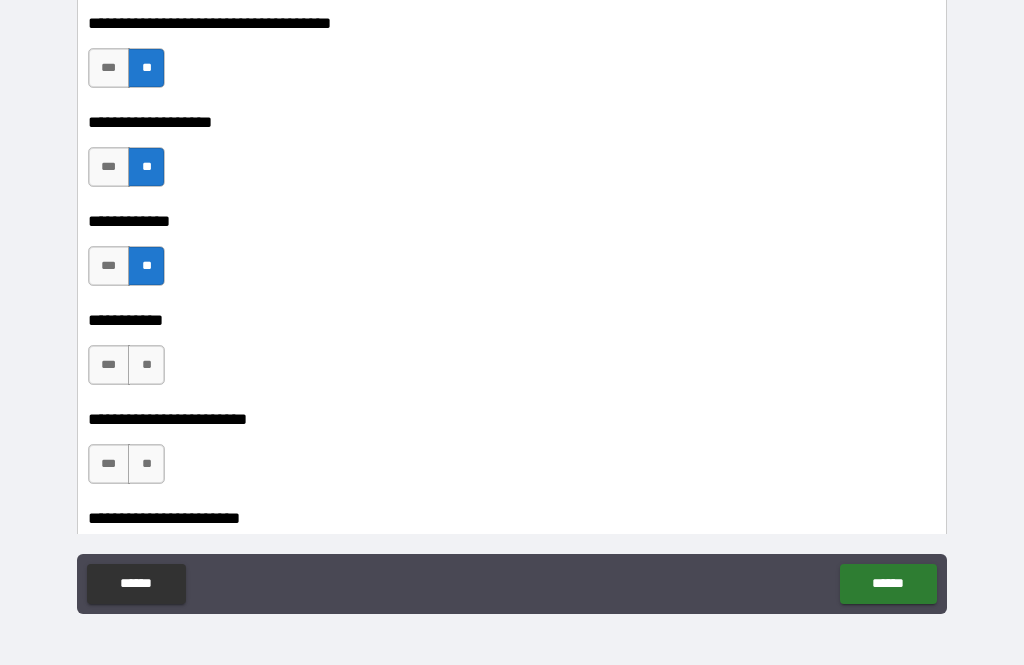 click on "**" at bounding box center [146, 365] 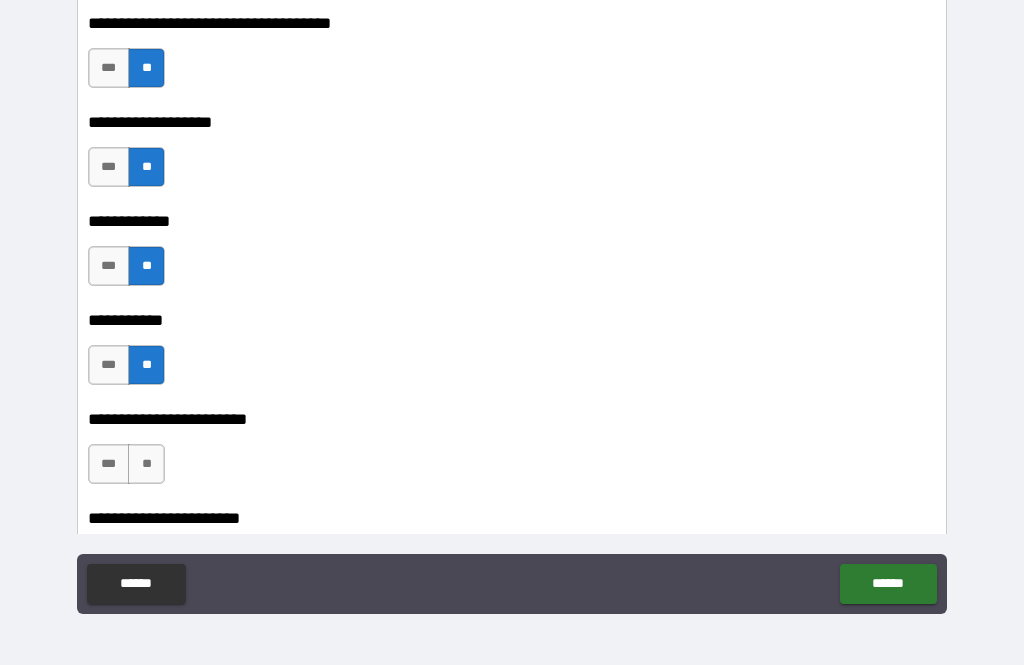 click on "**" at bounding box center [146, 464] 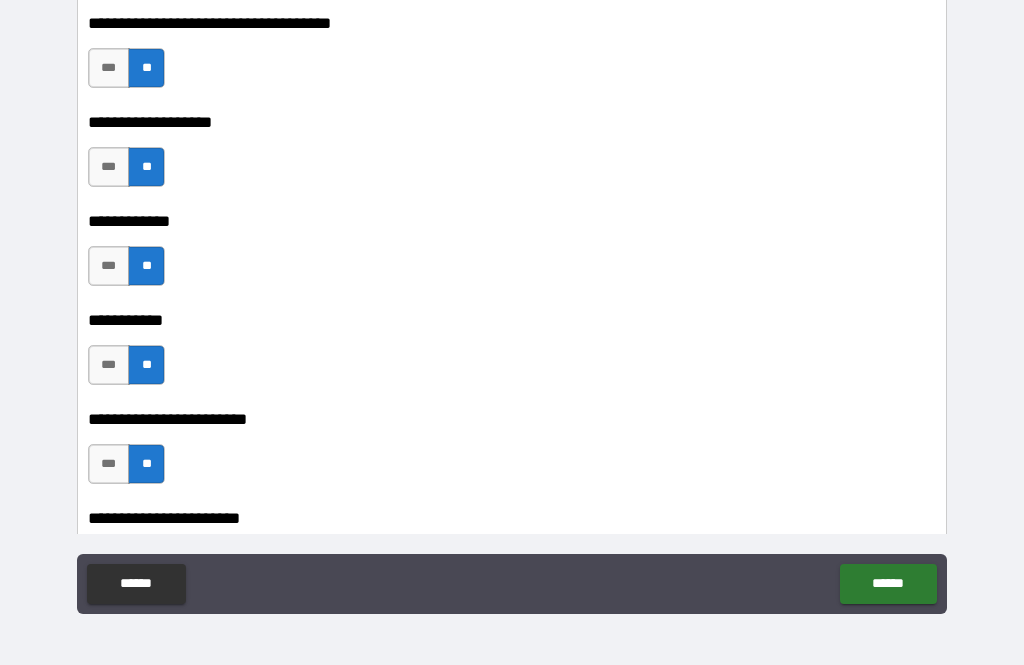 scroll, scrollTop: 8837, scrollLeft: 0, axis: vertical 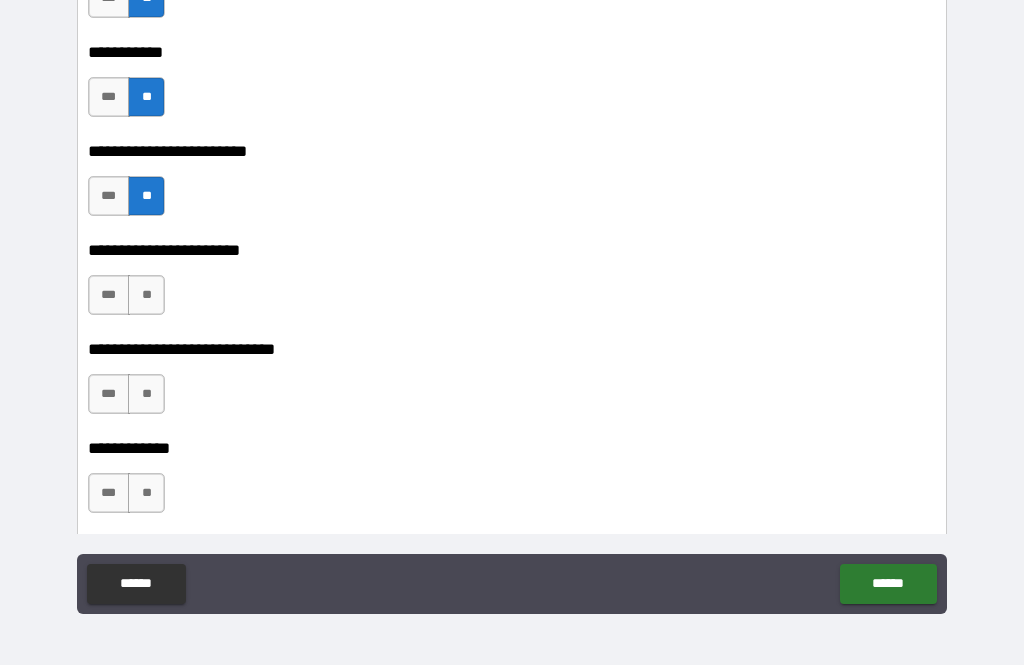 click on "**" at bounding box center [146, 295] 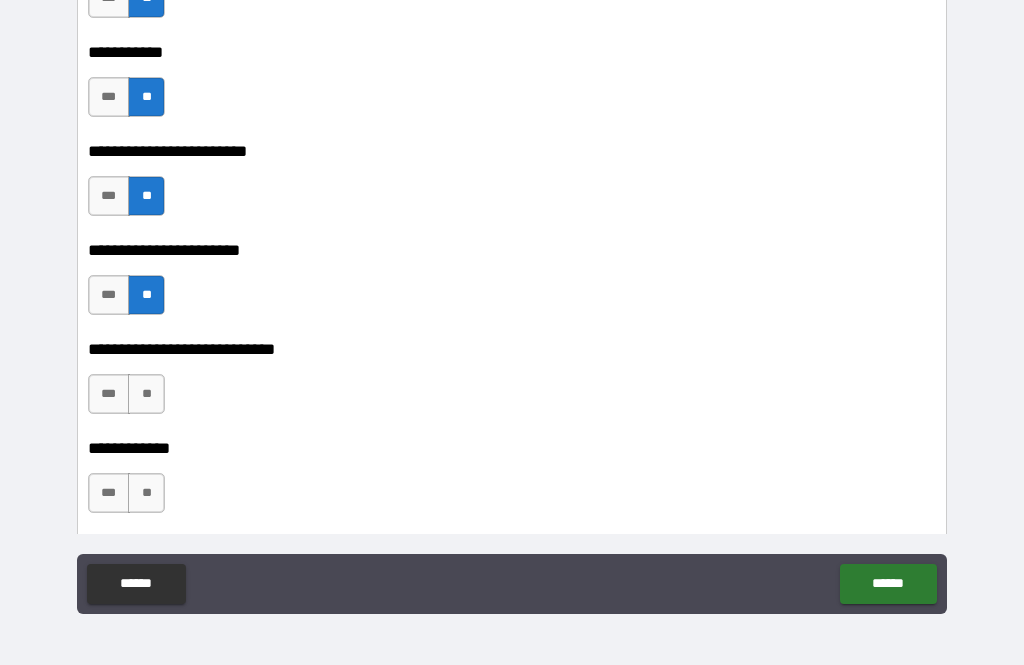 click on "**" at bounding box center [146, 394] 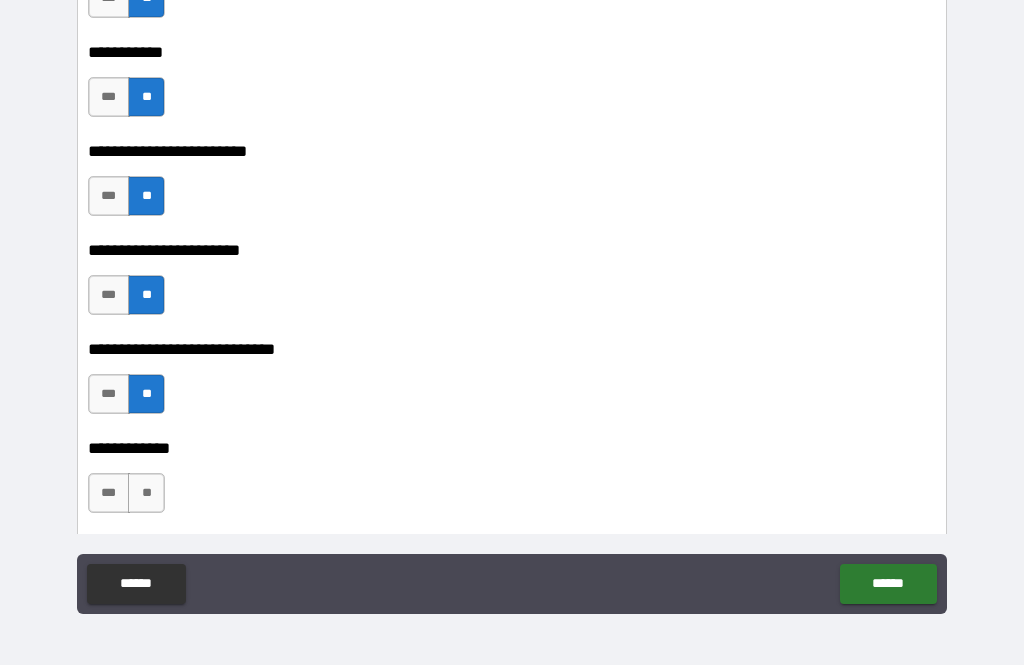click on "**" at bounding box center [146, 493] 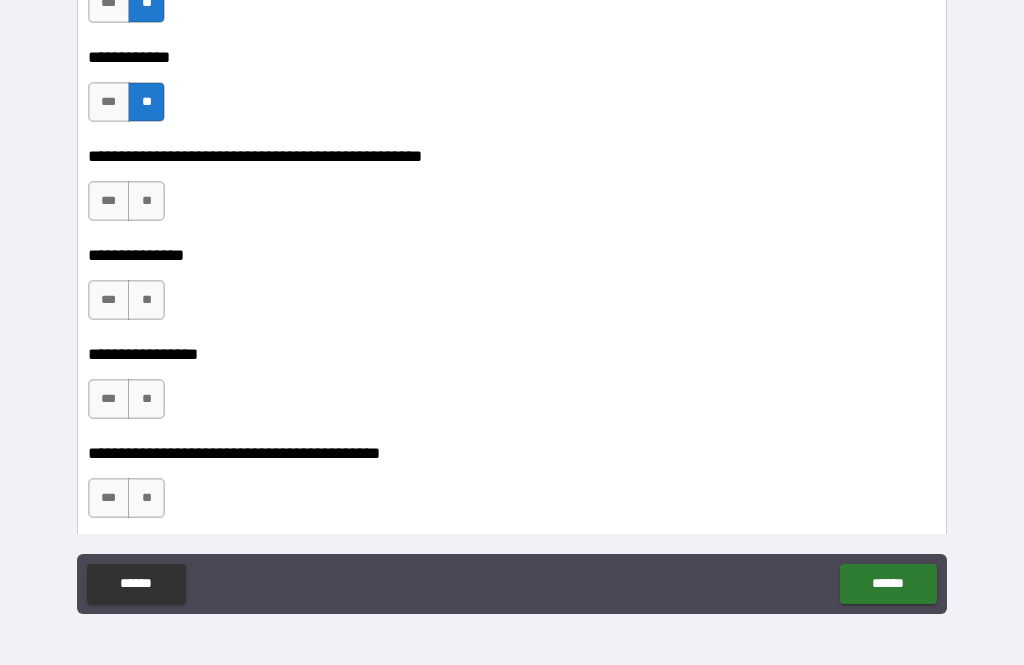 scroll, scrollTop: 9233, scrollLeft: 0, axis: vertical 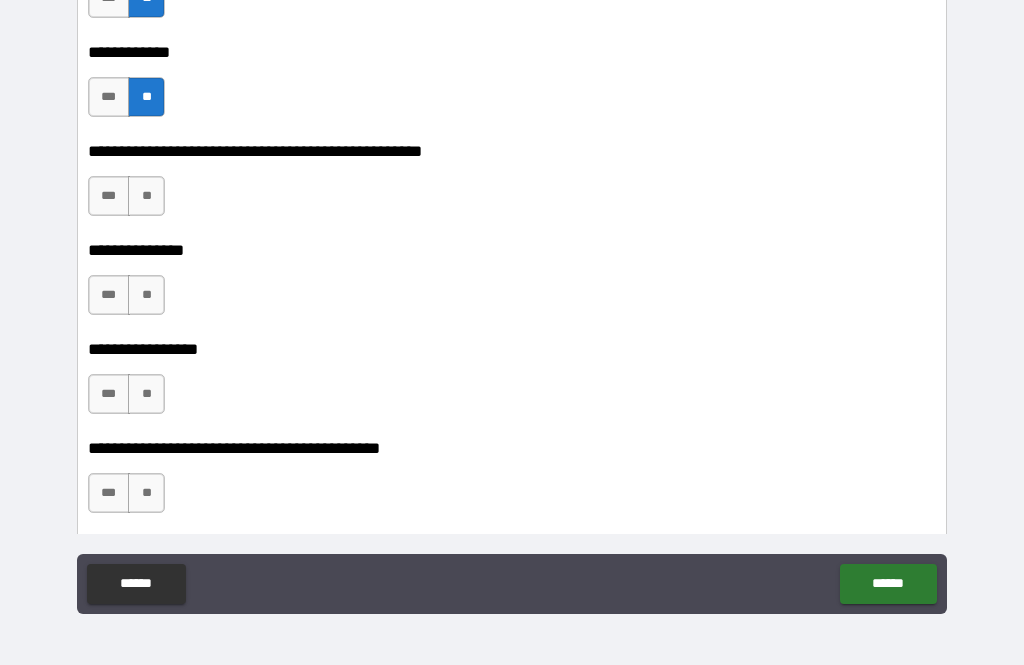 click on "**" at bounding box center (146, 196) 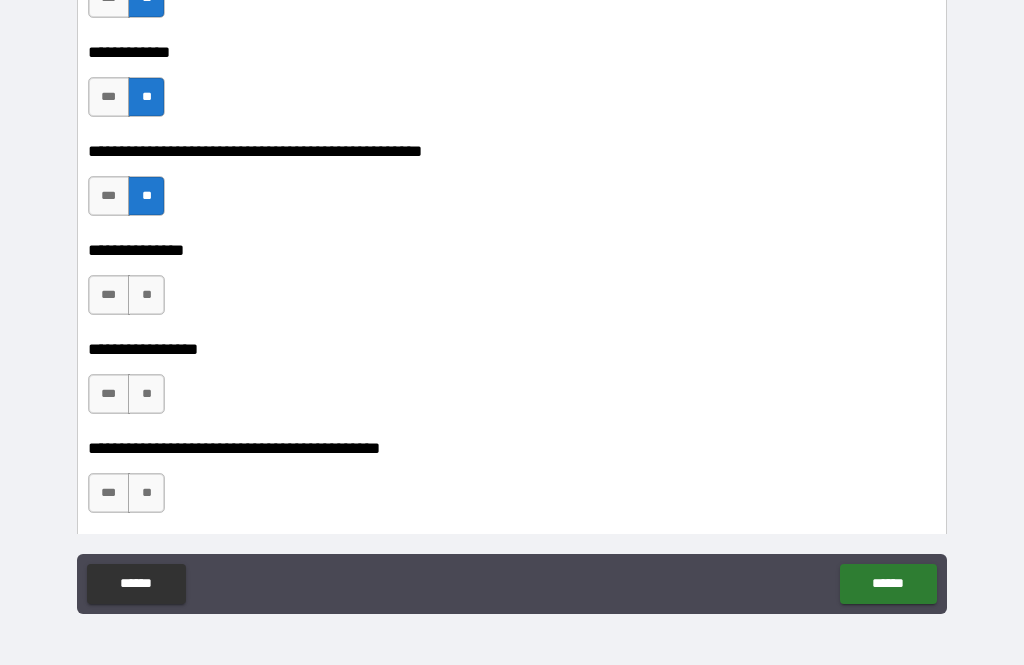click on "**" at bounding box center [146, 295] 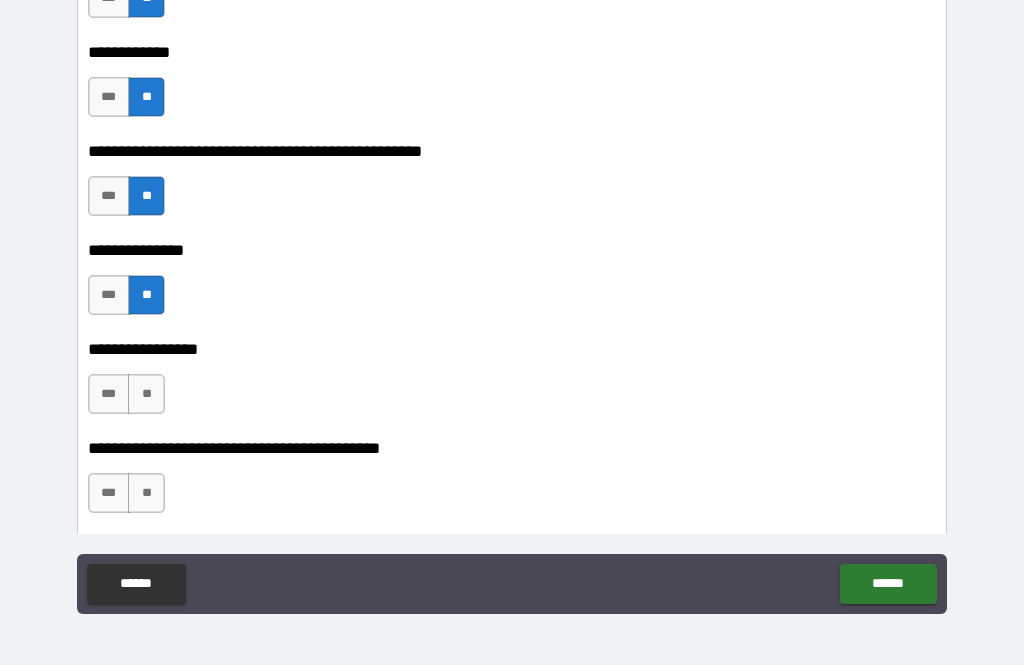 click on "**" at bounding box center (146, 394) 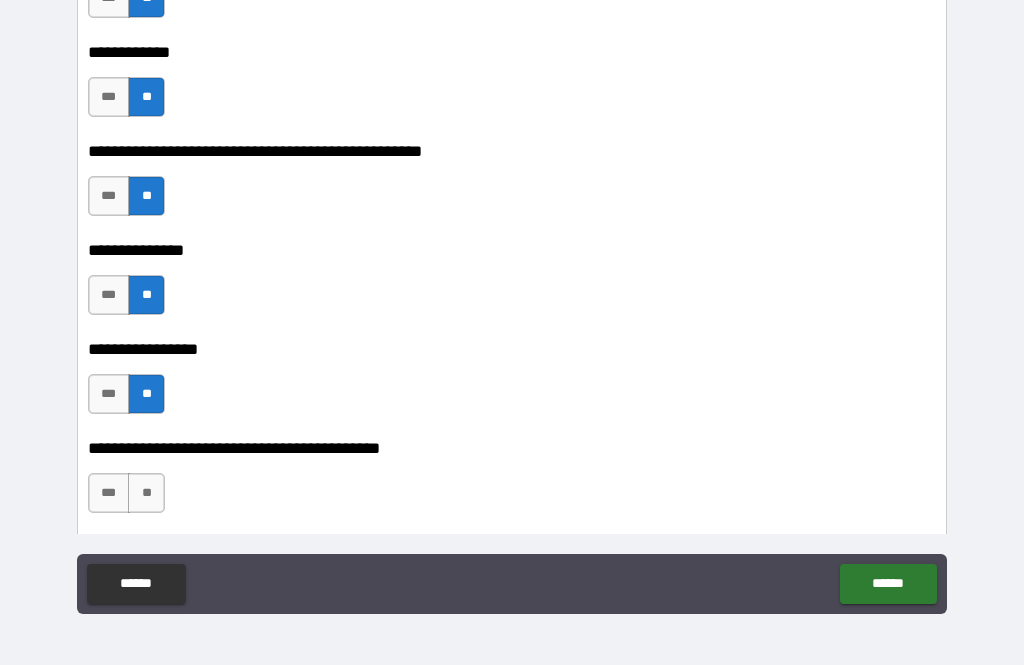 click on "*** **" at bounding box center [514, 493] 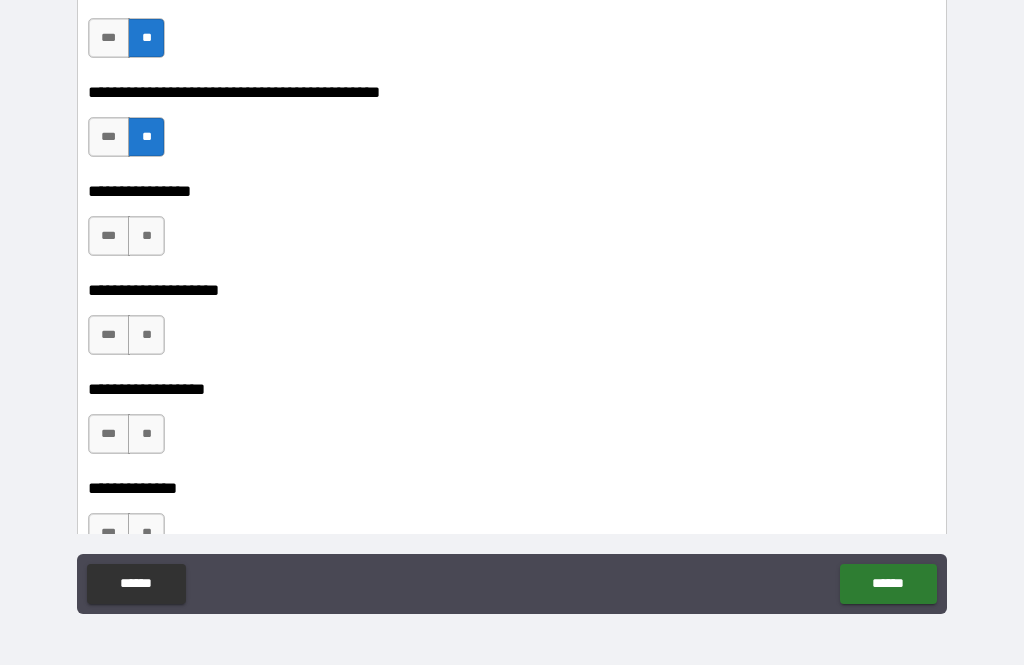 scroll, scrollTop: 9591, scrollLeft: 0, axis: vertical 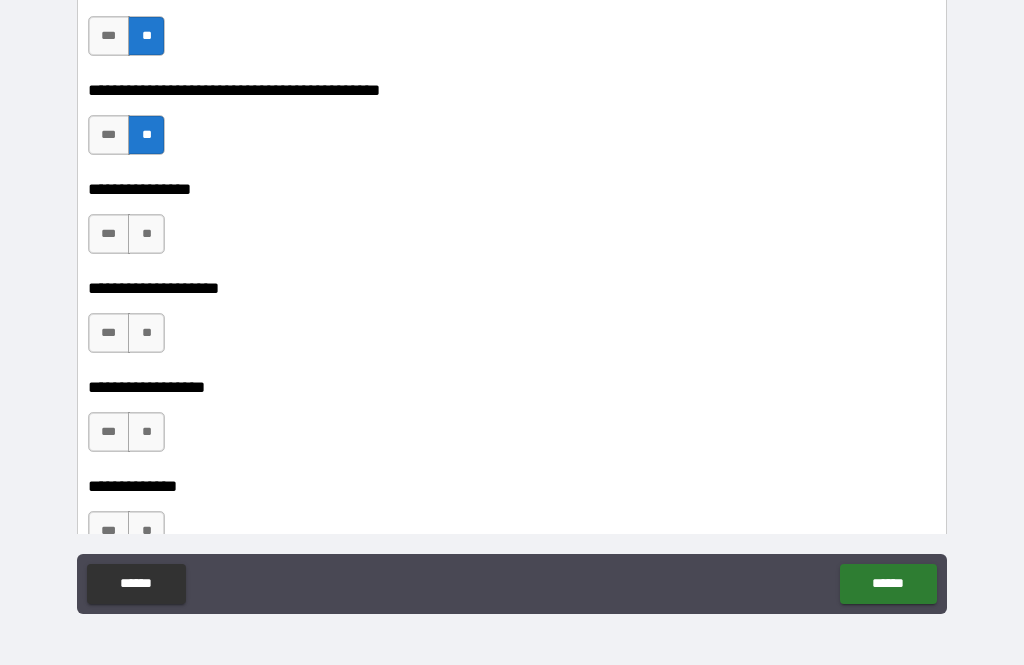 click on "**" at bounding box center [146, 234] 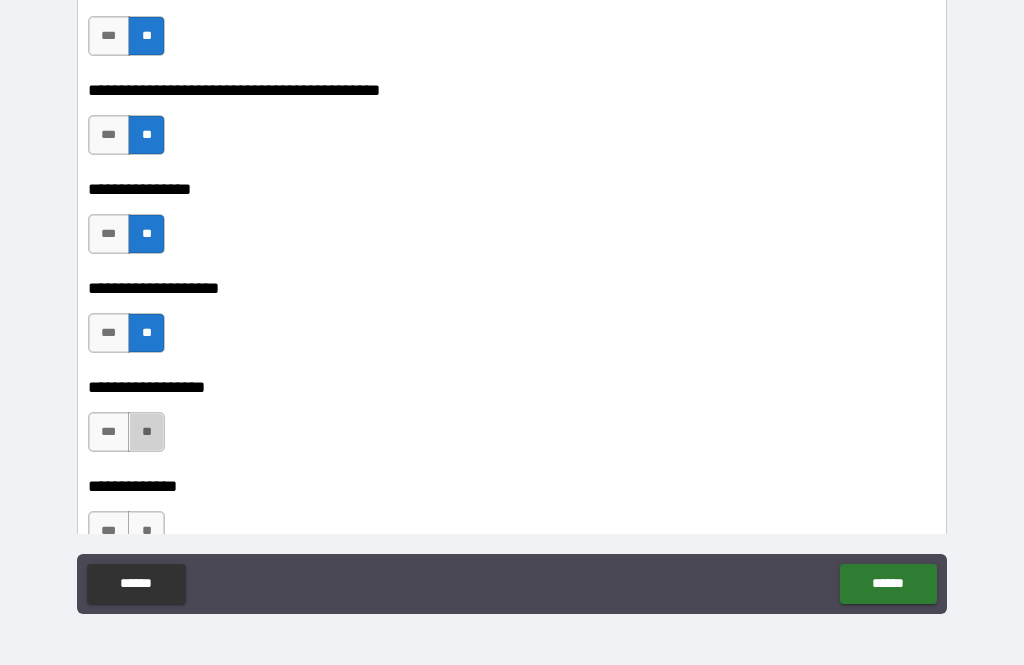click on "**" at bounding box center [146, 432] 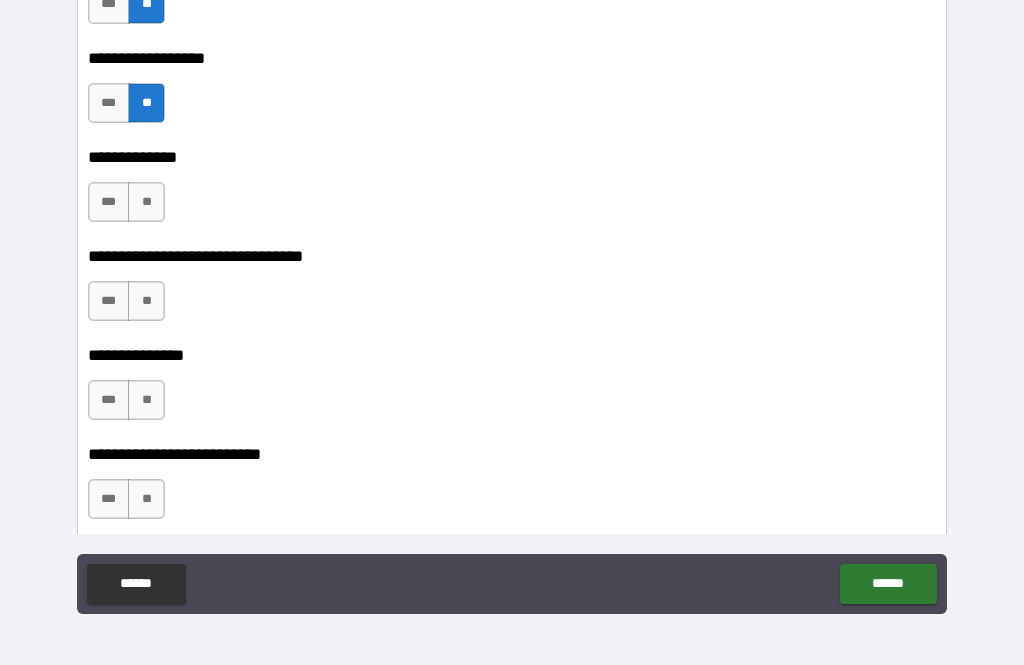 scroll, scrollTop: 9926, scrollLeft: 0, axis: vertical 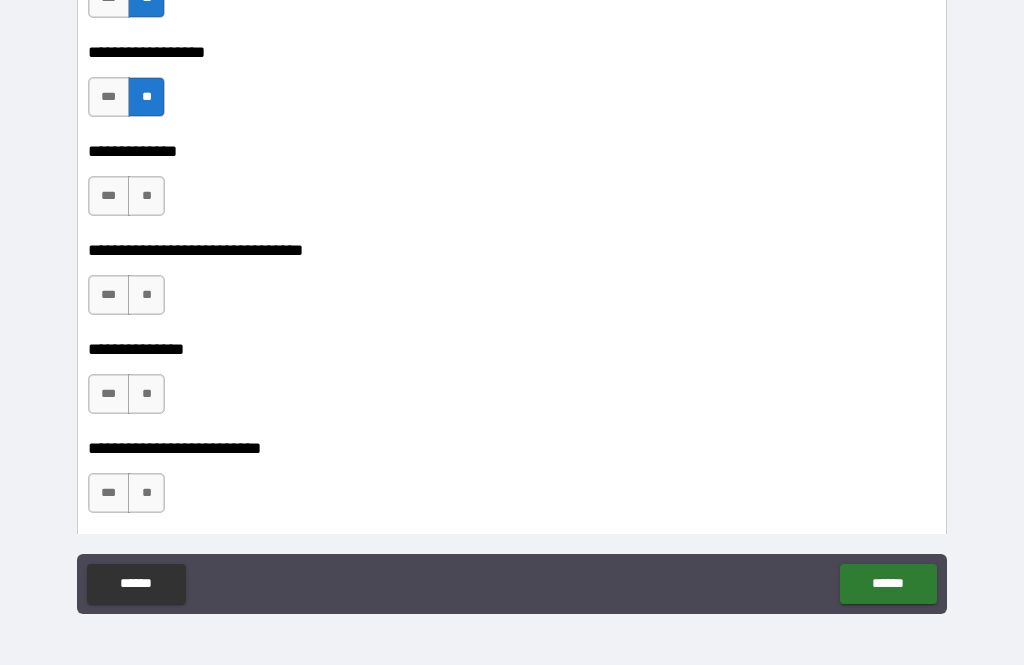 click on "**" at bounding box center (146, 196) 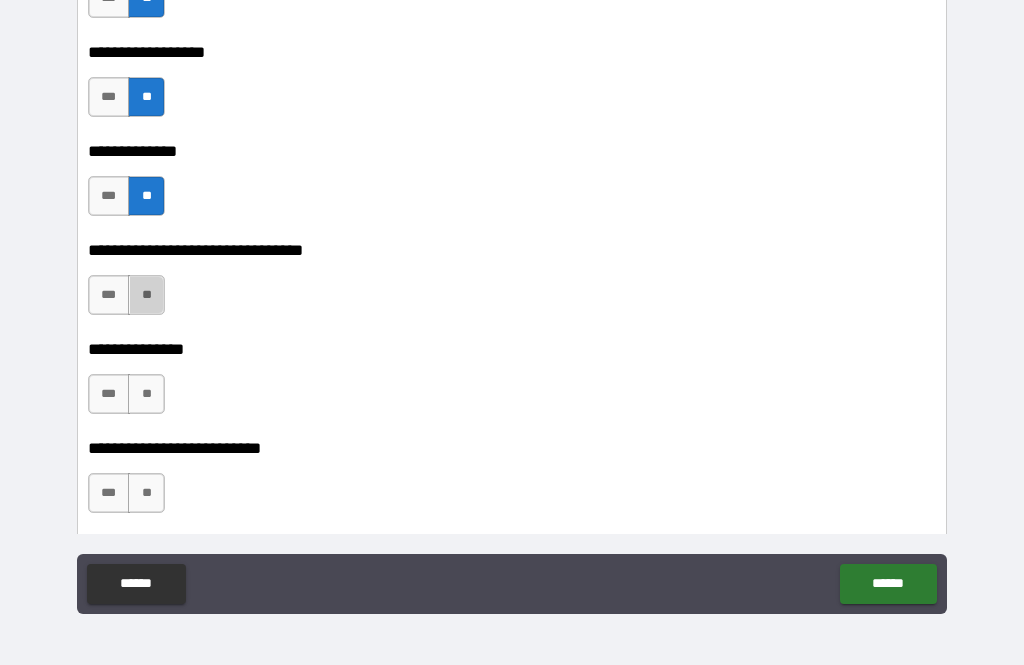 click on "**" at bounding box center [146, 295] 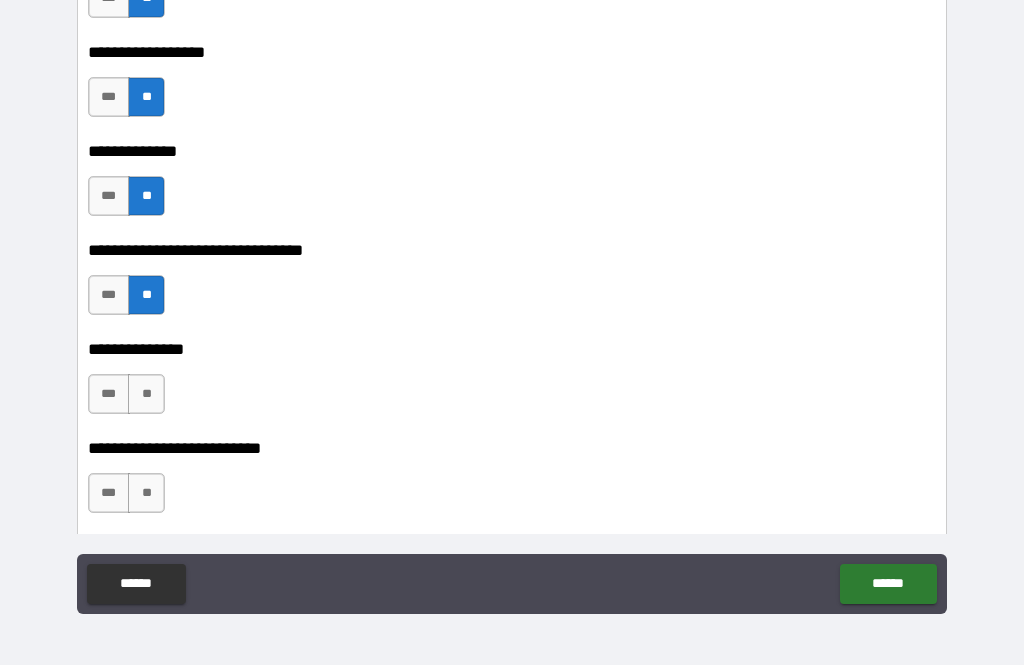 click on "**" at bounding box center [146, 394] 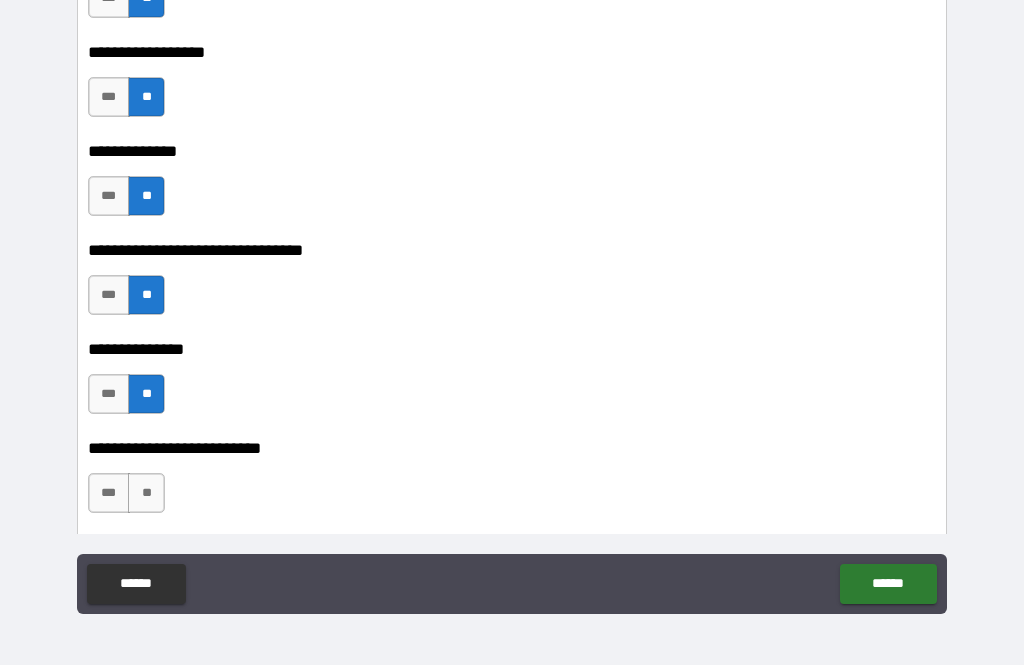 click on "**" at bounding box center [146, 493] 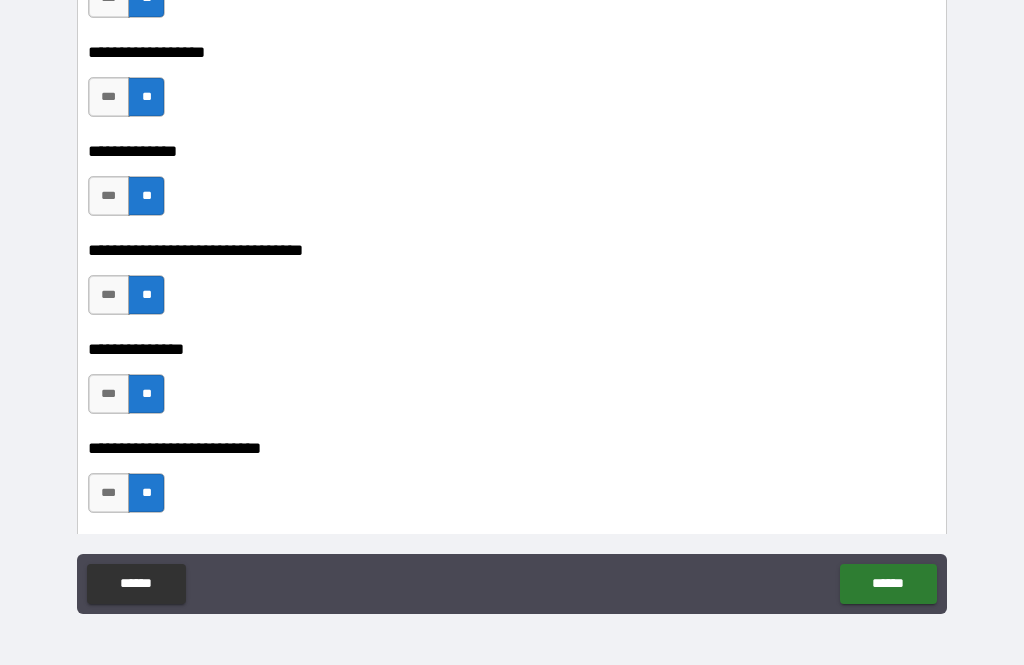 scroll, scrollTop: 10250, scrollLeft: 0, axis: vertical 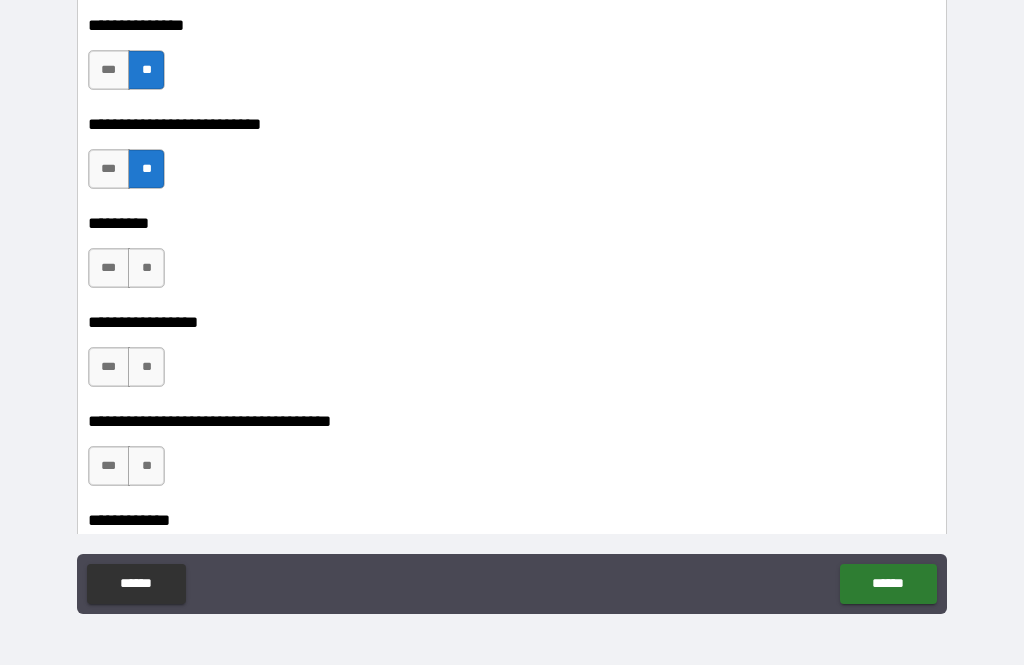 click on "**" at bounding box center (146, 268) 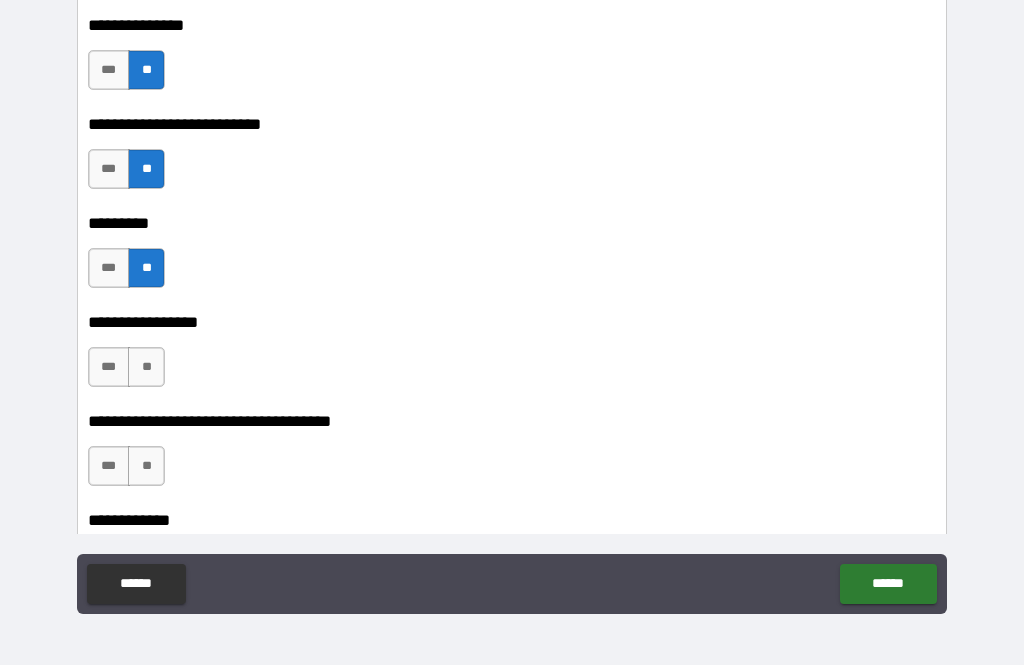 click on "**" at bounding box center [146, 367] 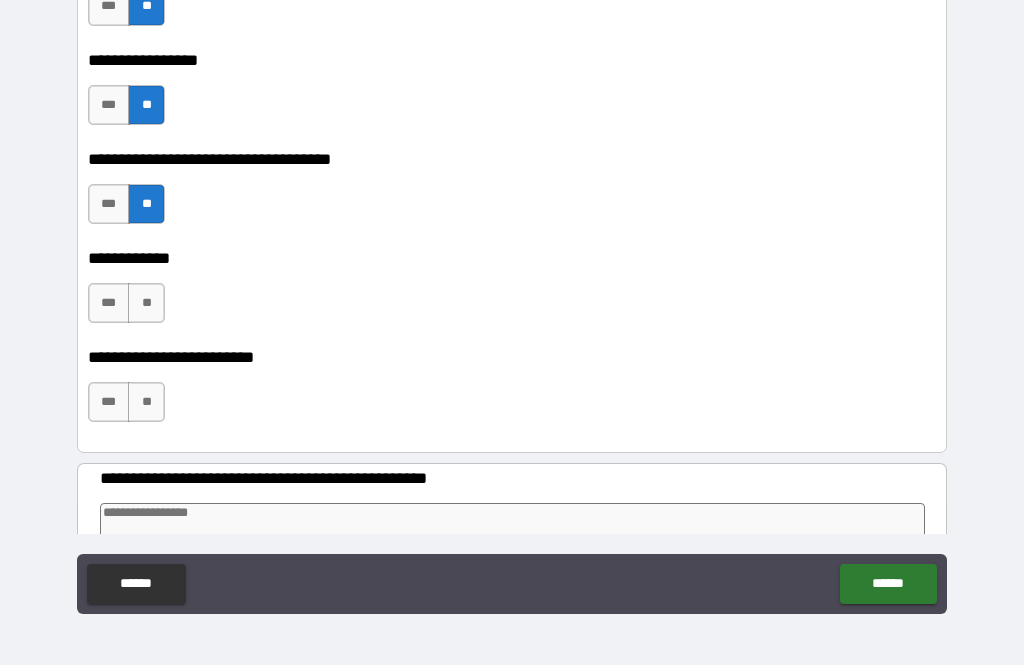 scroll, scrollTop: 10517, scrollLeft: 0, axis: vertical 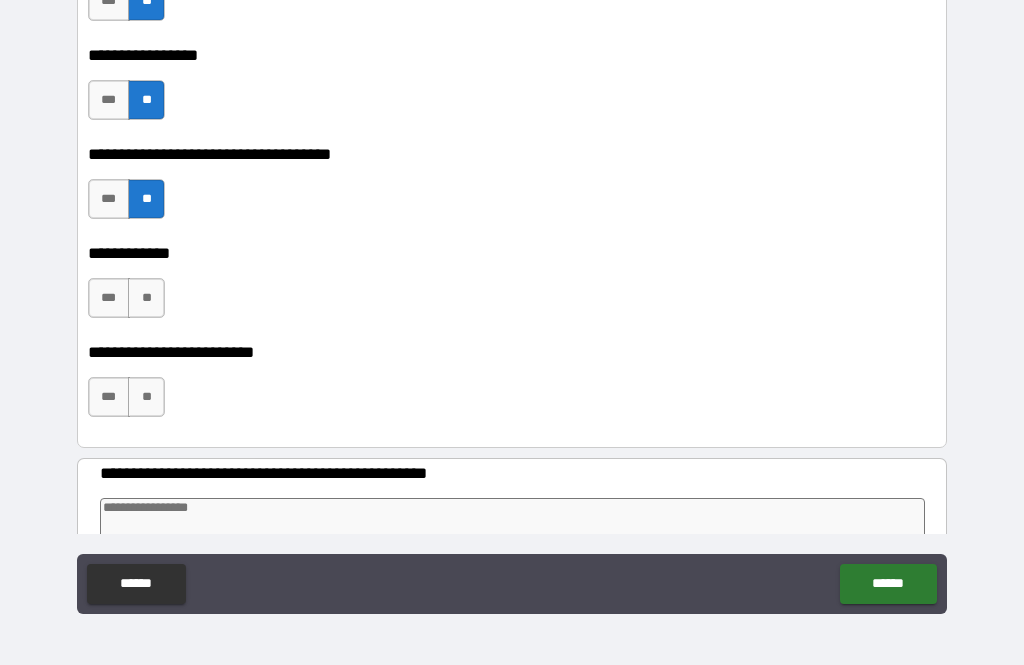 click on "**" at bounding box center (146, 298) 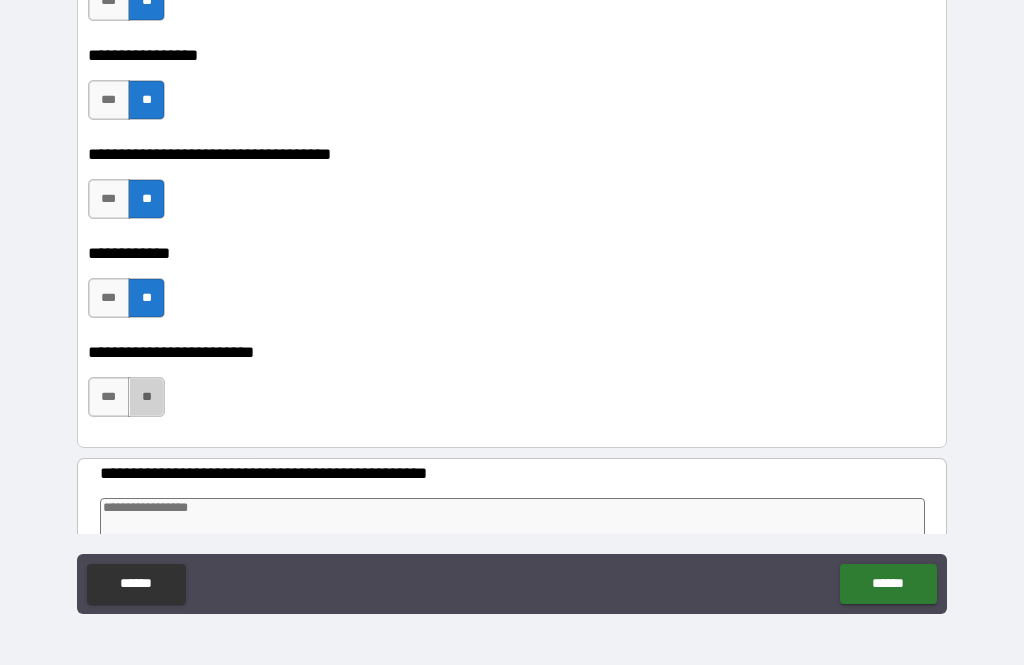 click on "**" at bounding box center (146, 397) 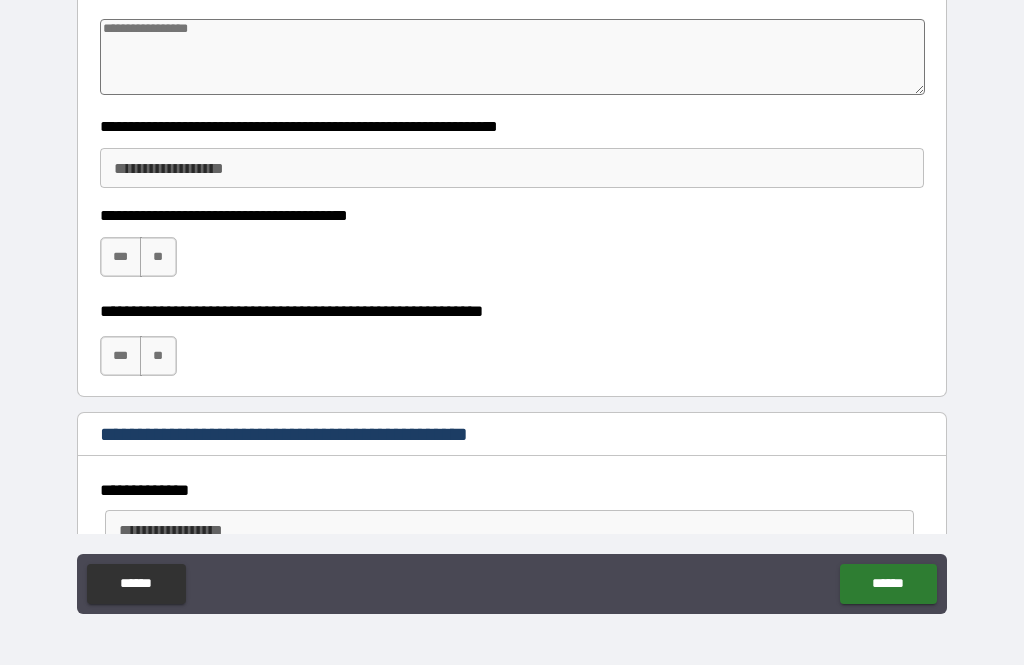 scroll, scrollTop: 10993, scrollLeft: 0, axis: vertical 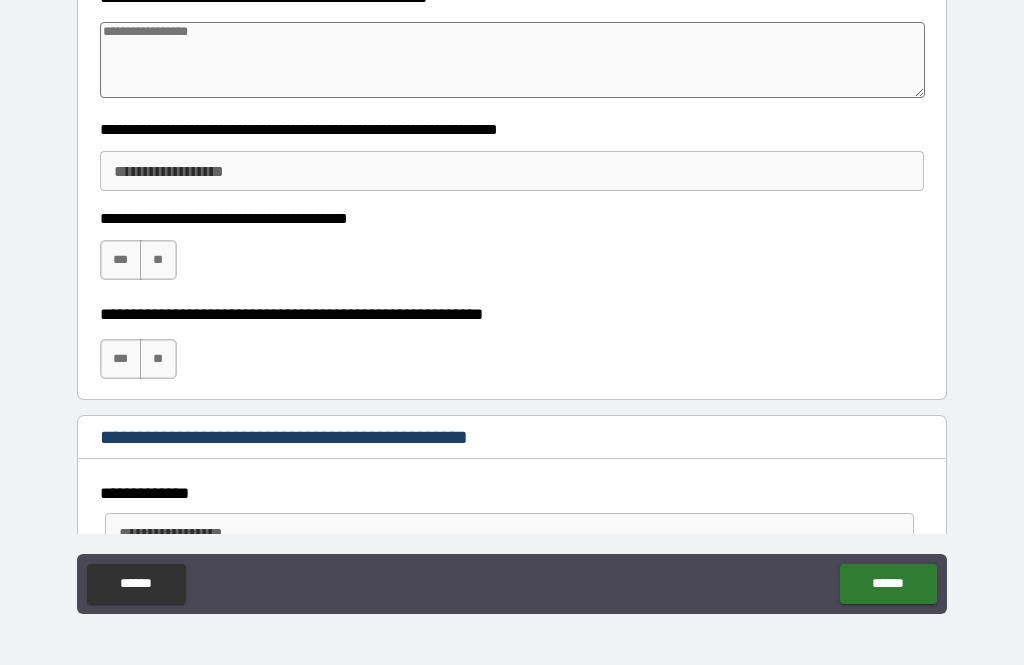 click on "**" at bounding box center (158, 260) 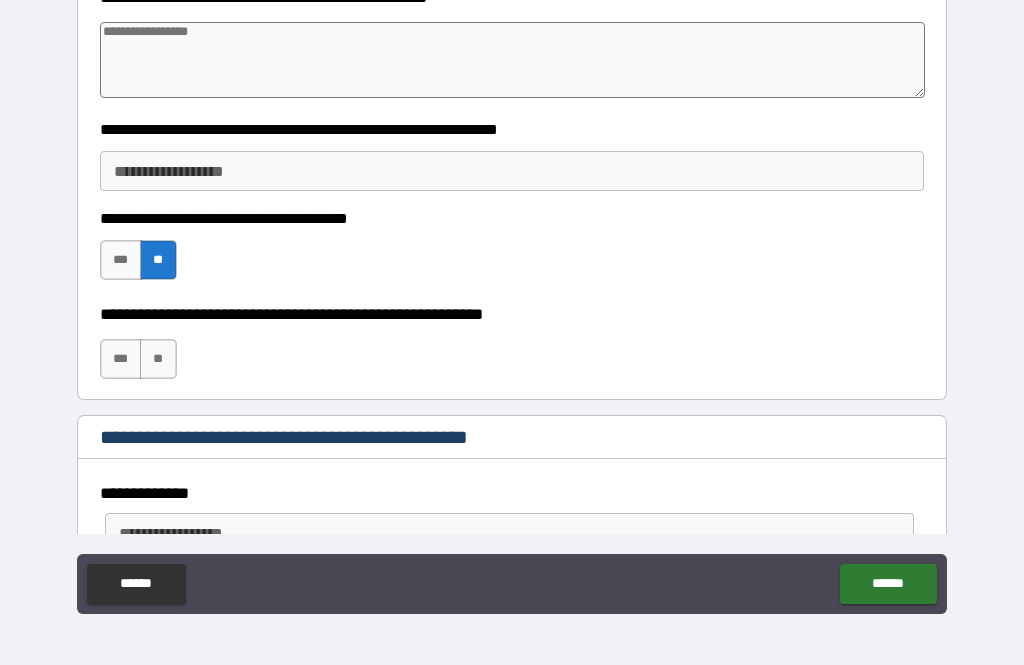 click on "**" at bounding box center [158, 359] 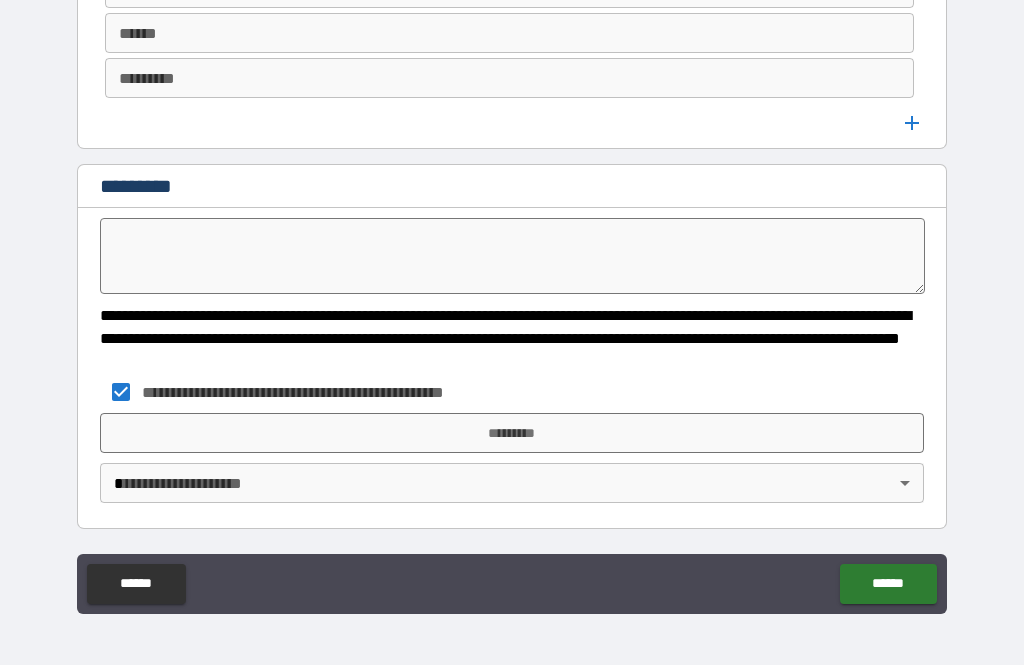 scroll, scrollTop: 11538, scrollLeft: 0, axis: vertical 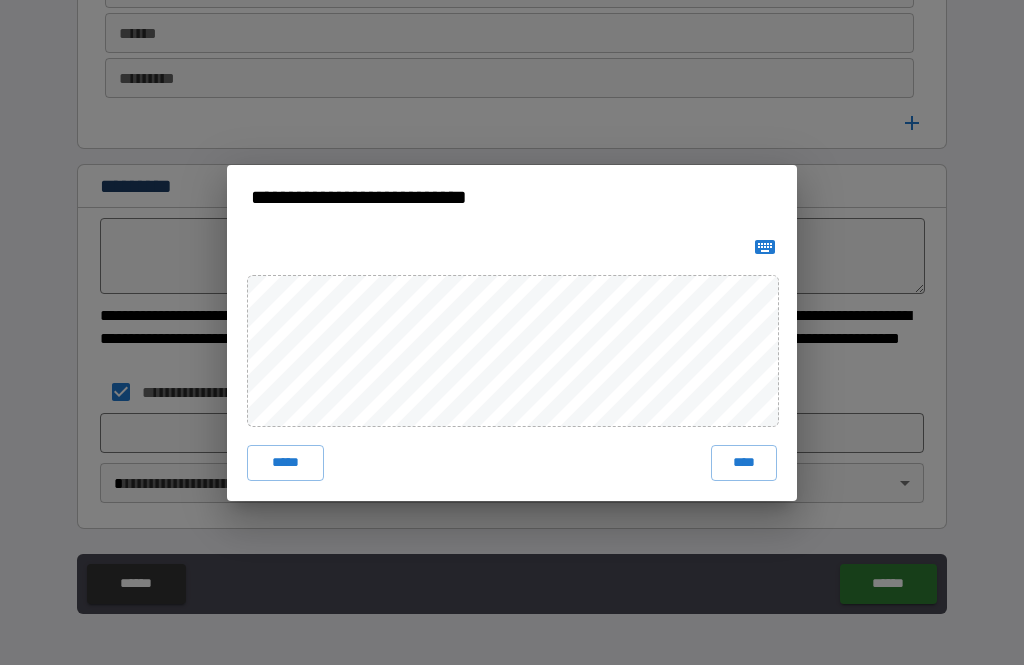 click on "****" at bounding box center [744, 463] 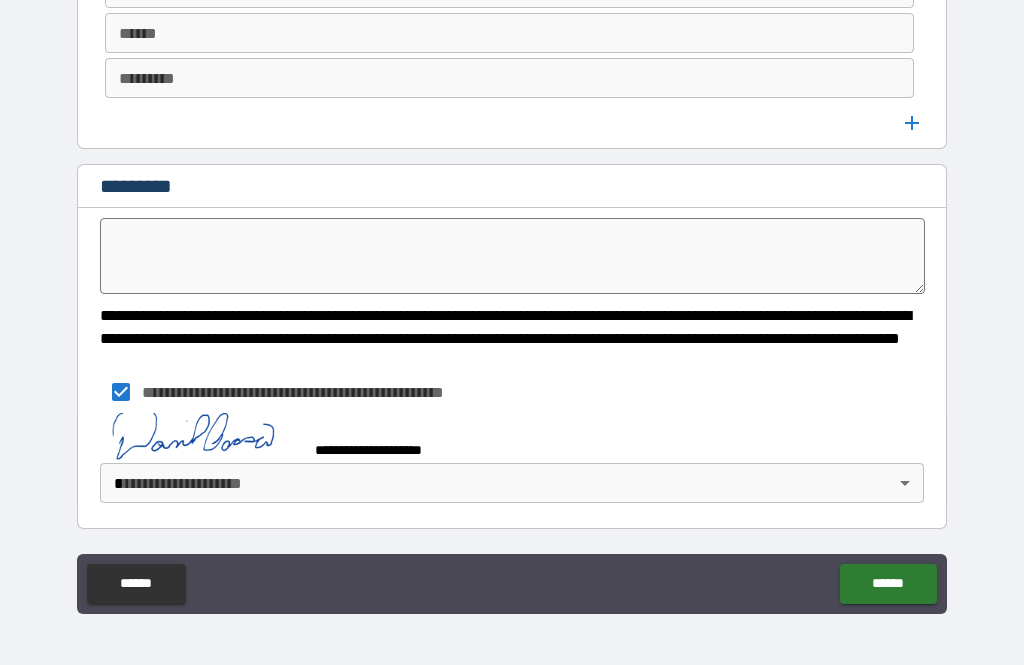 scroll, scrollTop: 11528, scrollLeft: 0, axis: vertical 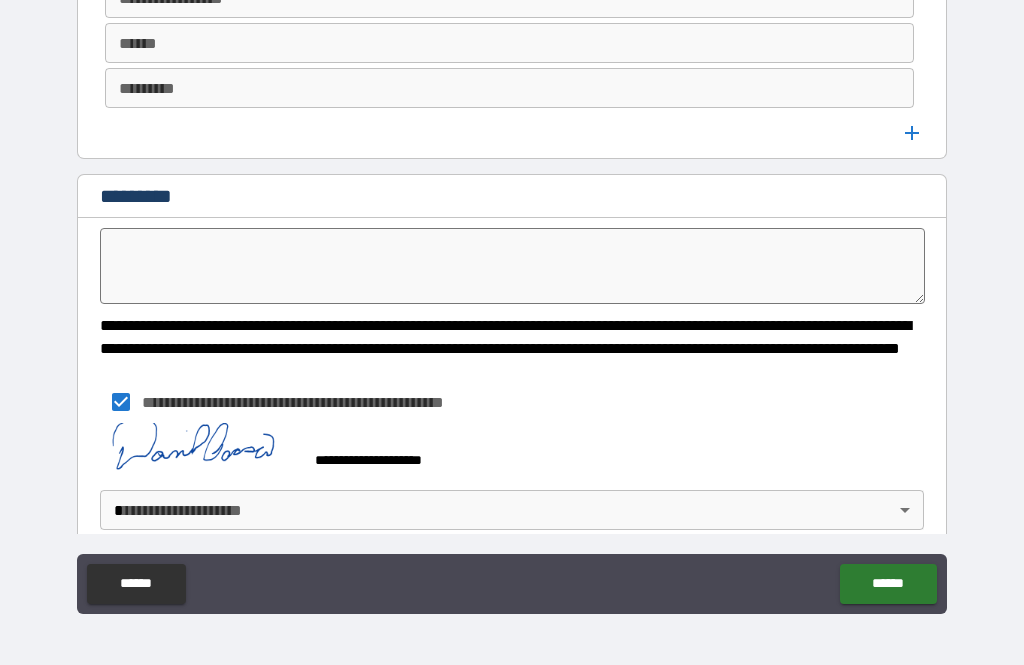 click on "**********" at bounding box center [512, 300] 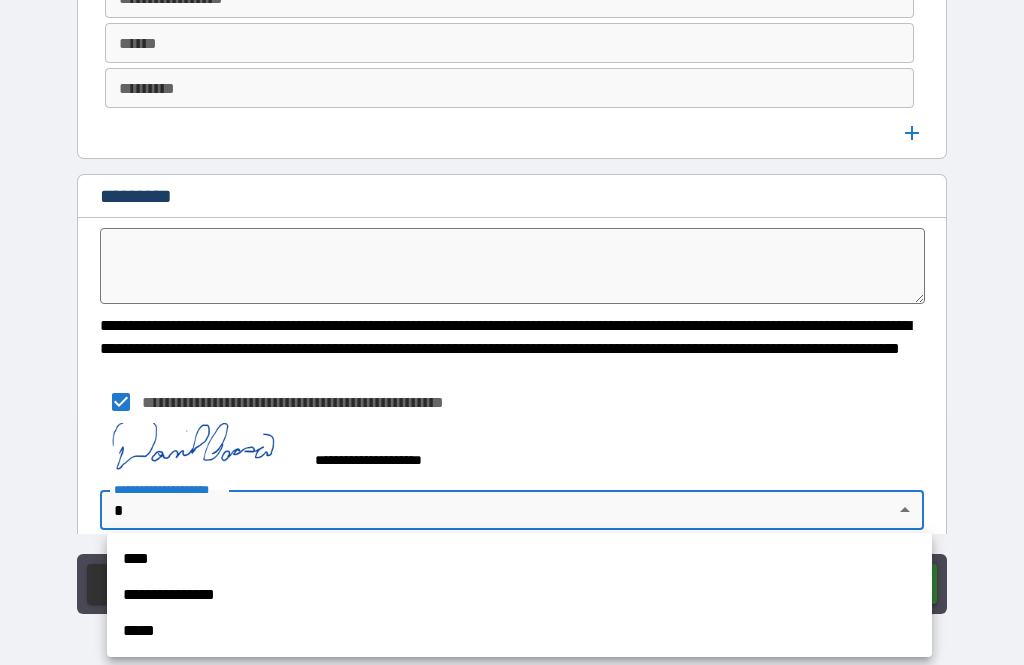 click on "**********" at bounding box center [519, 595] 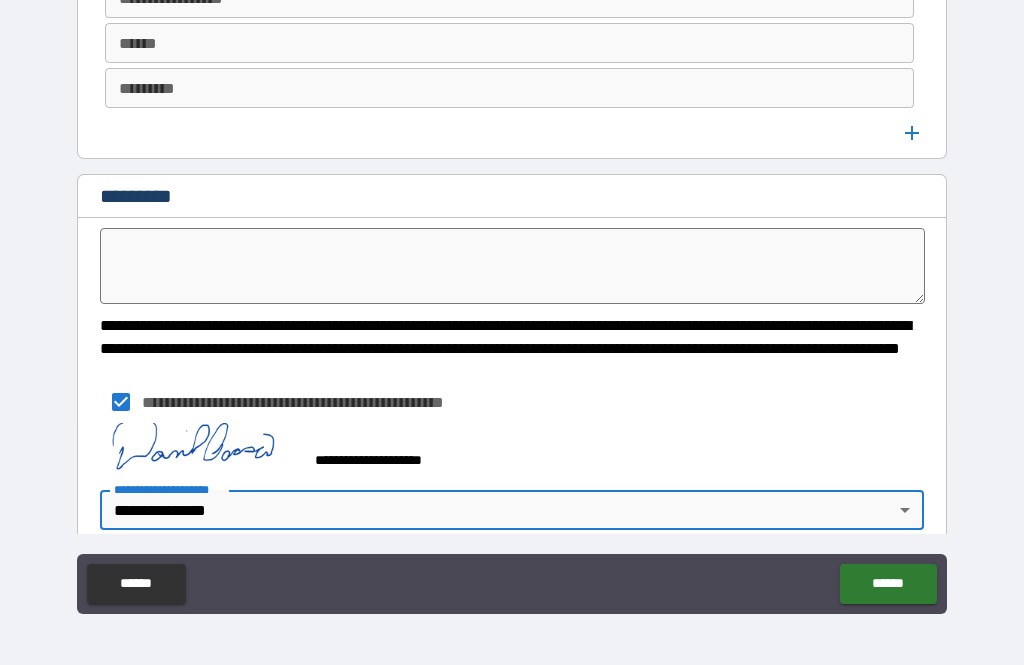 type on "*" 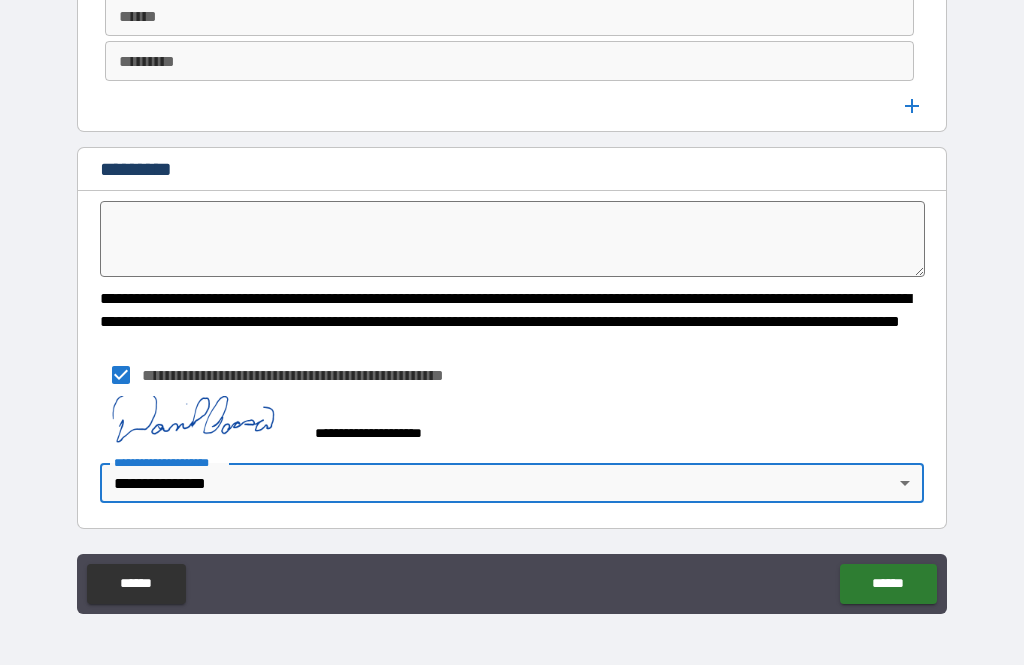 scroll, scrollTop: 11555, scrollLeft: 0, axis: vertical 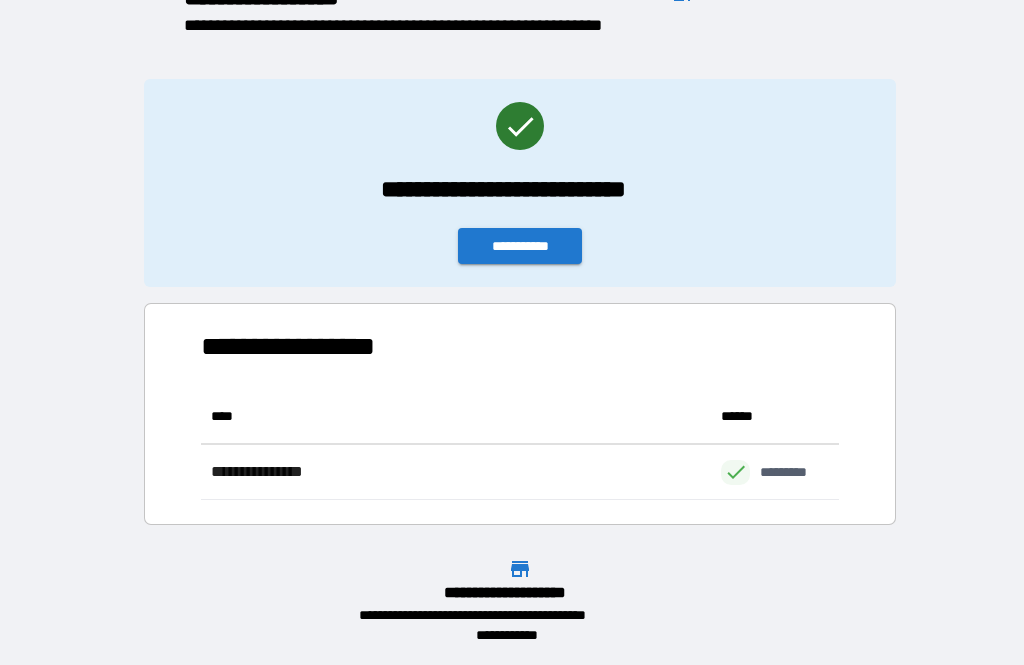 click on "**********" at bounding box center [520, 246] 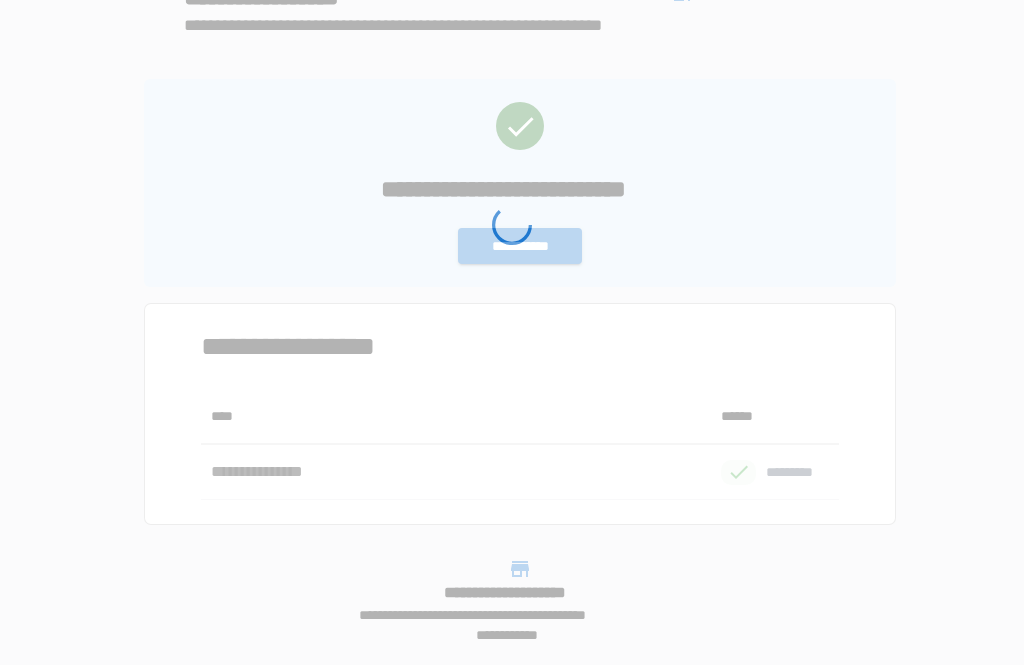 scroll, scrollTop: 0, scrollLeft: 0, axis: both 